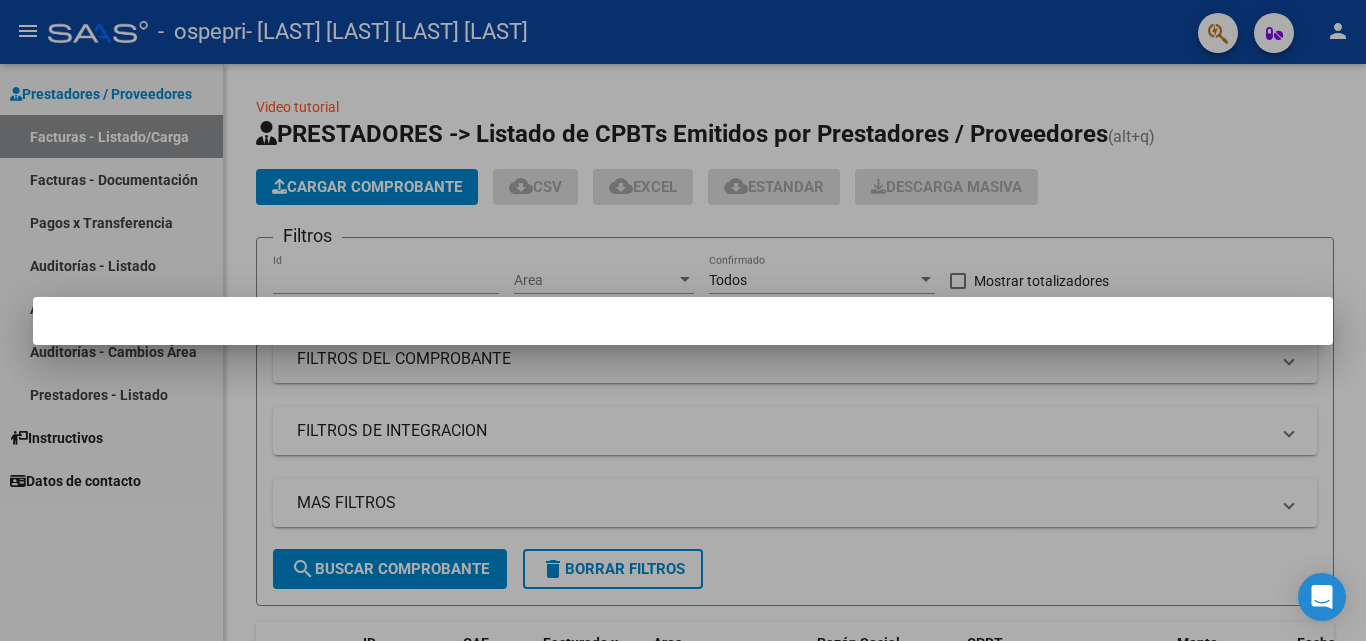 scroll, scrollTop: 0, scrollLeft: 0, axis: both 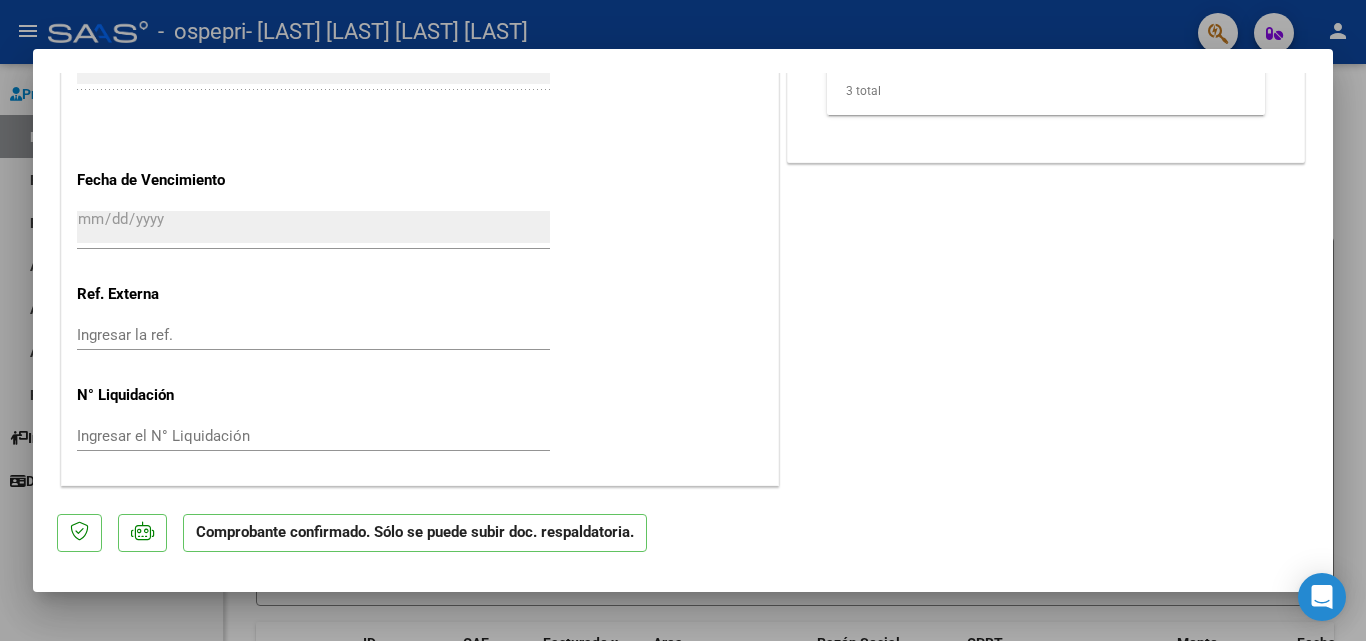 click at bounding box center [683, 320] 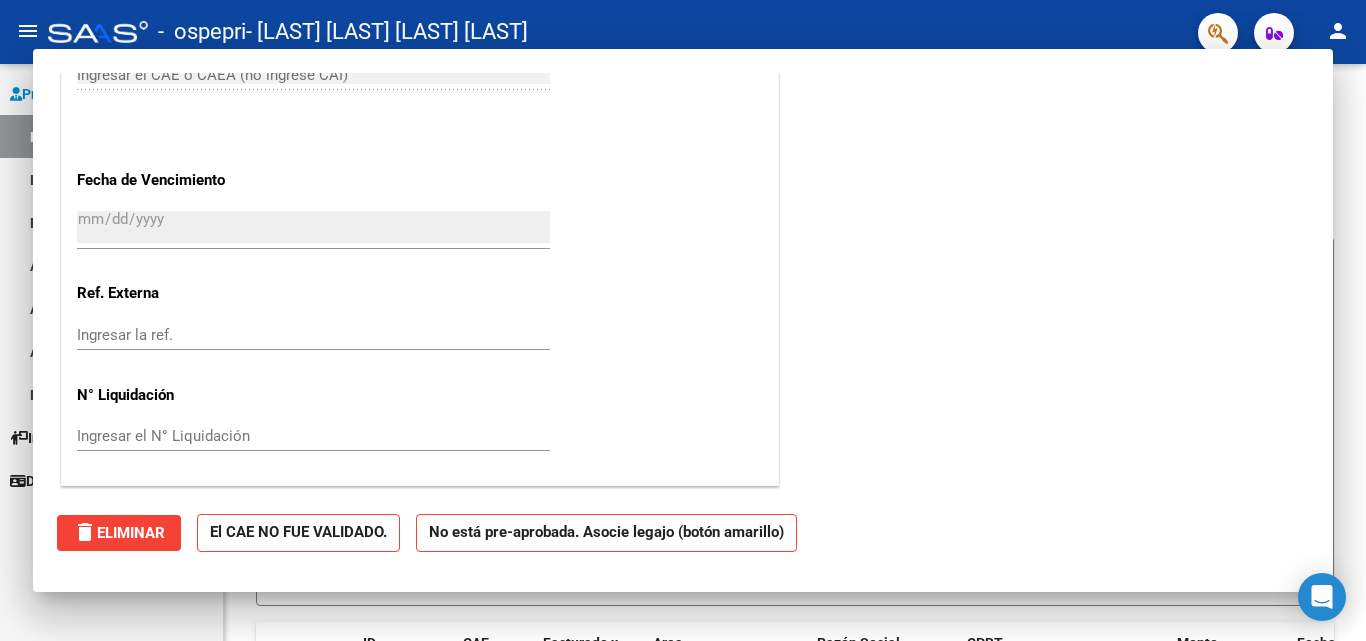 scroll, scrollTop: 0, scrollLeft: 0, axis: both 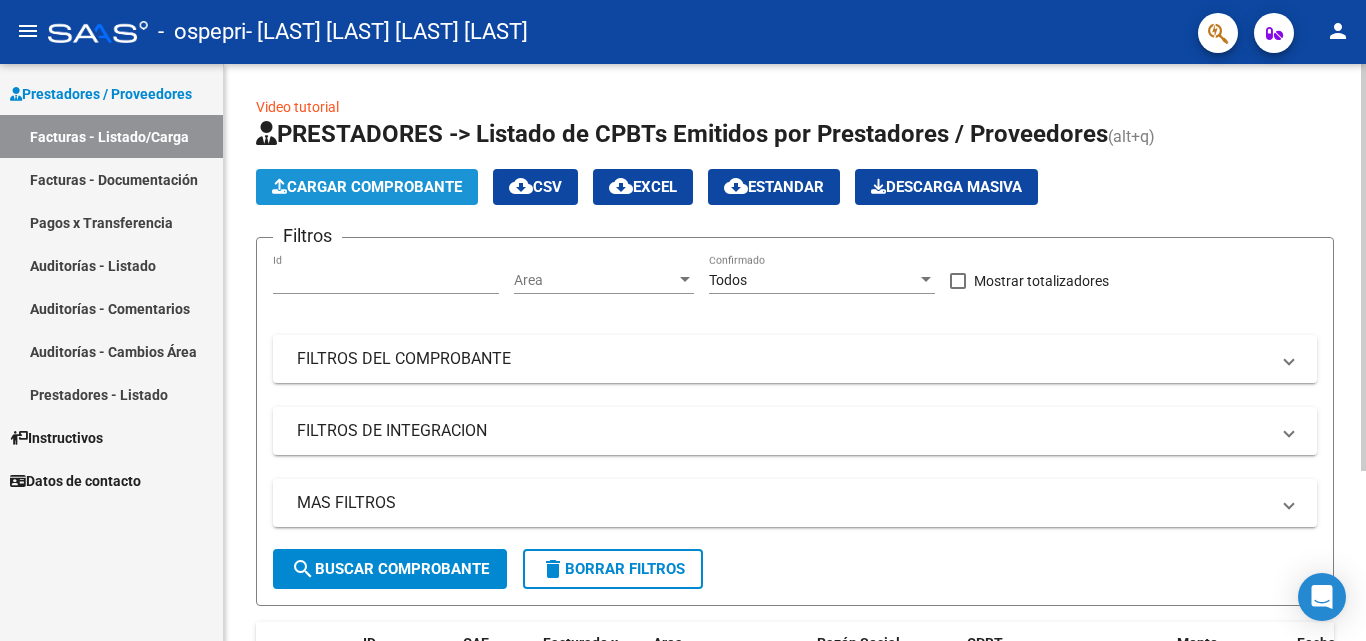 click on "Cargar Comprobante" 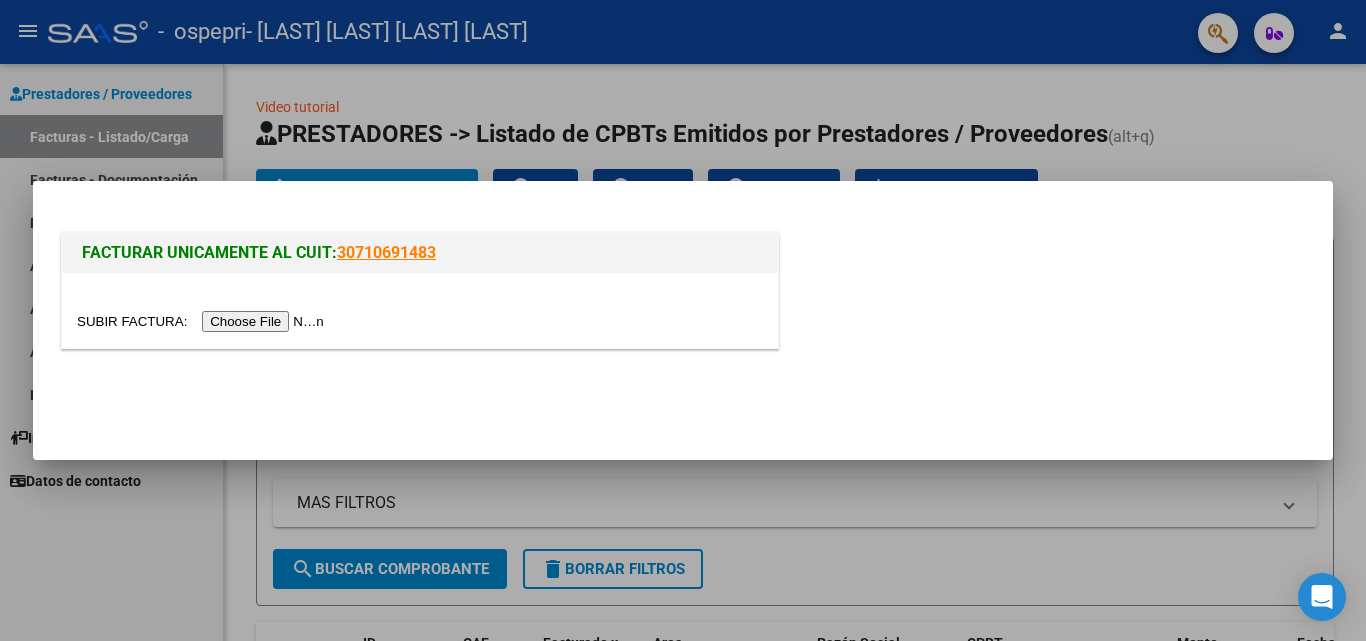 click at bounding box center (203, 321) 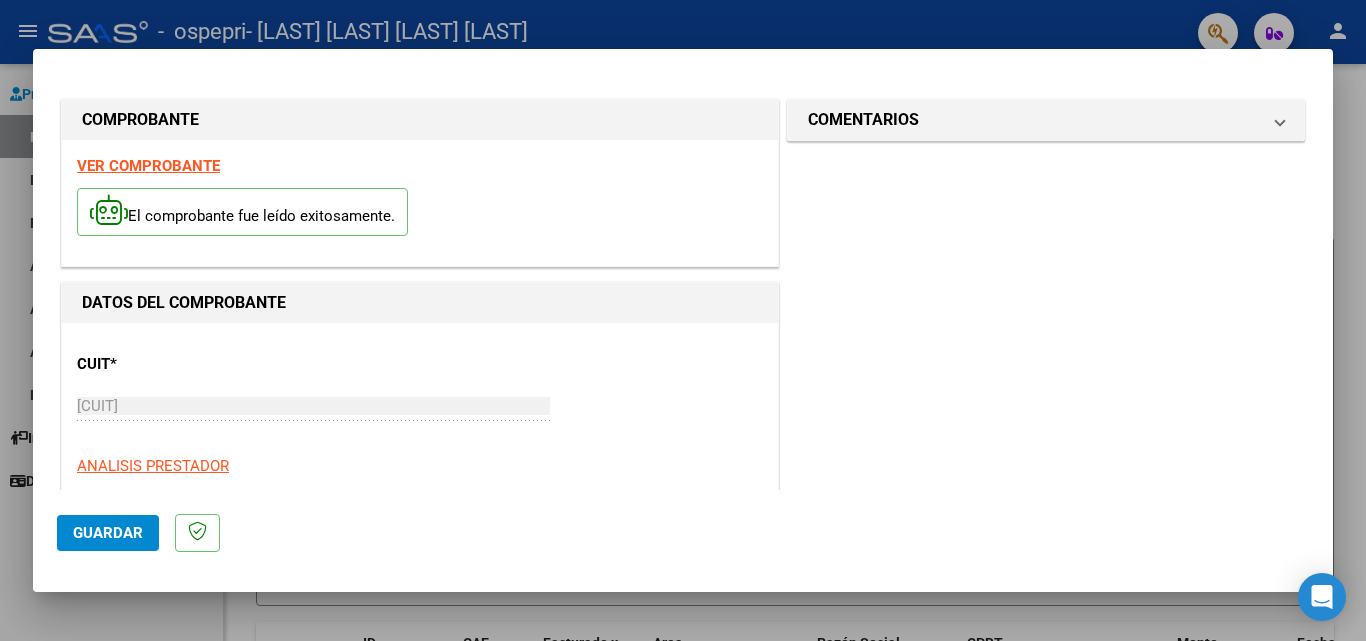 scroll, scrollTop: 40, scrollLeft: 0, axis: vertical 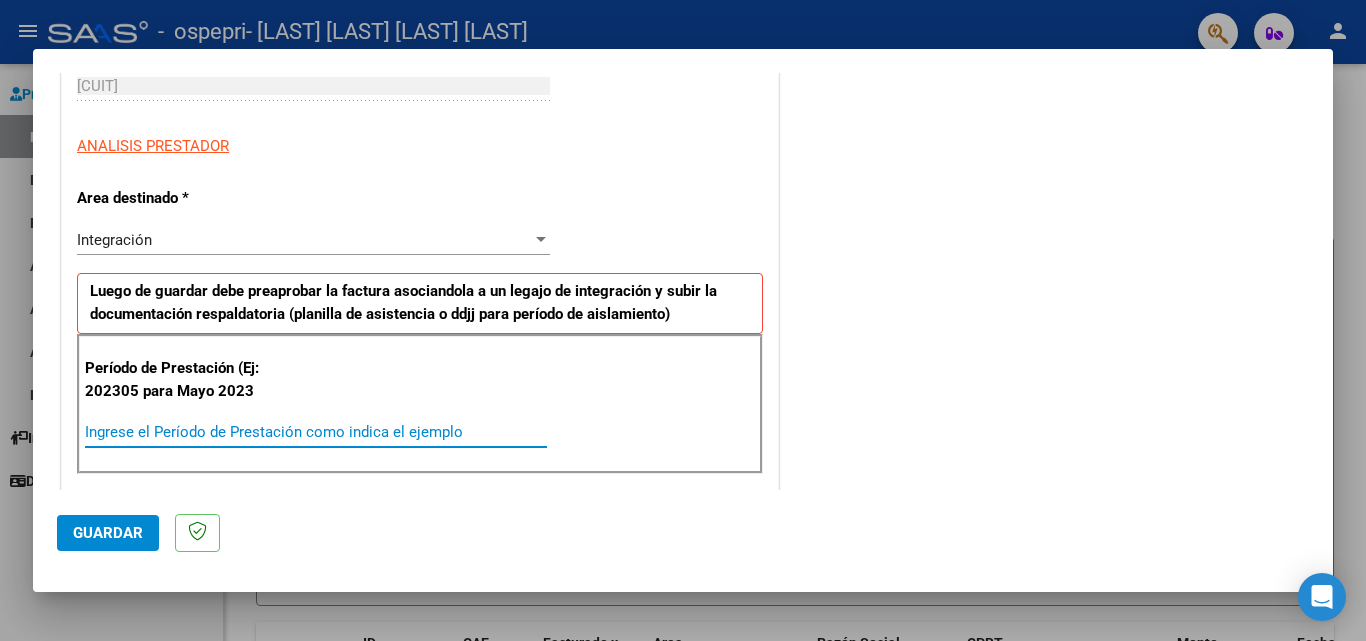 click on "Ingrese el Período de Prestación como indica el ejemplo" at bounding box center (316, 432) 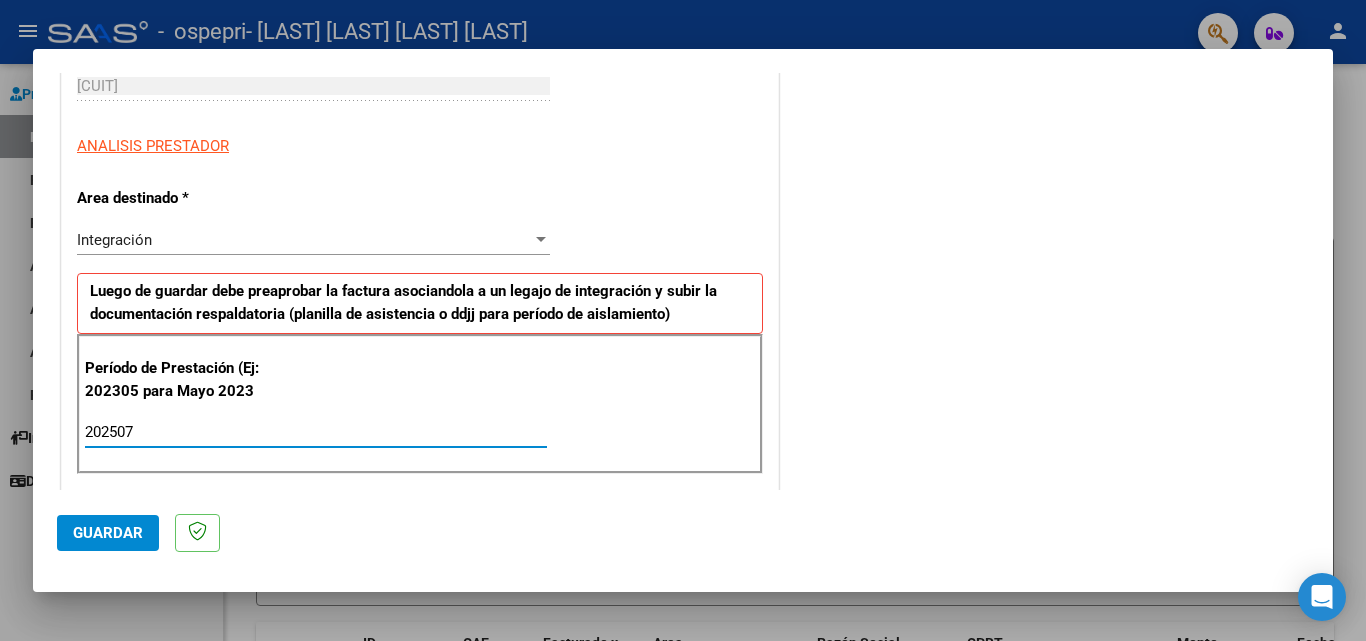 type on "202507" 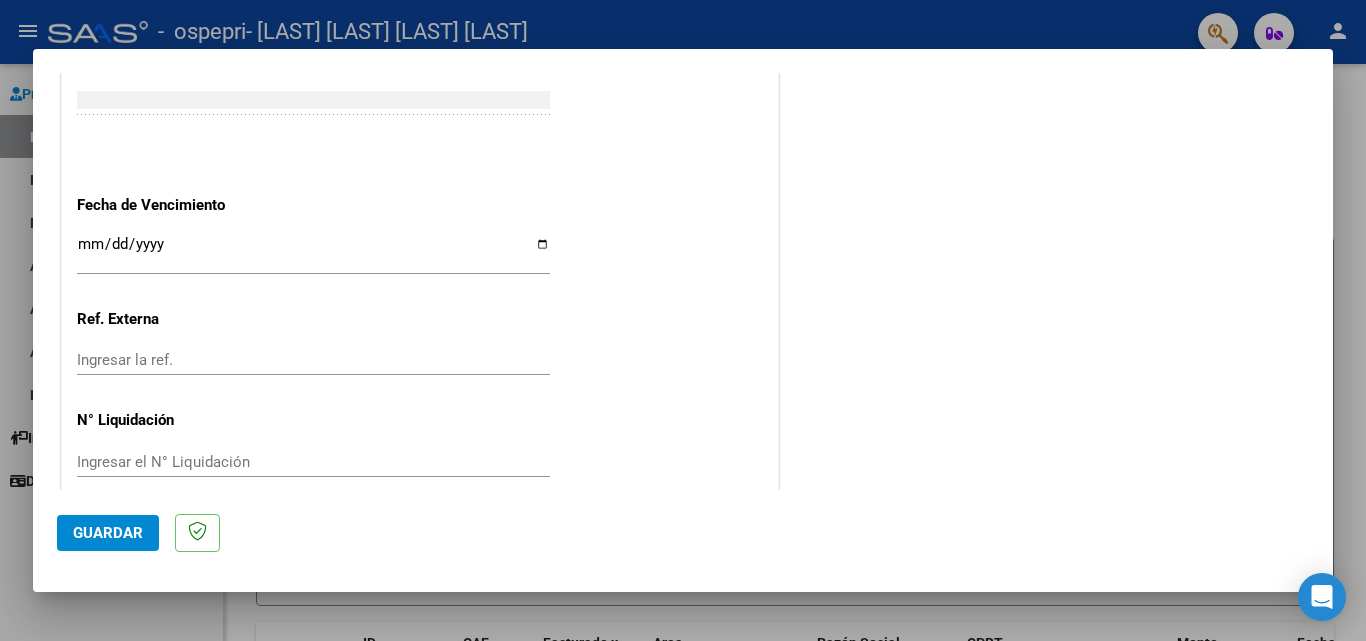 scroll, scrollTop: 1305, scrollLeft: 0, axis: vertical 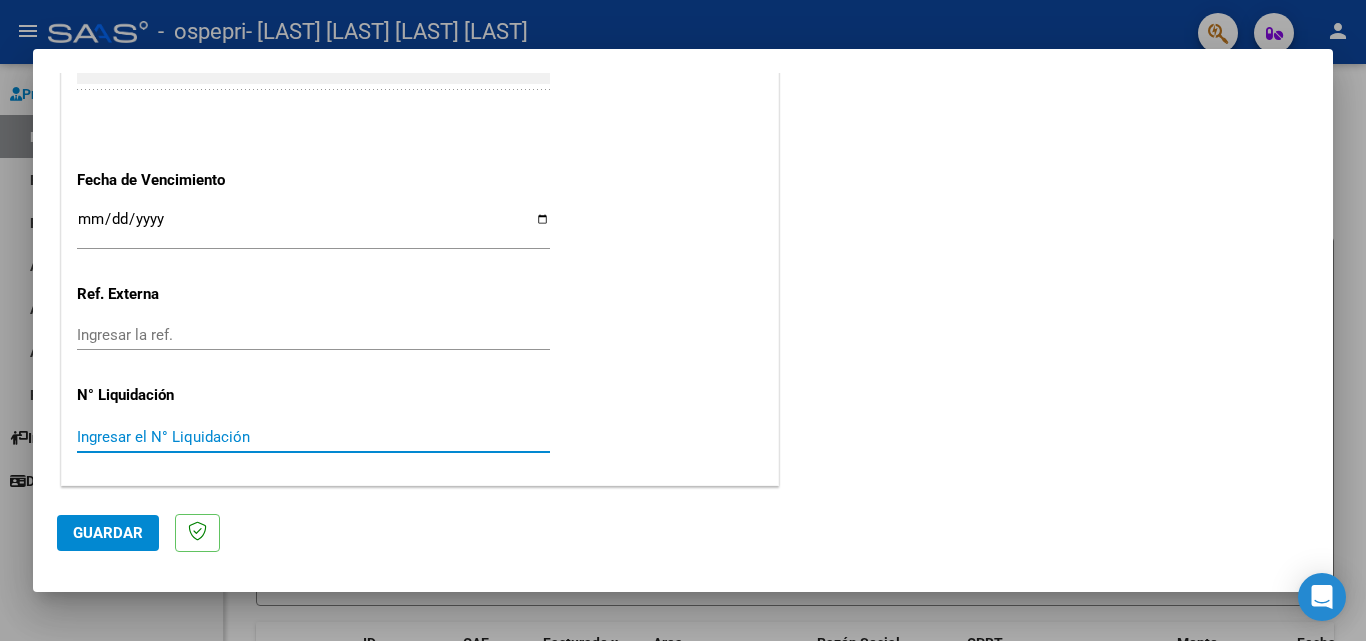 click on "Ingresar el N° Liquidación" at bounding box center (313, 437) 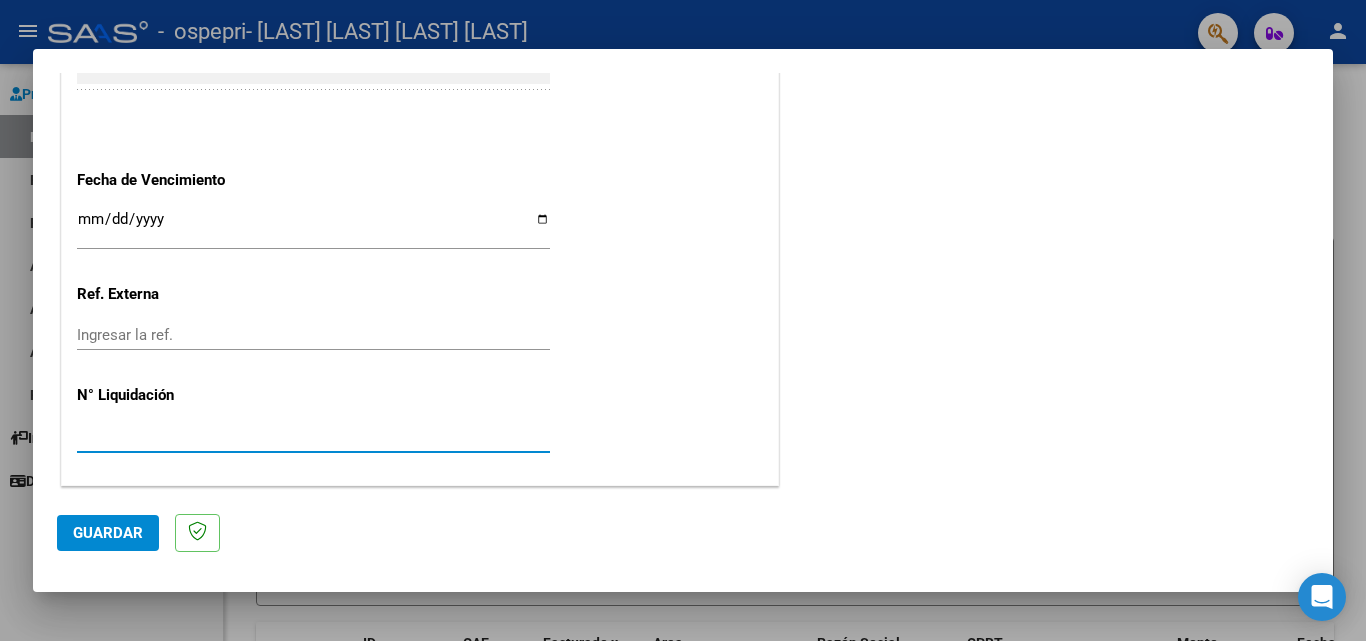 type on "[NUMBER]" 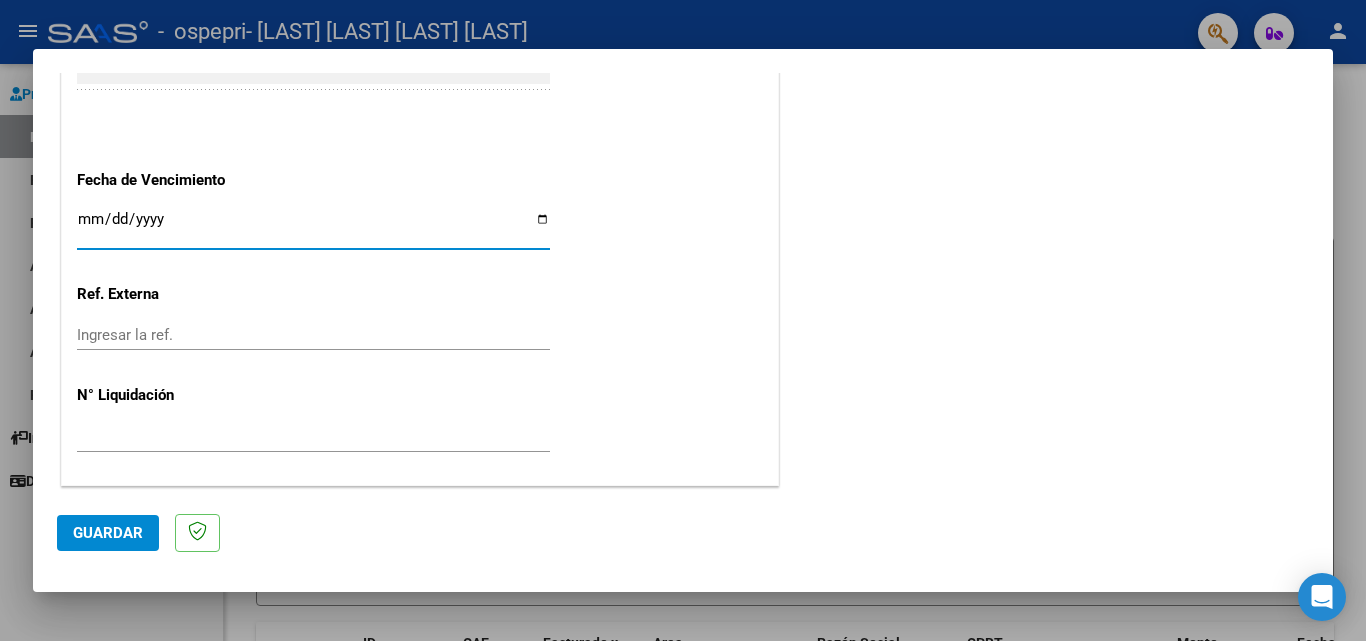 click on "Guardar" 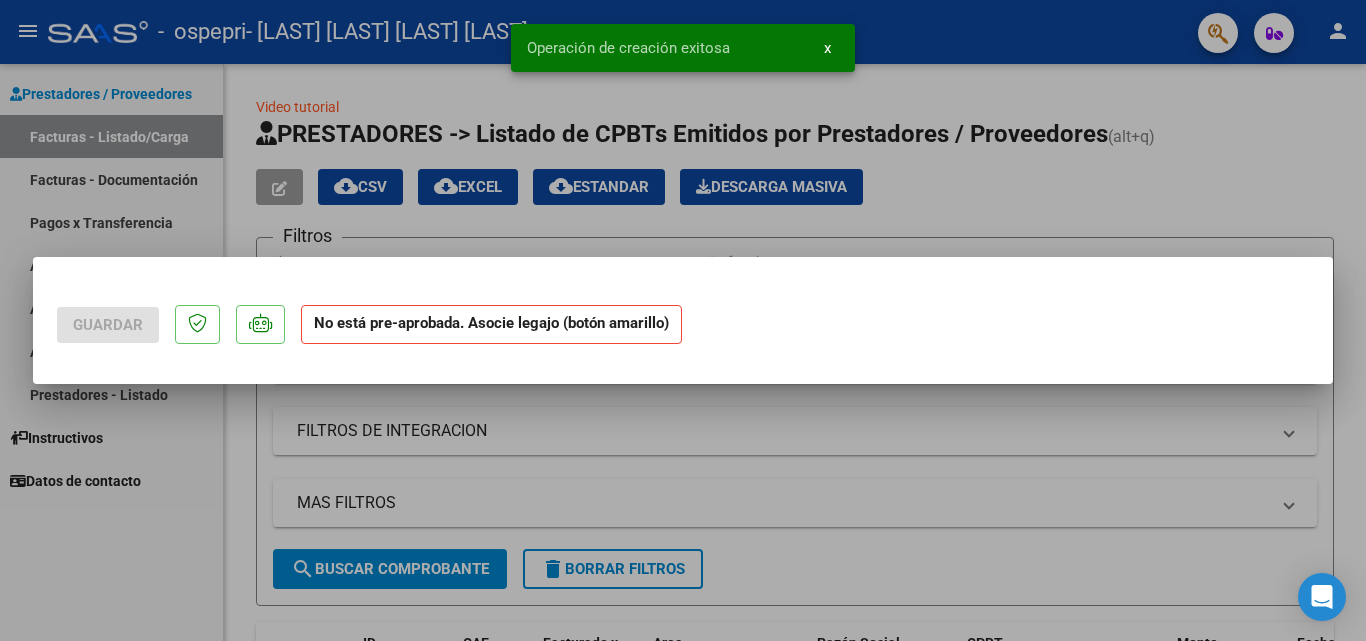 scroll, scrollTop: 0, scrollLeft: 0, axis: both 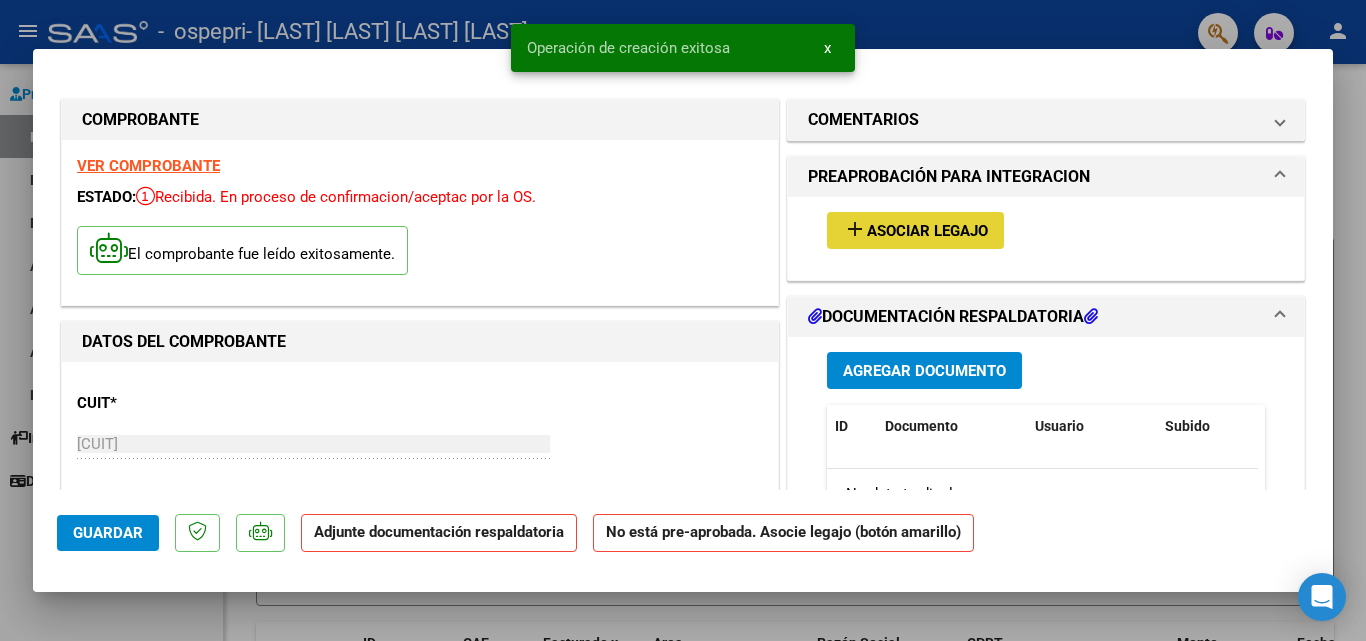click on "add Asociar Legajo" at bounding box center (915, 230) 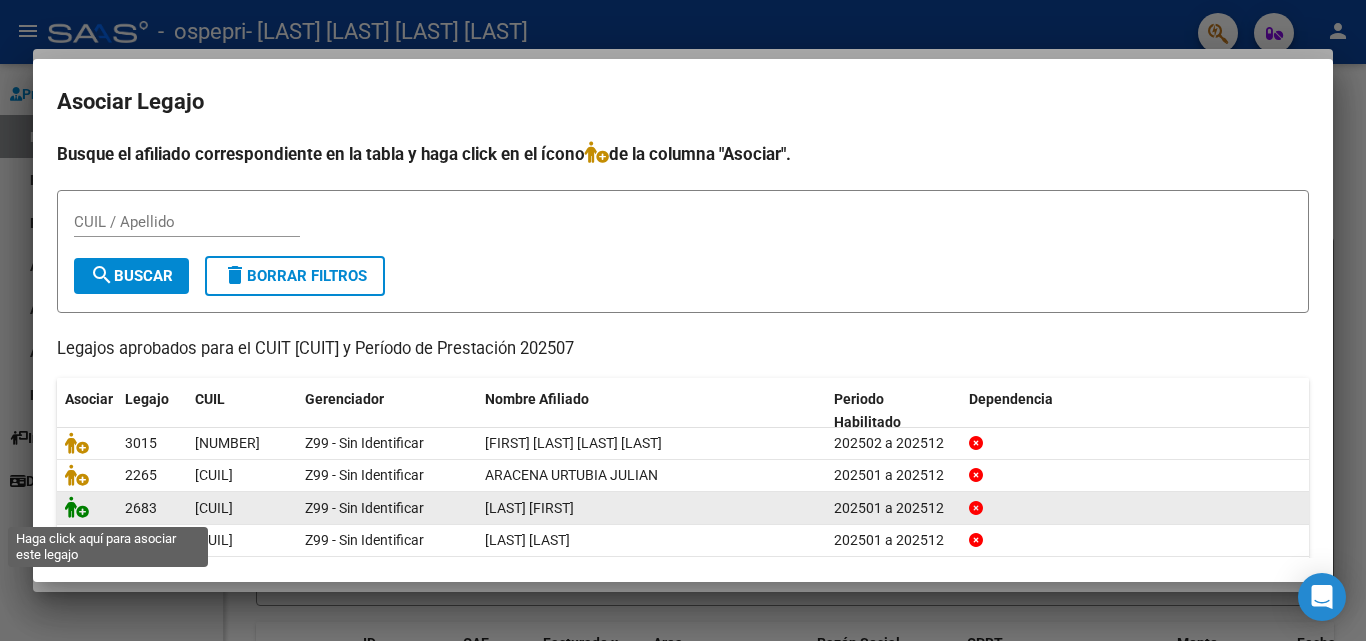 click 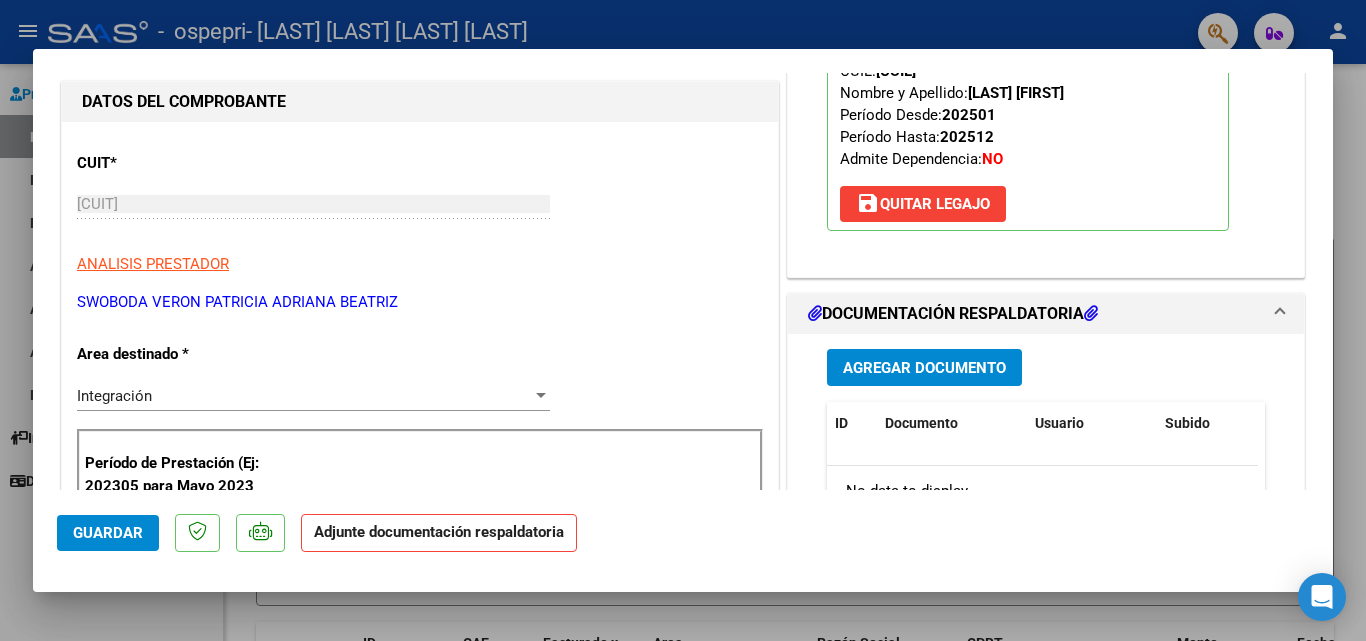 scroll, scrollTop: 280, scrollLeft: 0, axis: vertical 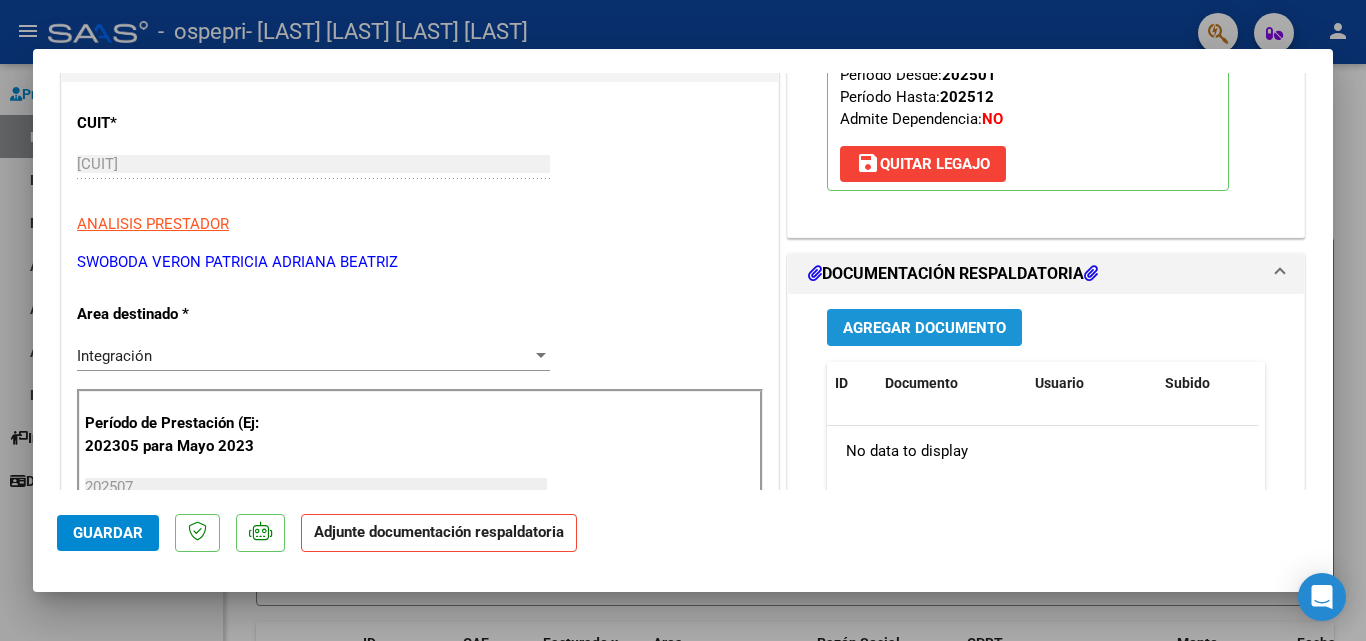 click on "Agregar Documento" at bounding box center [924, 328] 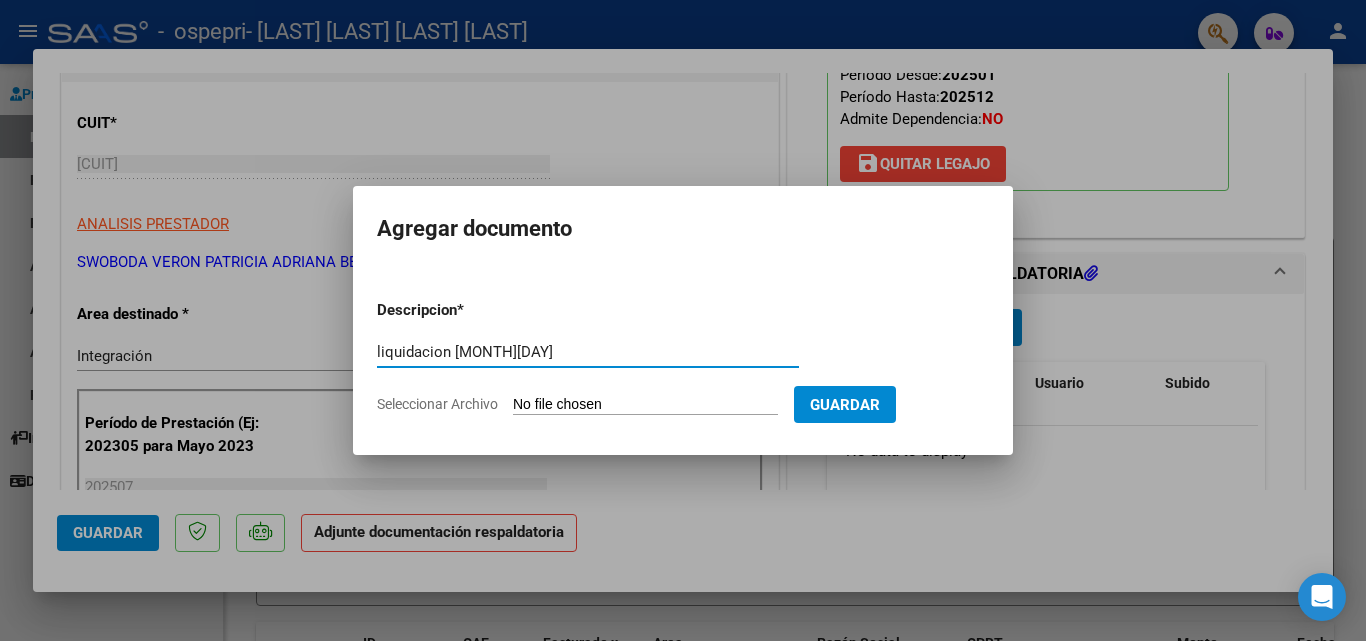 type on "liquidacion [MONTH][DAY]" 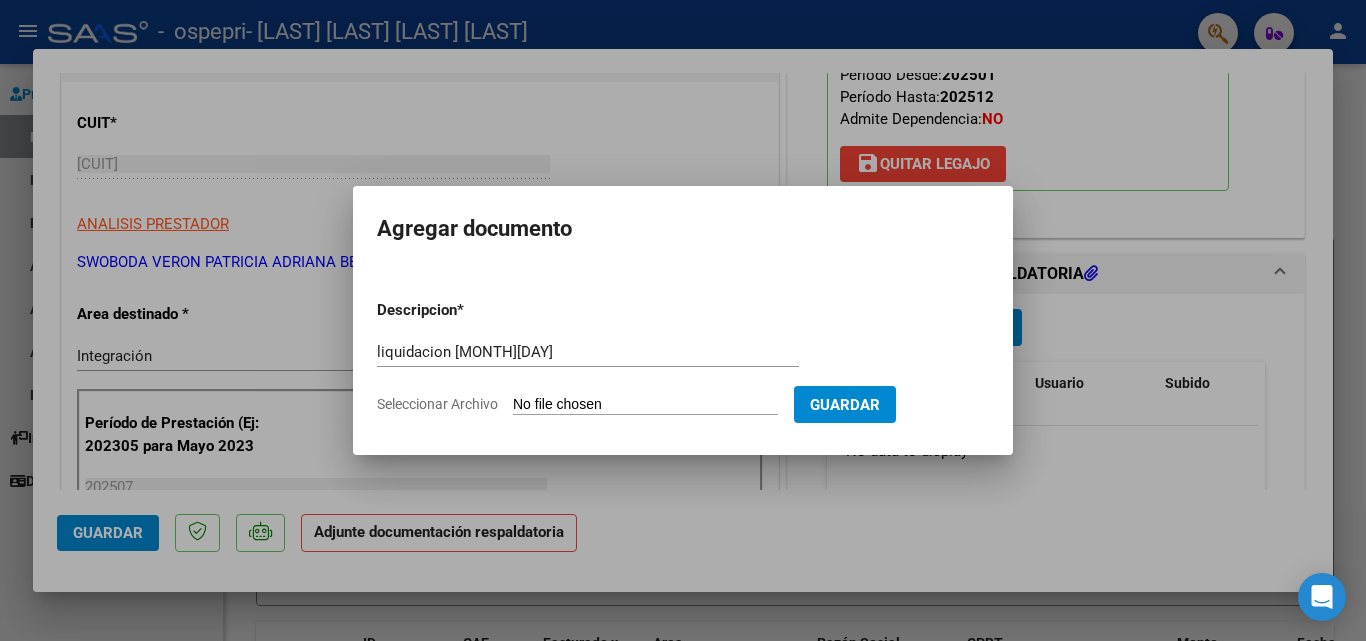 click on "Seleccionar Archivo" at bounding box center (645, 405) 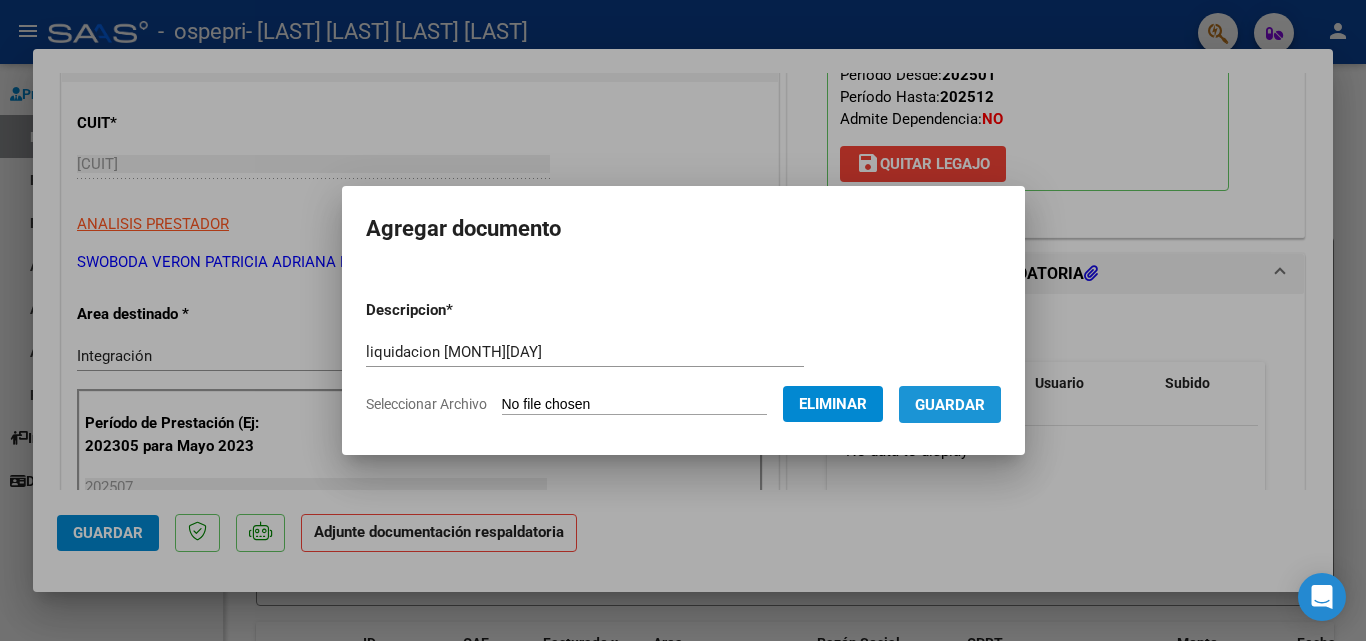 click on "Guardar" at bounding box center [950, 405] 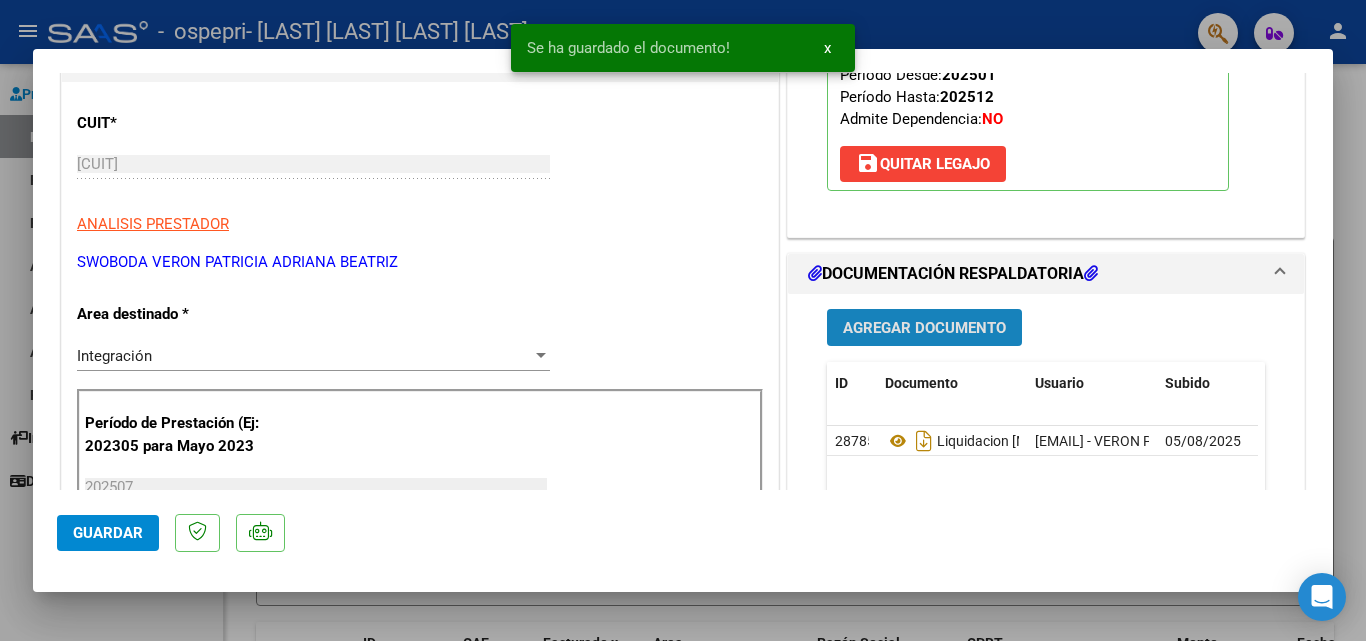 click on "Agregar Documento" at bounding box center (924, 328) 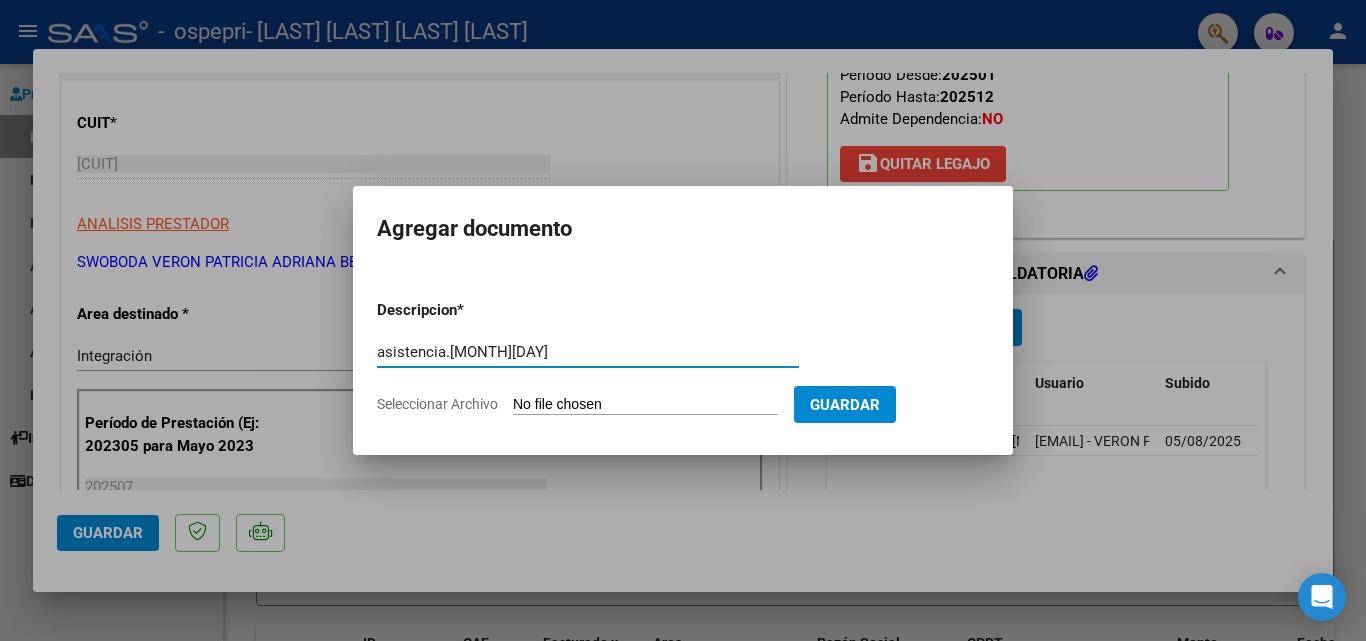 type on "asistencia.[MONTH][DAY]" 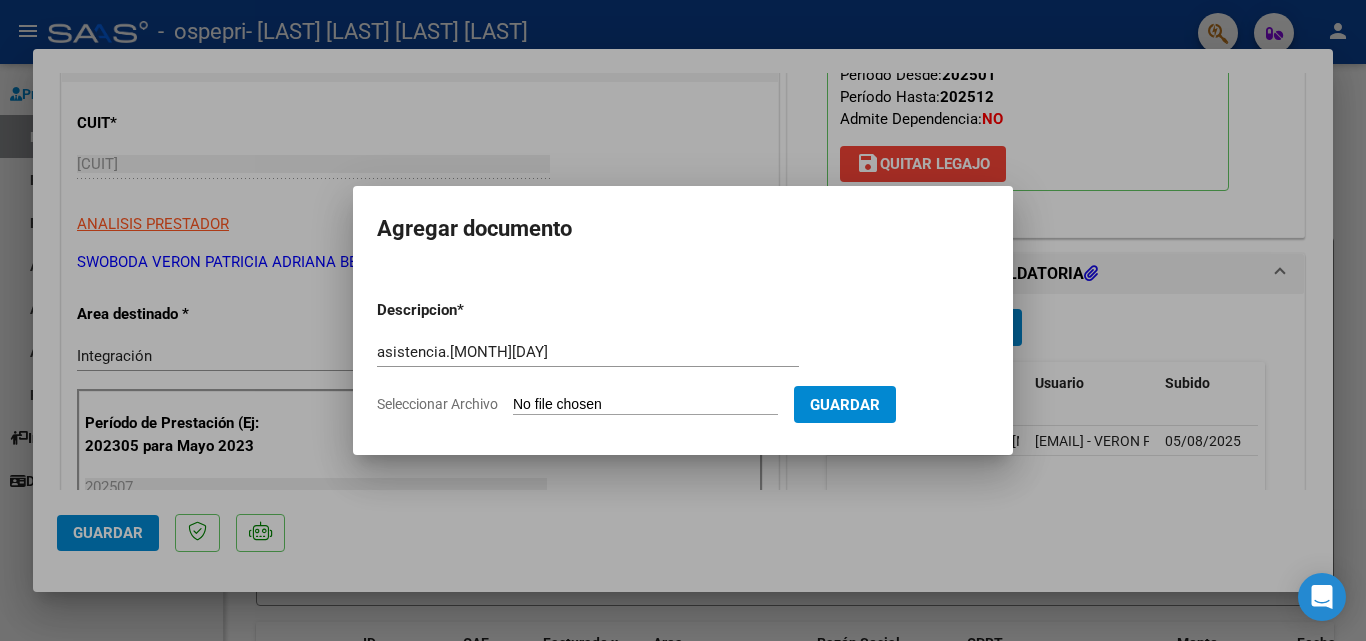 click on "Seleccionar Archivo" at bounding box center [645, 405] 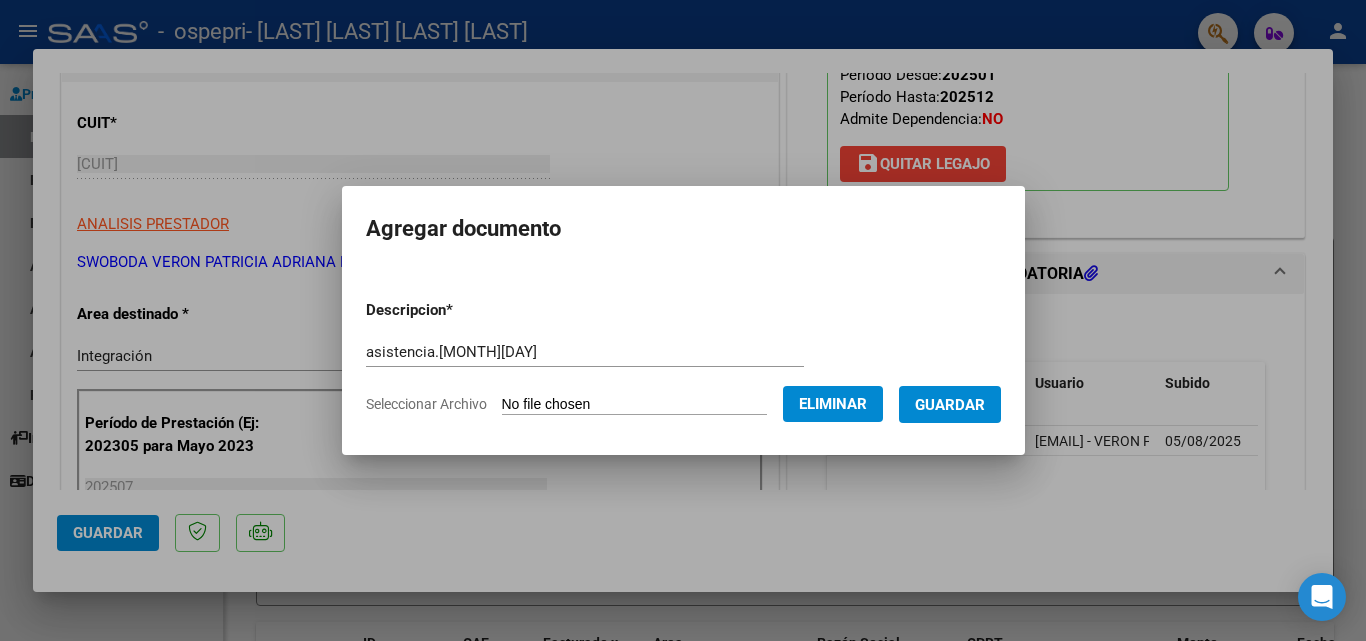 click on "Guardar" at bounding box center [950, 405] 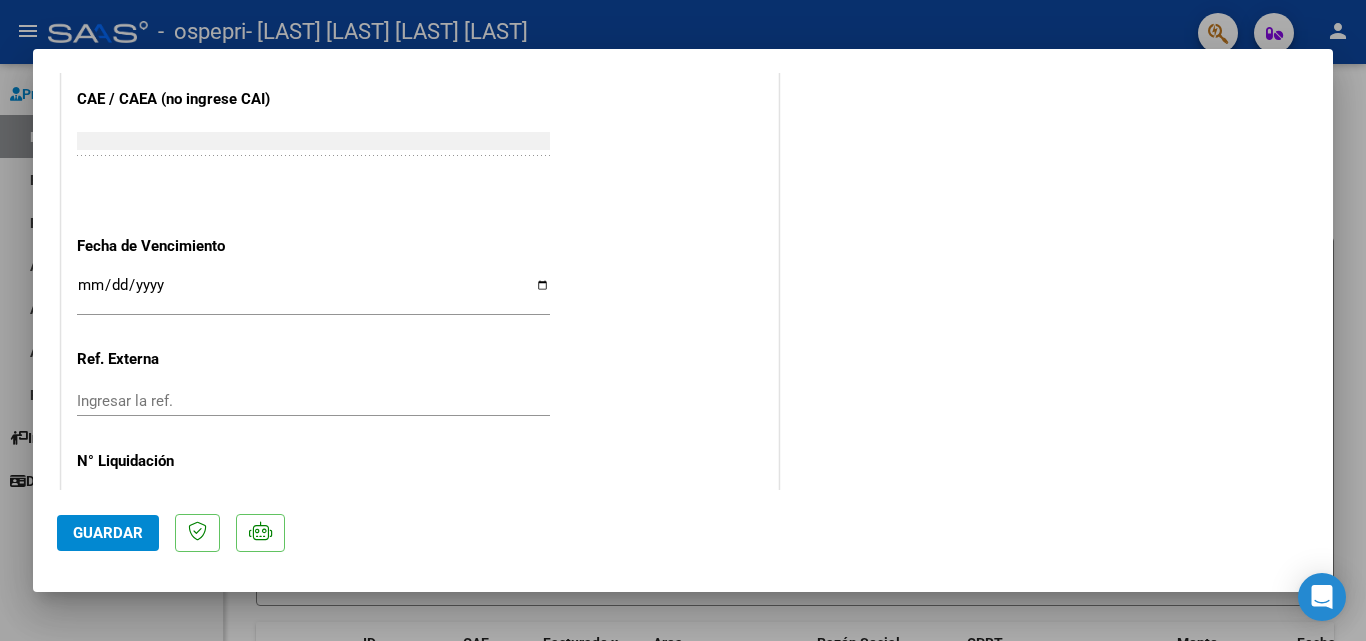 scroll, scrollTop: 1373, scrollLeft: 0, axis: vertical 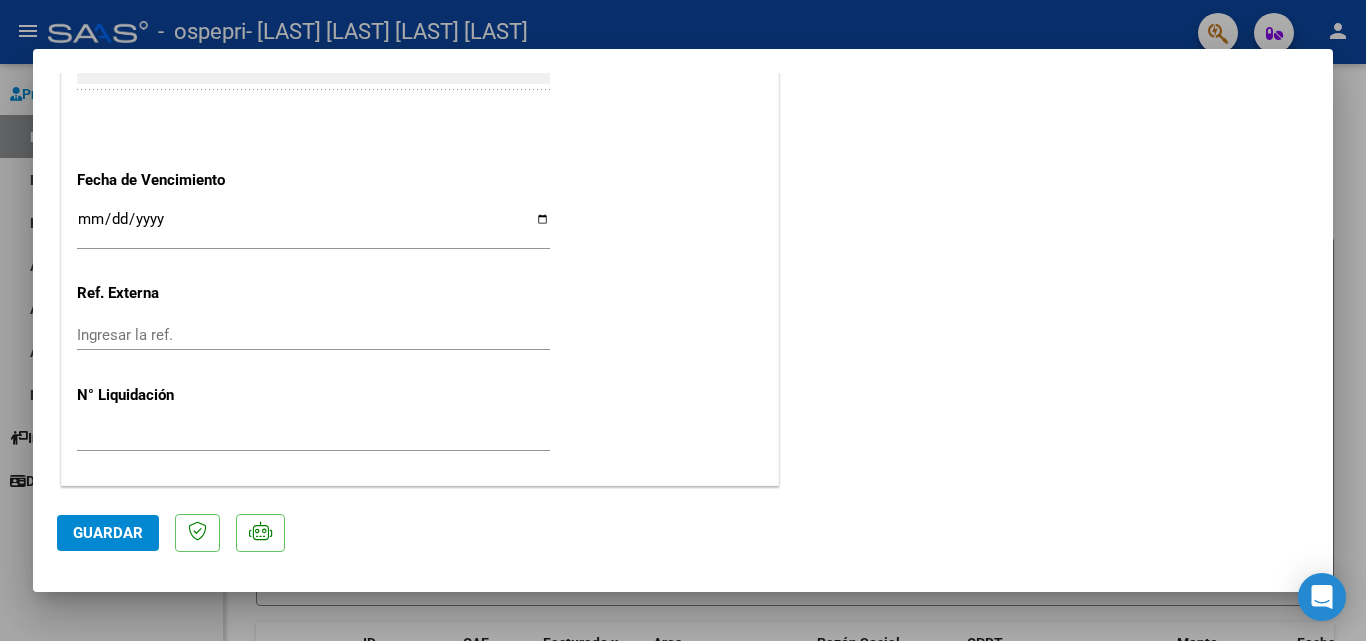 click on "COMPROBANTE VER COMPROBANTE       ESTADO:   Recibida. En proceso de confirmacion/aceptac por la OS.     El comprobante fue leído exitosamente.  DATOS DEL COMPROBANTE CUIT  *   [CUIT] Ingresar CUIT  ANALISIS PRESTADOR  [LAST] [LAST] [LAST] [LAST]  ARCA Padrón  Area destinado * Integración Seleccionar Area Período de Prestación (Ej: 202305 para Mayo 2023    202507 Ingrese el Período de Prestación como indica el ejemplo   Una vez que se asoció a un legajo aprobado no se puede cambiar el período de prestación.   Comprobante Tipo * Factura C Seleccionar Tipo Punto de Venta  *   2 Ingresar el Nro.  Número  *   1128 Ingresar el Nro.  Monto  *   $ 148.447,20 Ingresar el monto  Fecha del Cpbt.  *   2025-08-04 Ingresar la fecha  CAE / CAEA (no ingrese CAI)    75310884891198 Ingresar el CAE o CAEA (no ingrese CAI)  Fecha de Vencimiento    Ingresar la fecha  Ref. Externa    Ingresar la ref.  N° Liquidación    266548 Ingresar el N° Liquidación  COMENTARIOS 202507 Ver Legajo Asociado  NO" at bounding box center (683, 320) 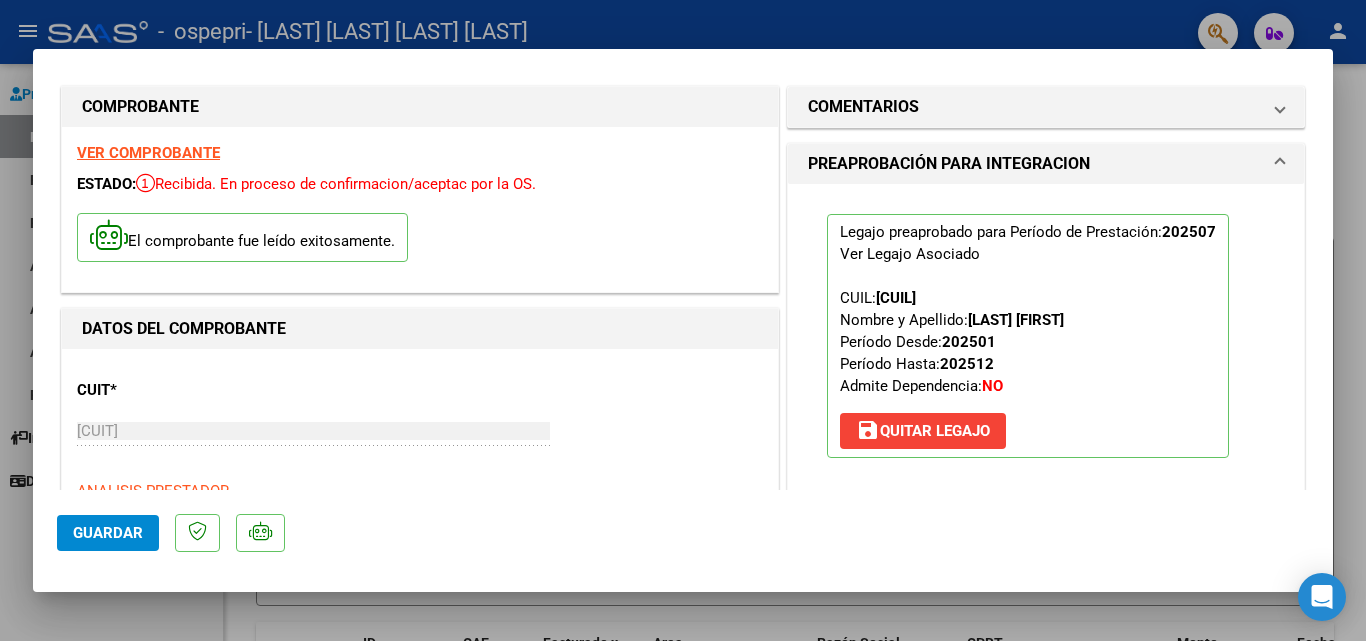 scroll, scrollTop: 0, scrollLeft: 0, axis: both 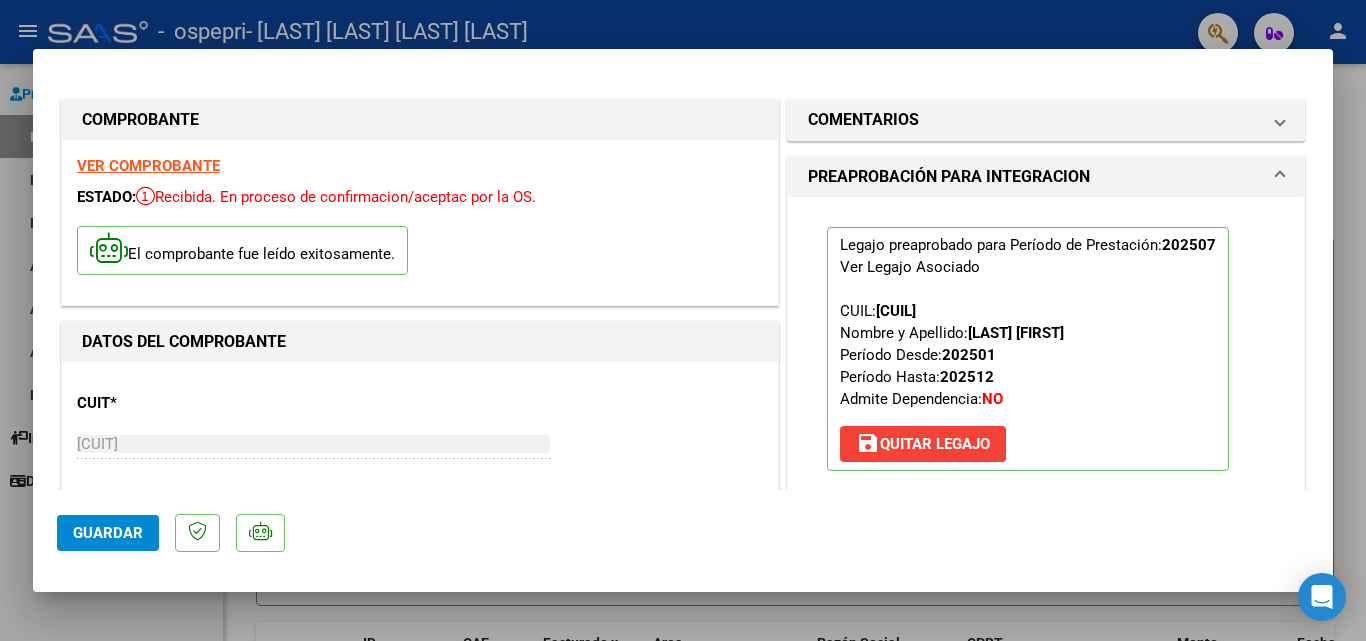 click at bounding box center (683, 320) 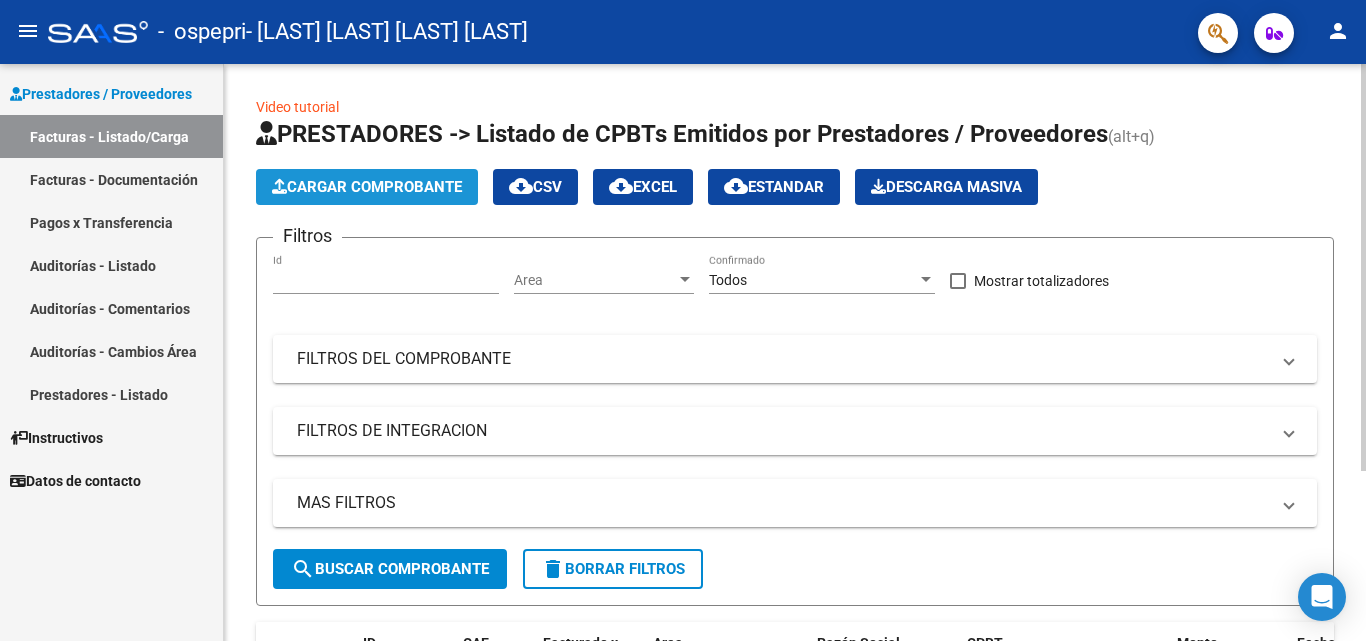 click on "Cargar Comprobante" 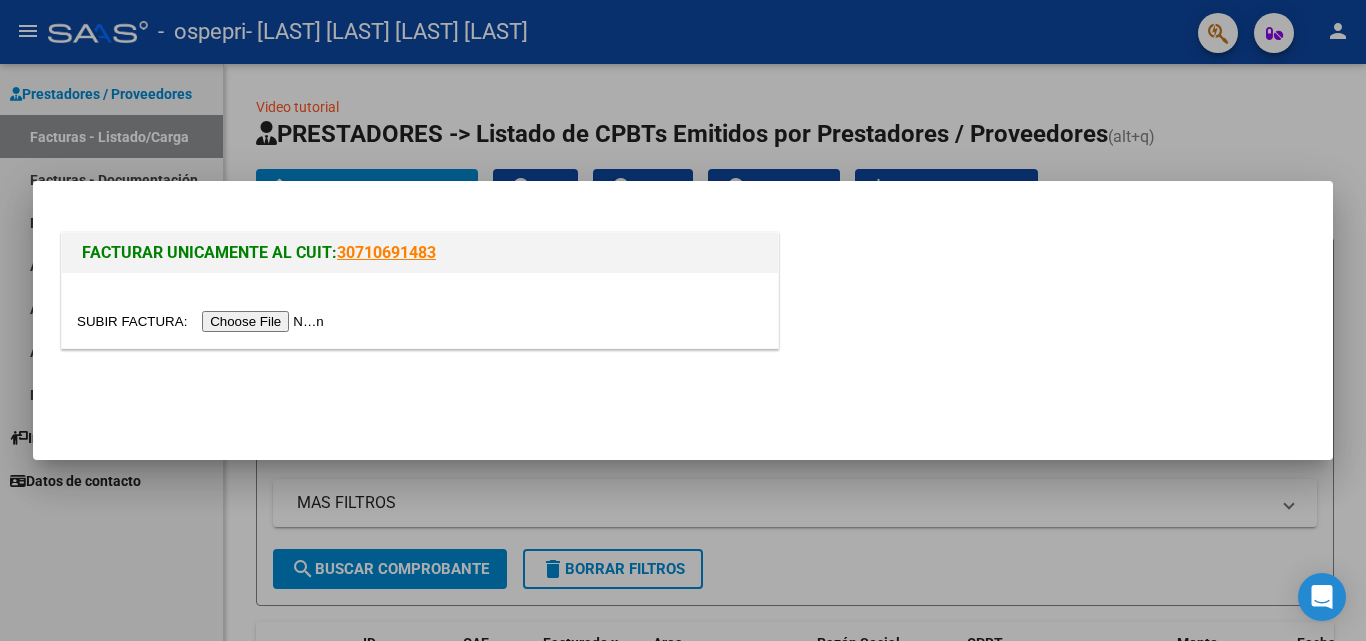 click at bounding box center [203, 321] 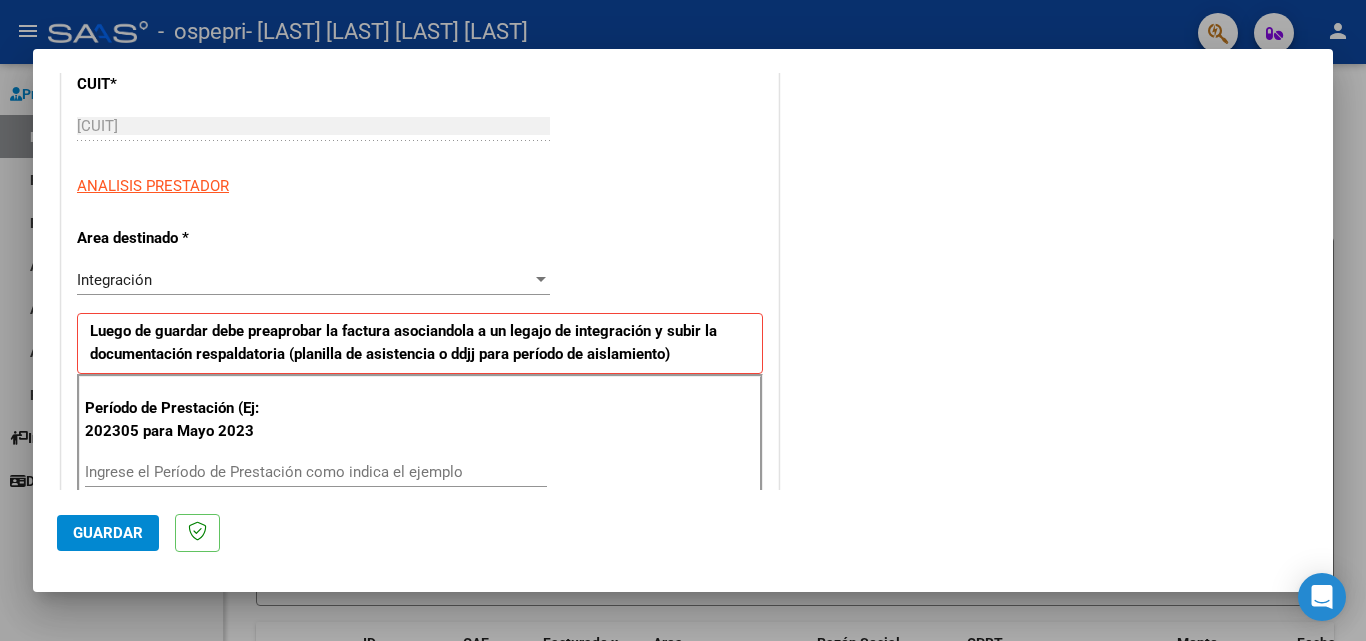scroll, scrollTop: 320, scrollLeft: 0, axis: vertical 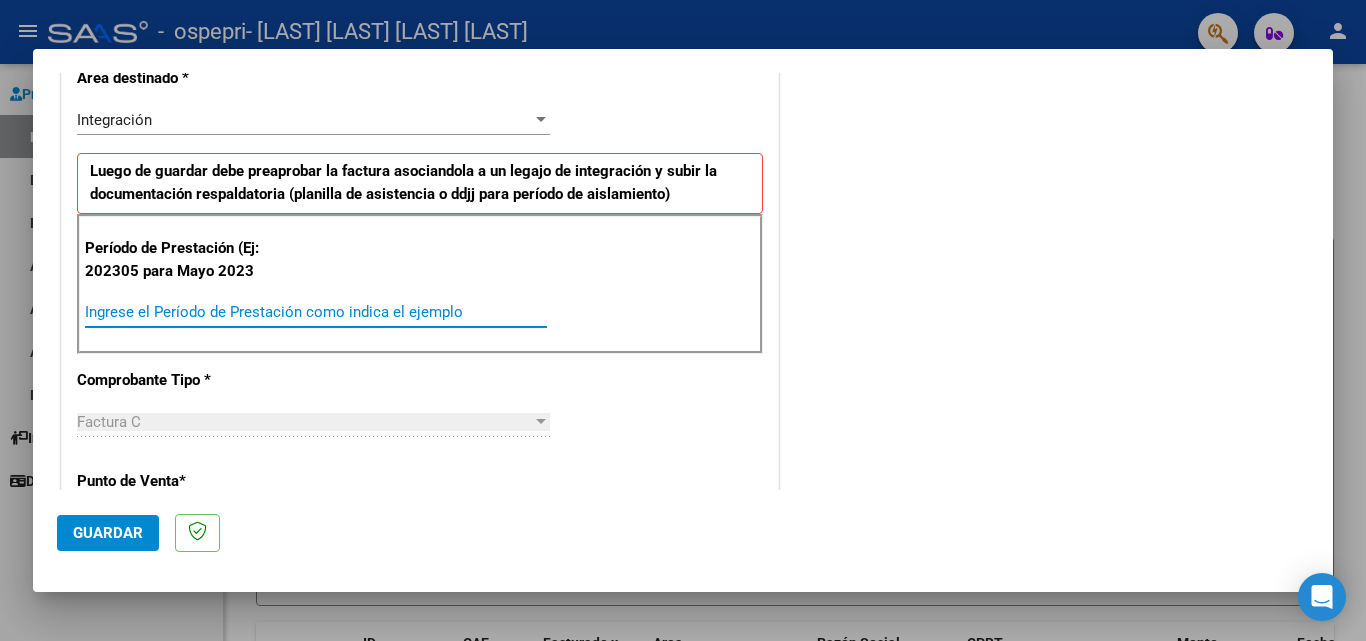 click on "Ingrese el Período de Prestación como indica el ejemplo" at bounding box center (316, 312) 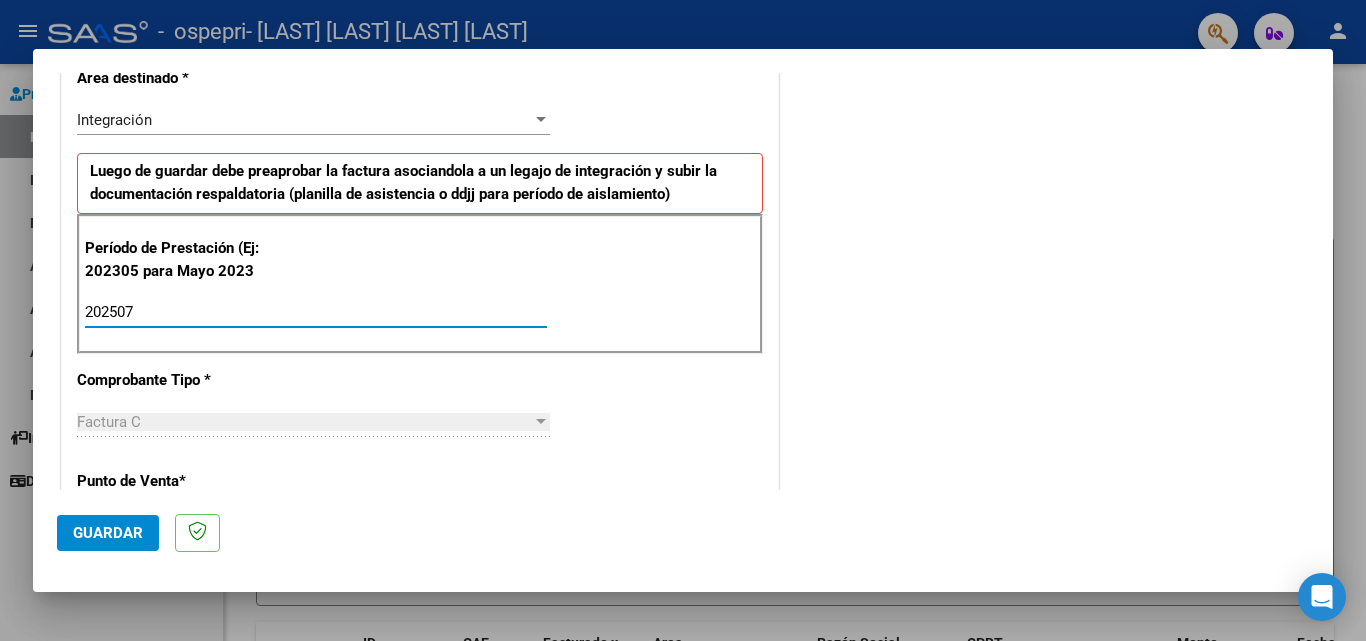 type on "202507" 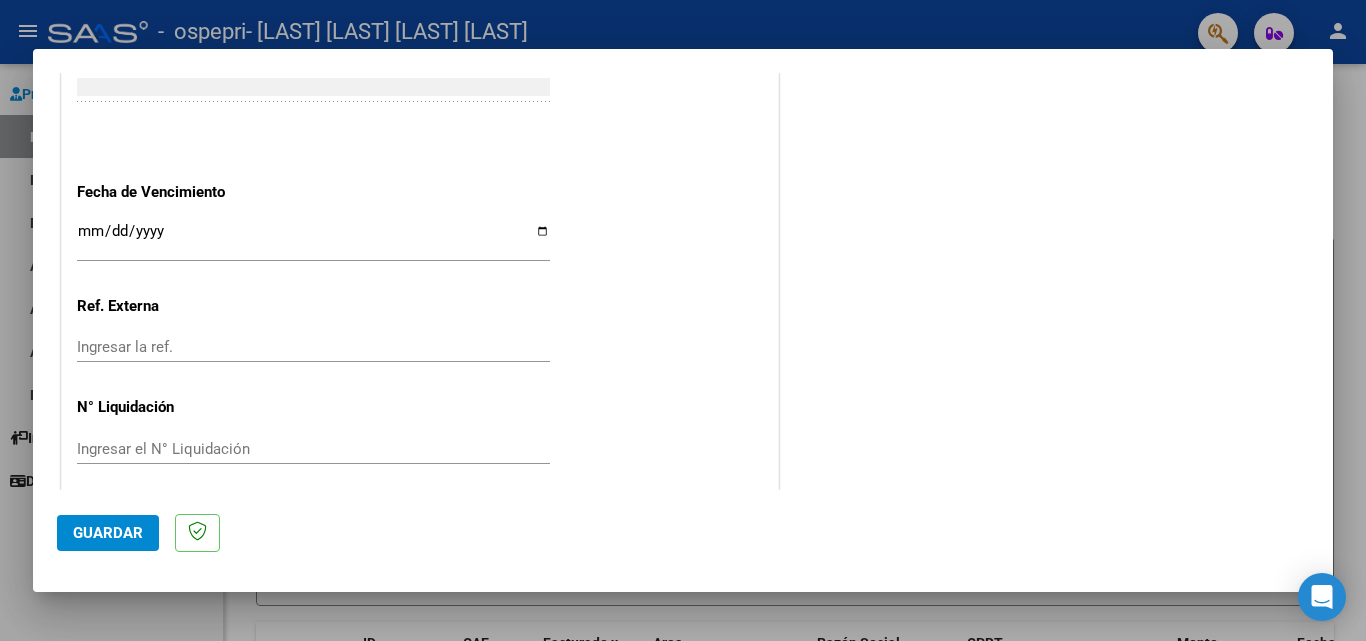 scroll, scrollTop: 1305, scrollLeft: 0, axis: vertical 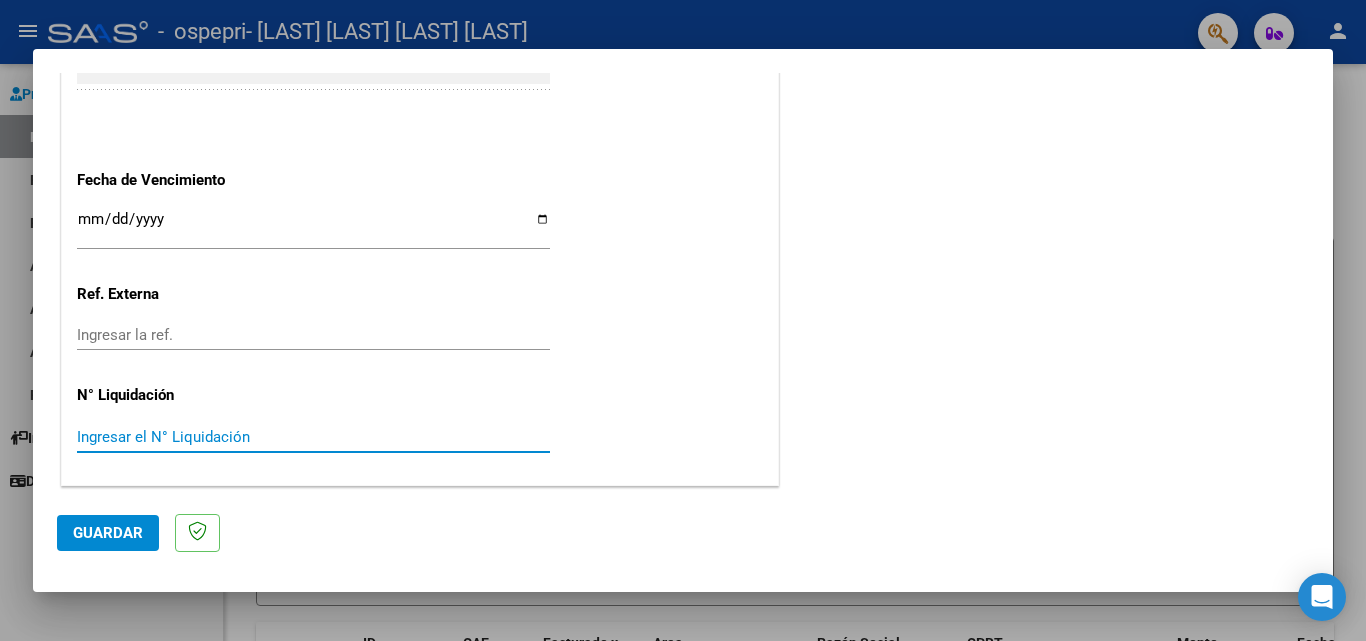 click on "Ingresar el N° Liquidación" at bounding box center (313, 437) 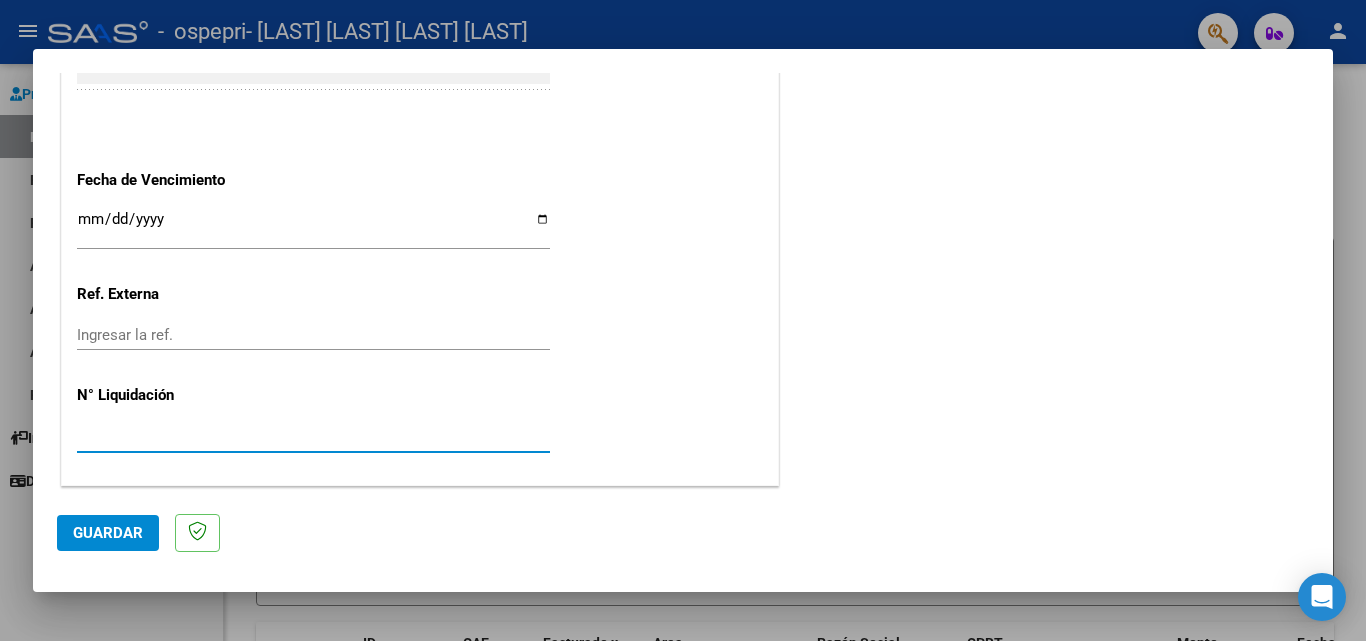 type on "[NUMBER]" 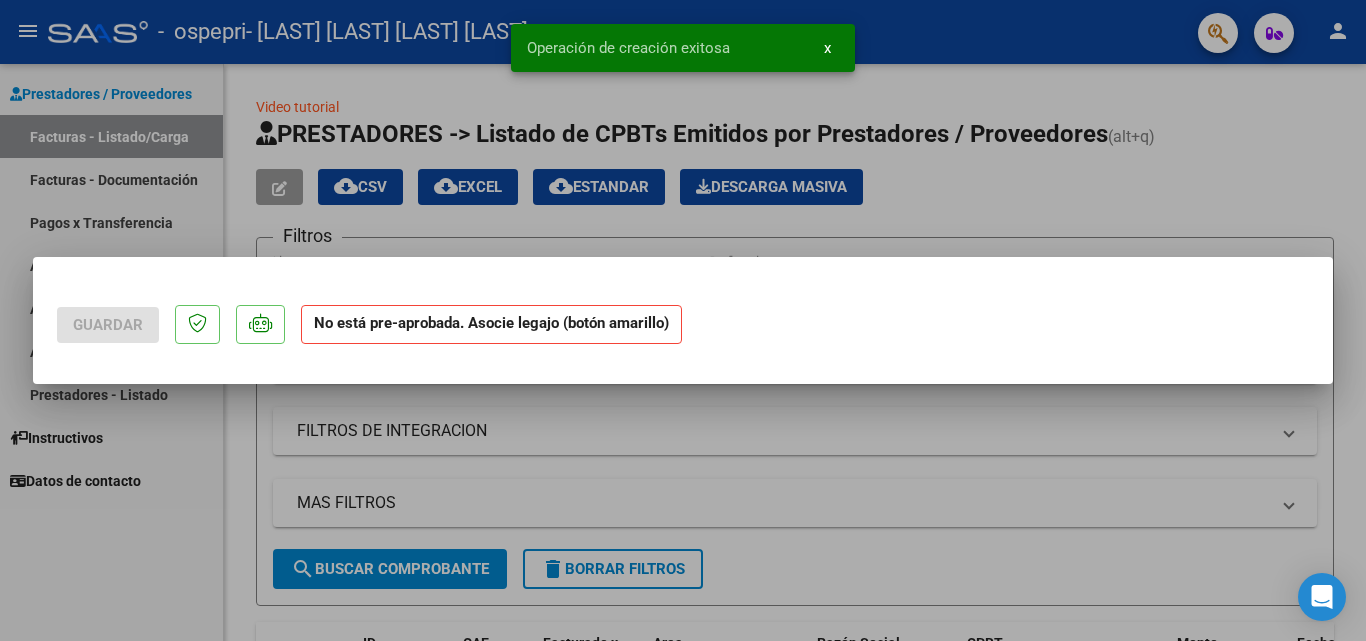 scroll, scrollTop: 0, scrollLeft: 0, axis: both 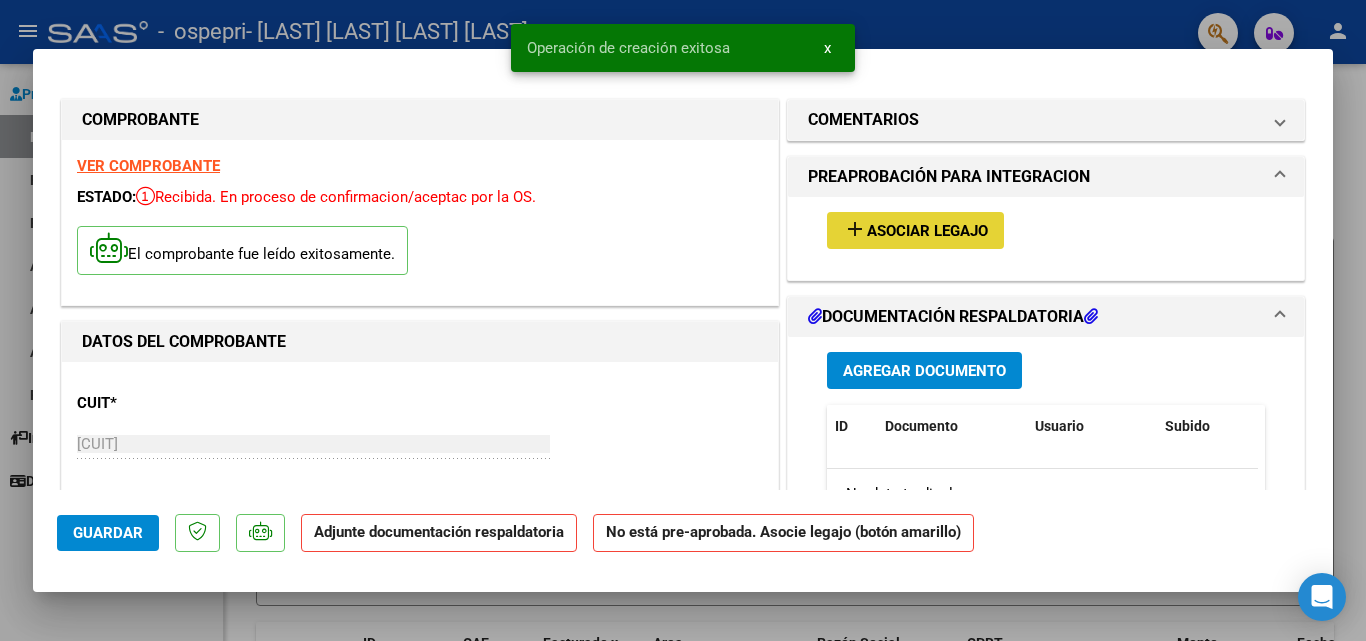 click on "Asociar Legajo" at bounding box center (927, 231) 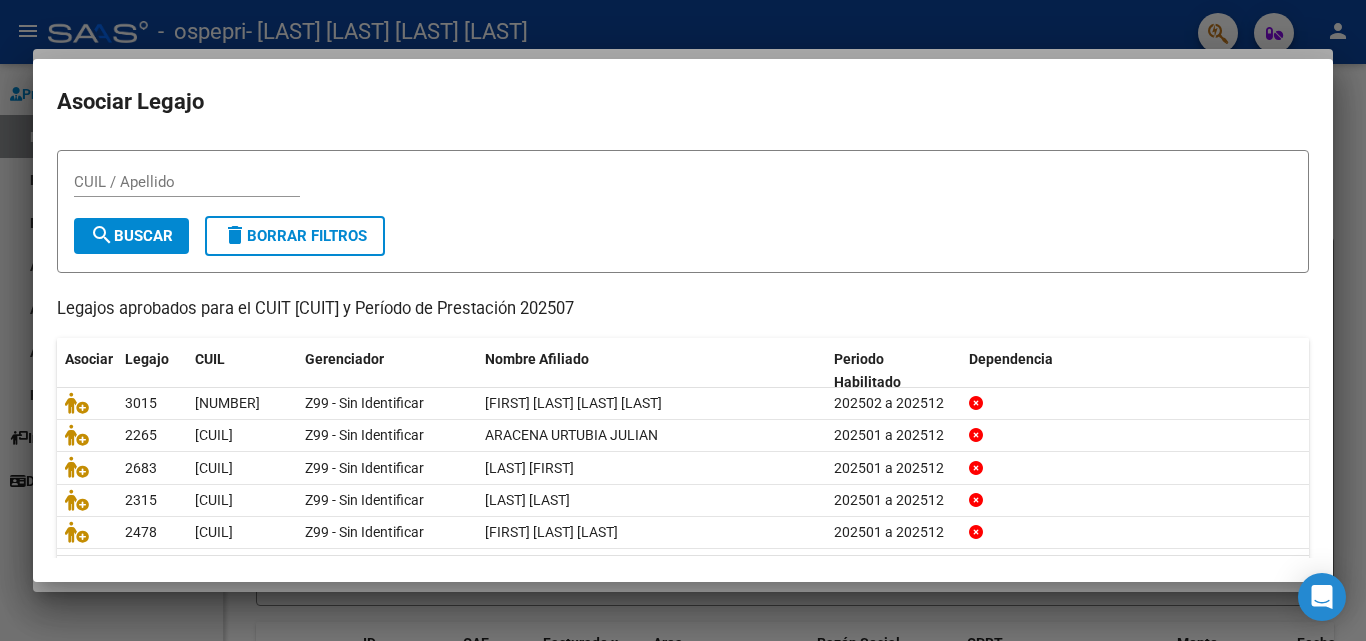 scroll, scrollTop: 80, scrollLeft: 0, axis: vertical 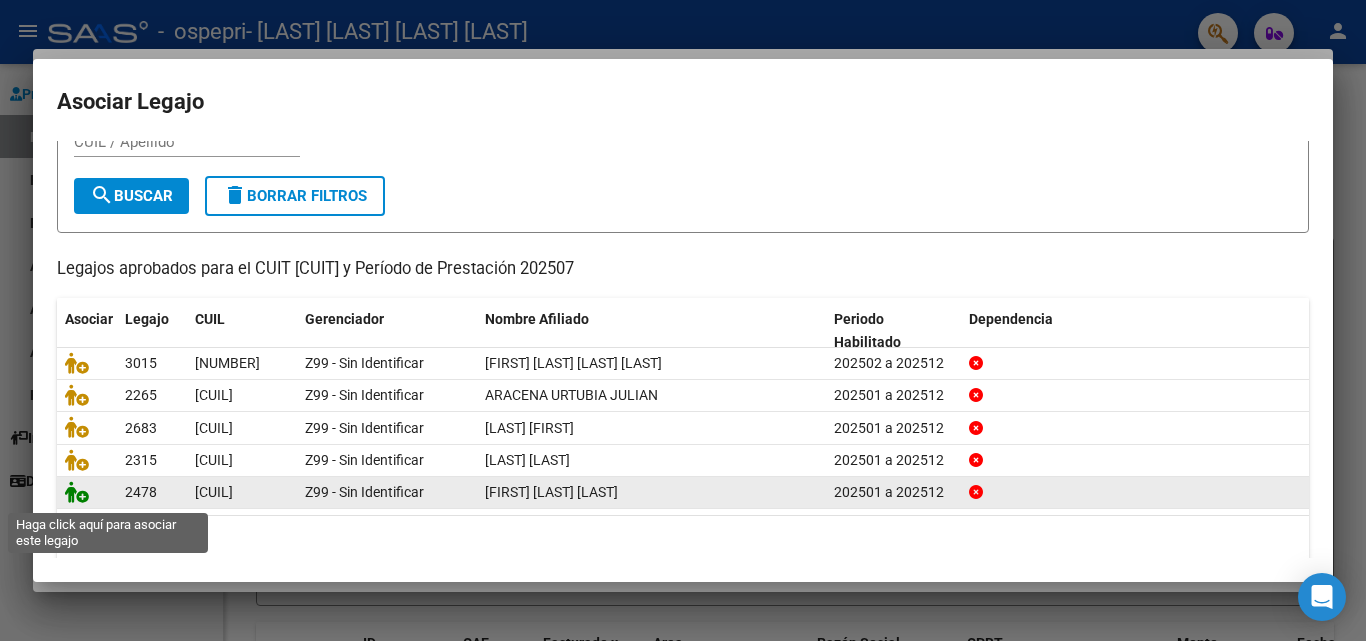 click 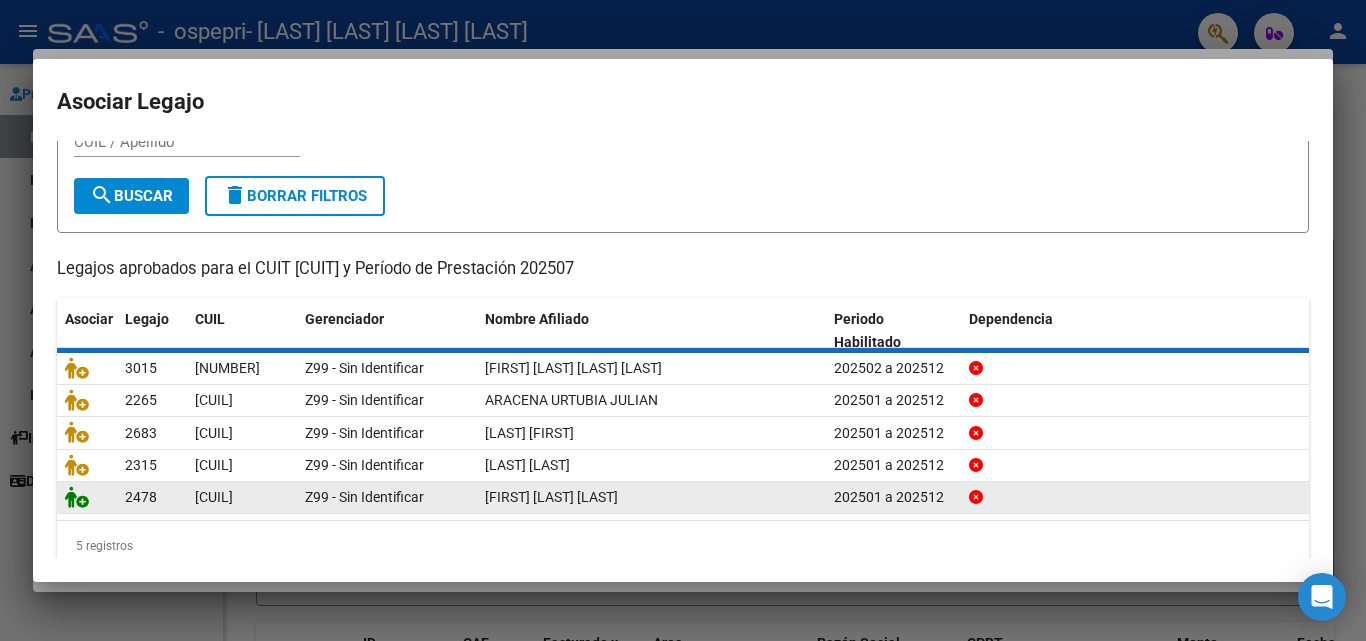 scroll, scrollTop: 0, scrollLeft: 0, axis: both 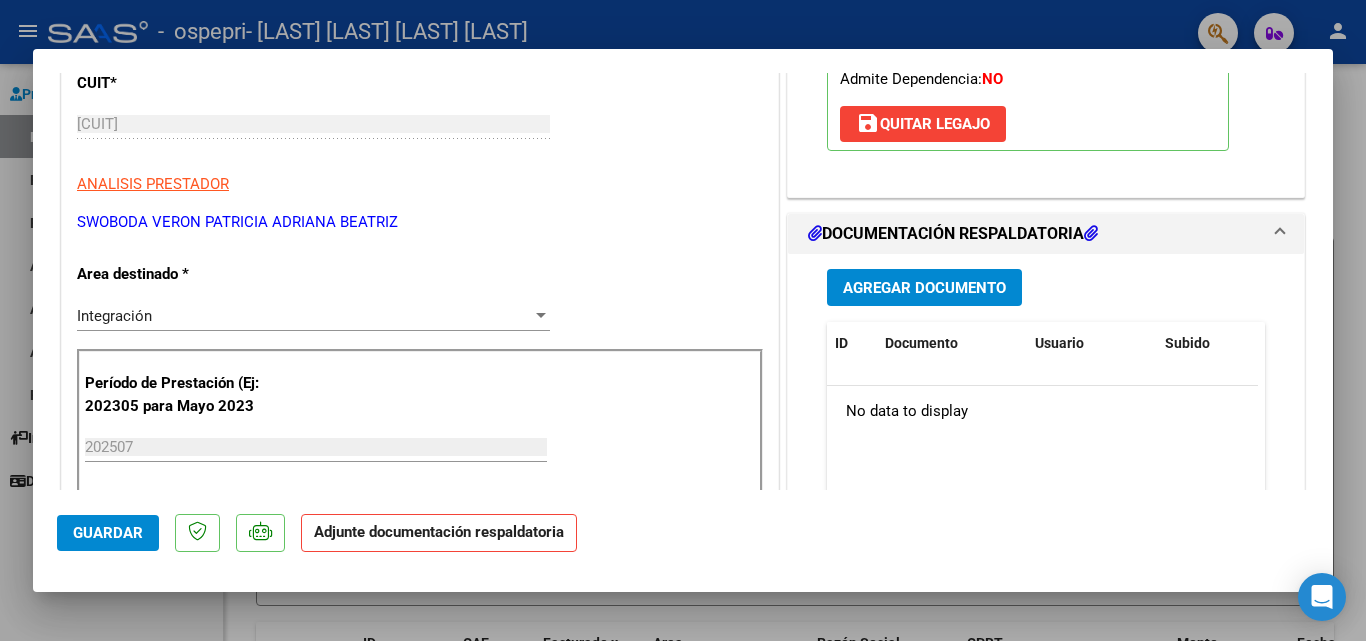 click on "Agregar Documento" at bounding box center (924, 288) 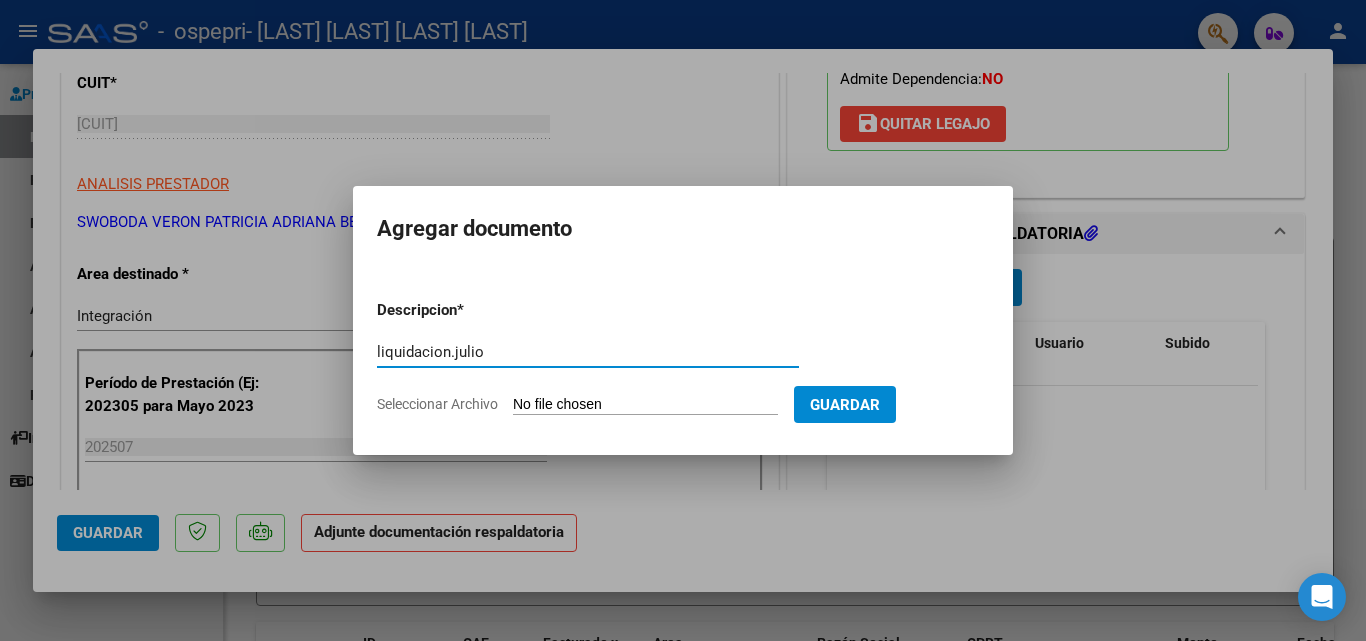 type on "liquidacion.julio" 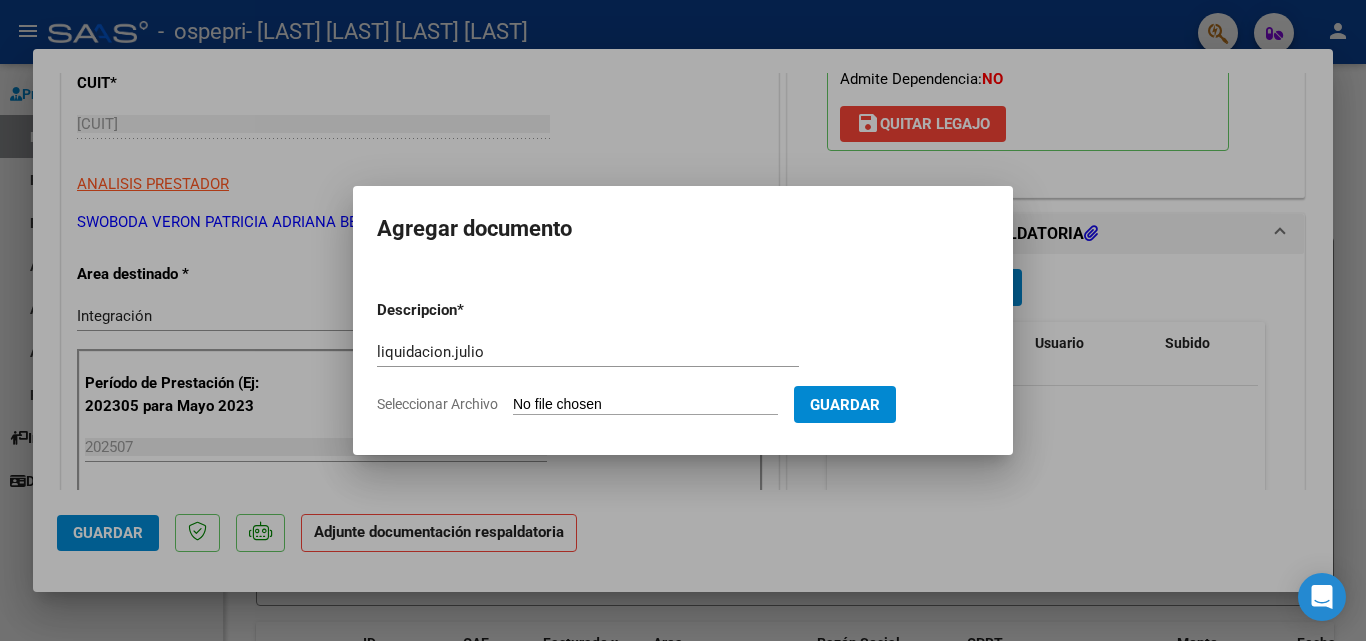 type on "C:\fakepath\liquidac.[LAST] [FIRST].[MONTH][DAY].pdf" 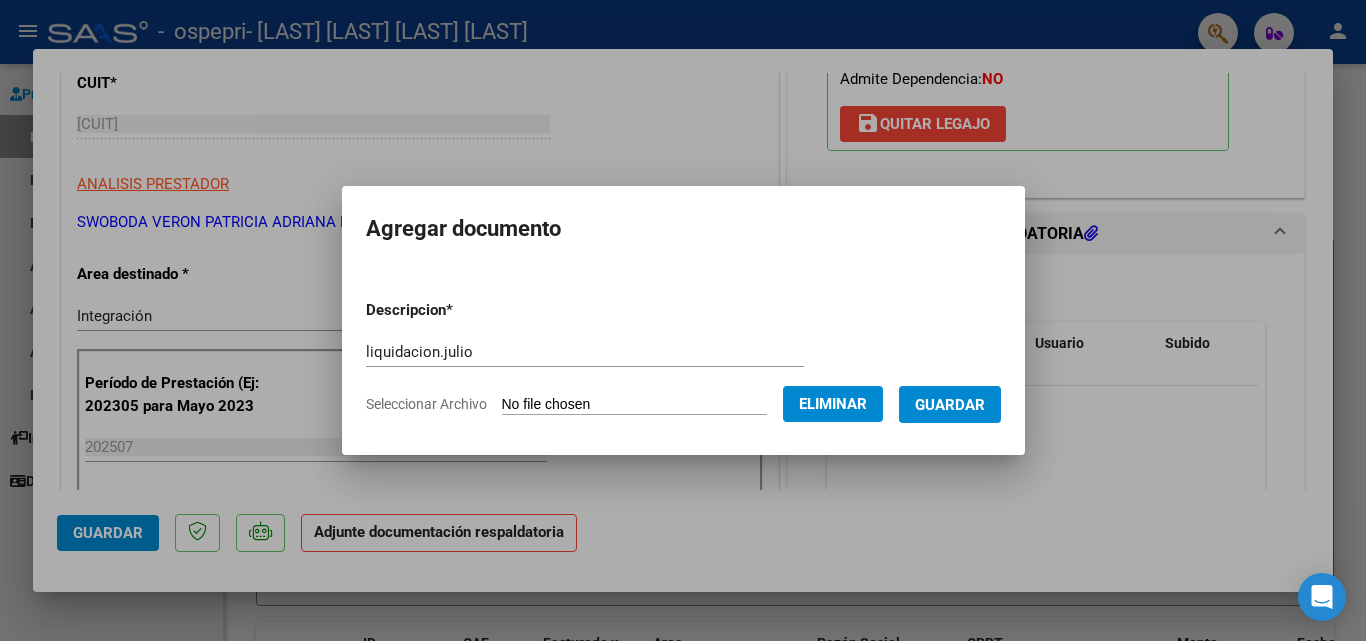 click on "Guardar" at bounding box center (950, 405) 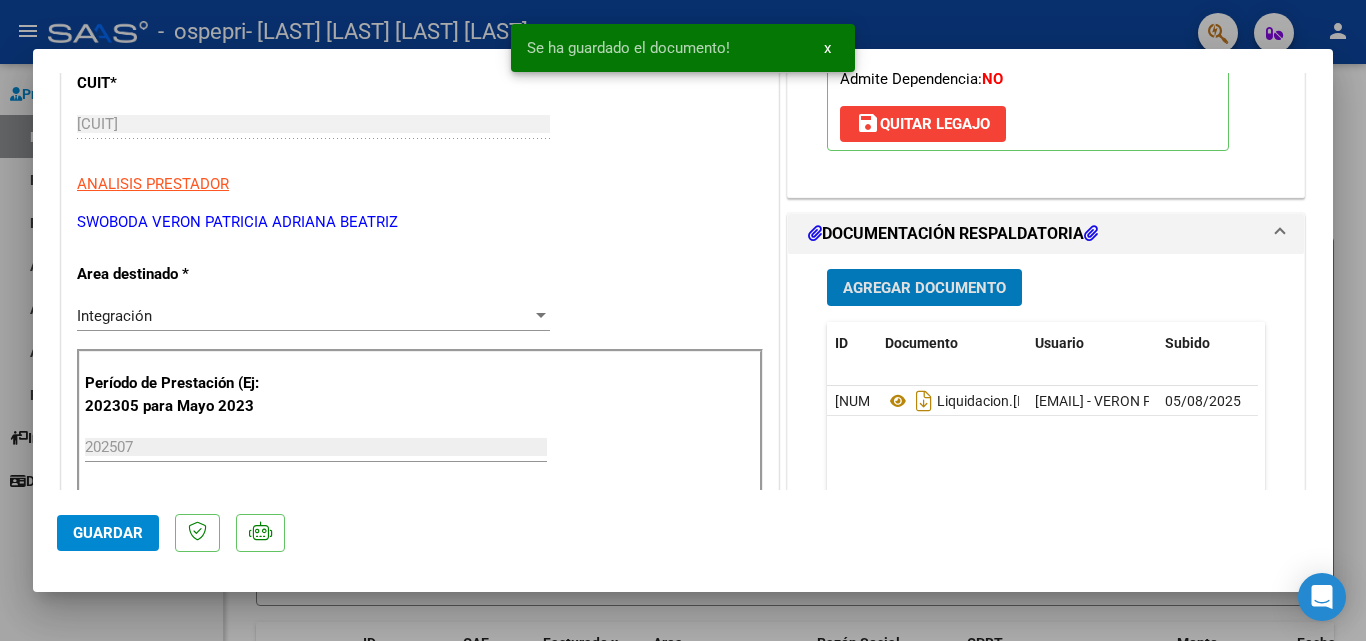 click on "Agregar Documento" at bounding box center [924, 287] 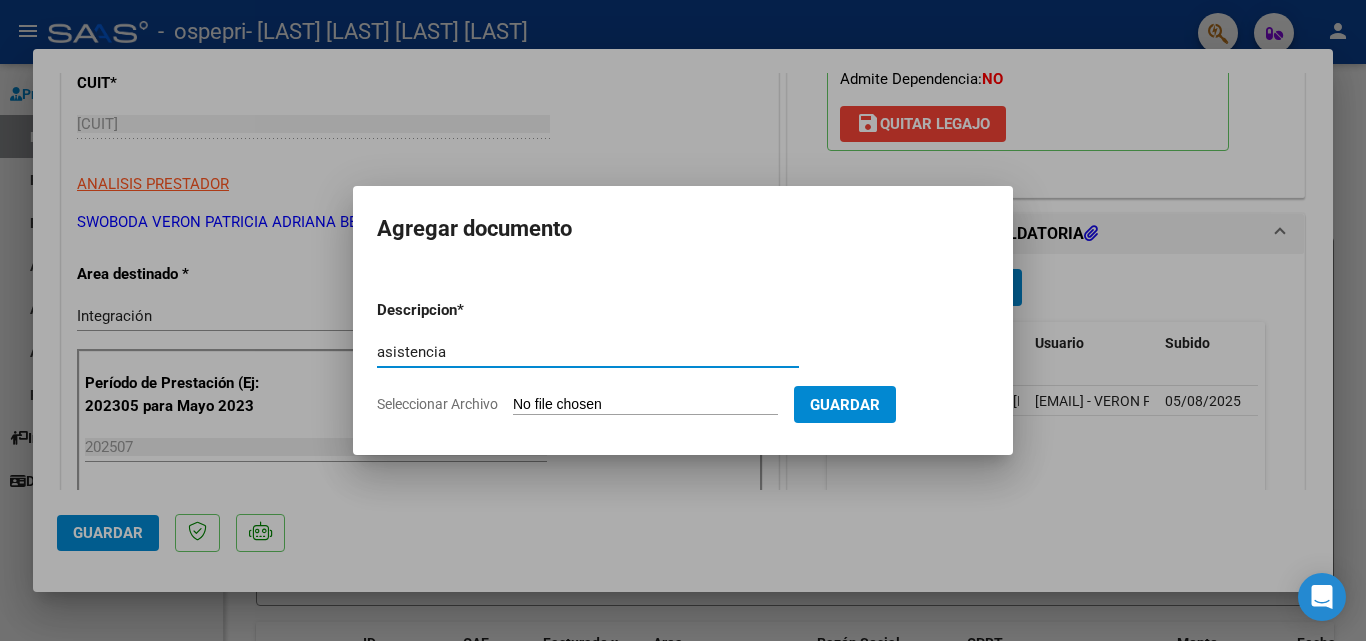type on "asistencia" 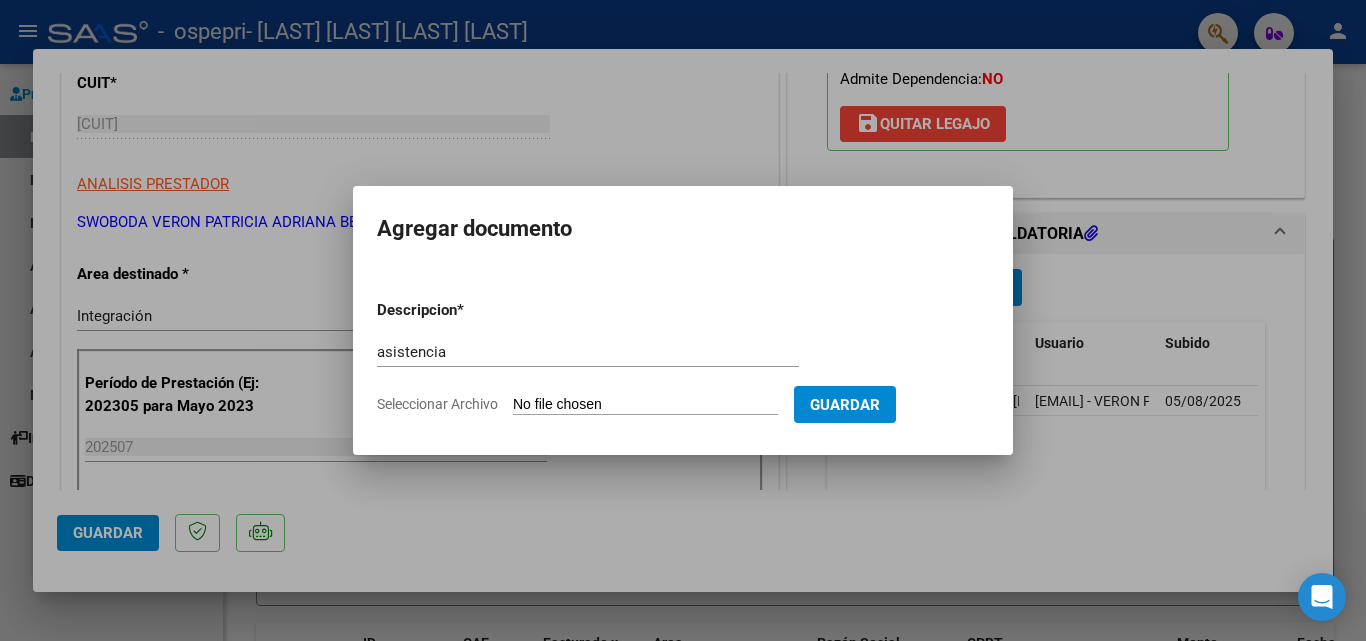 click on "Seleccionar Archivo" at bounding box center [645, 405] 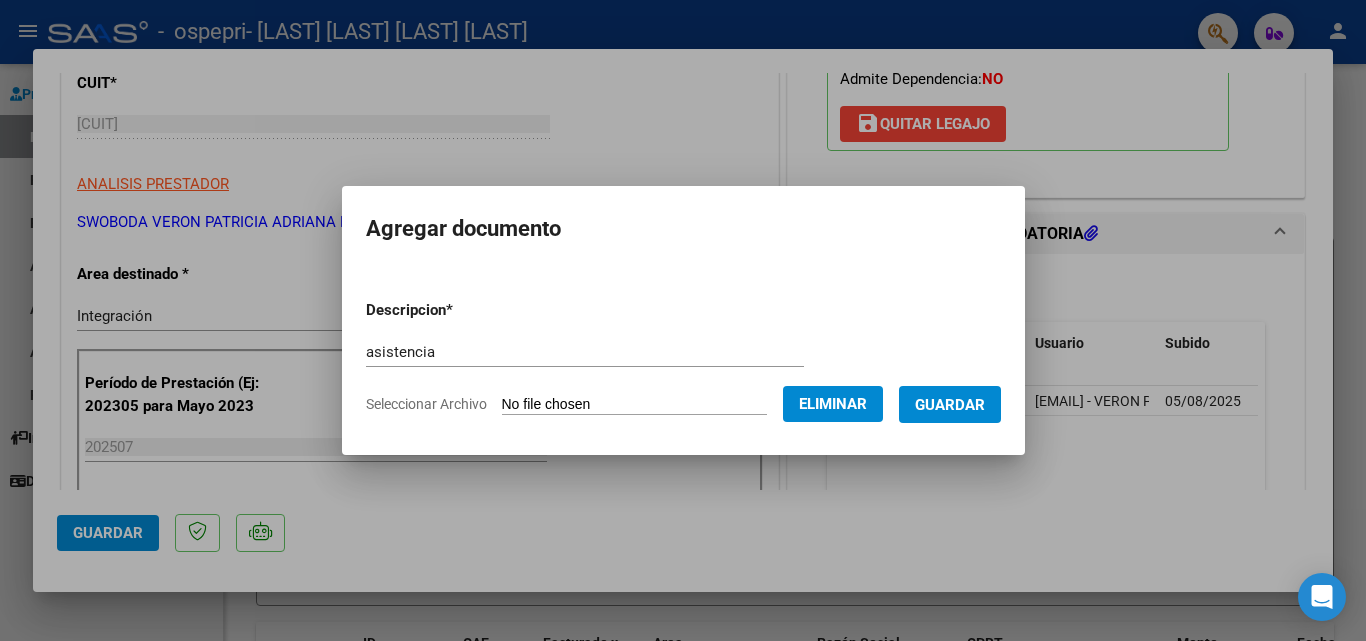 click on "Guardar" at bounding box center (950, 404) 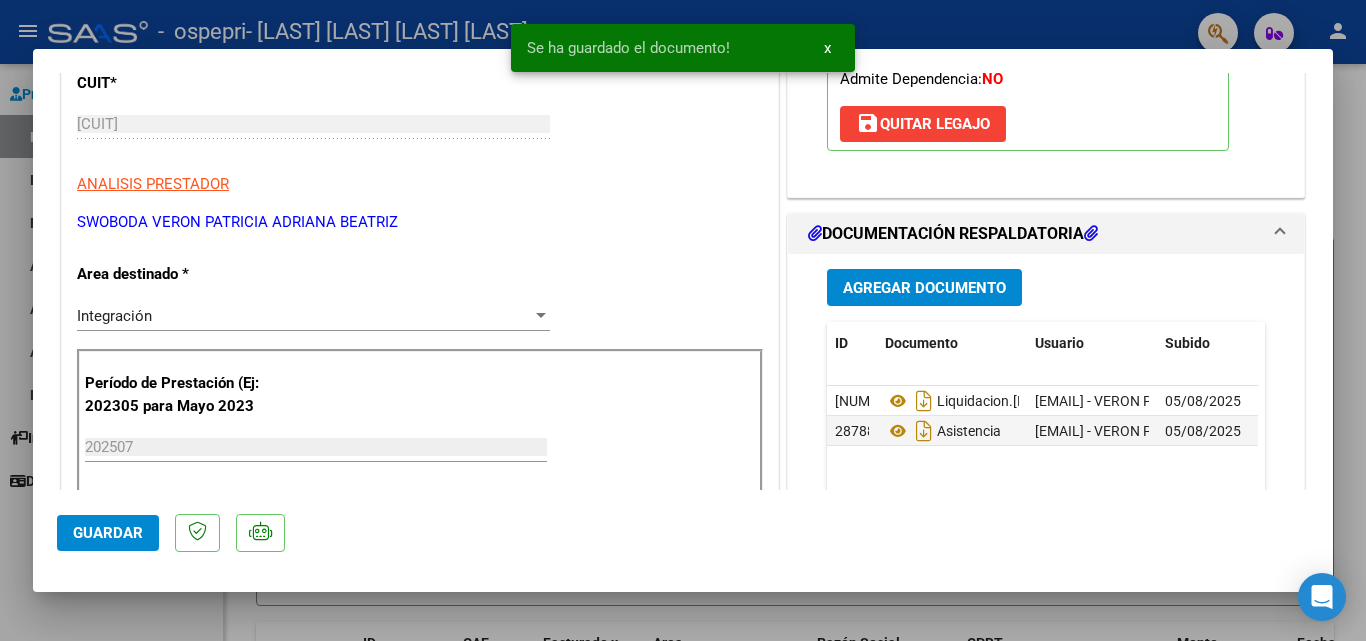 click at bounding box center [683, 320] 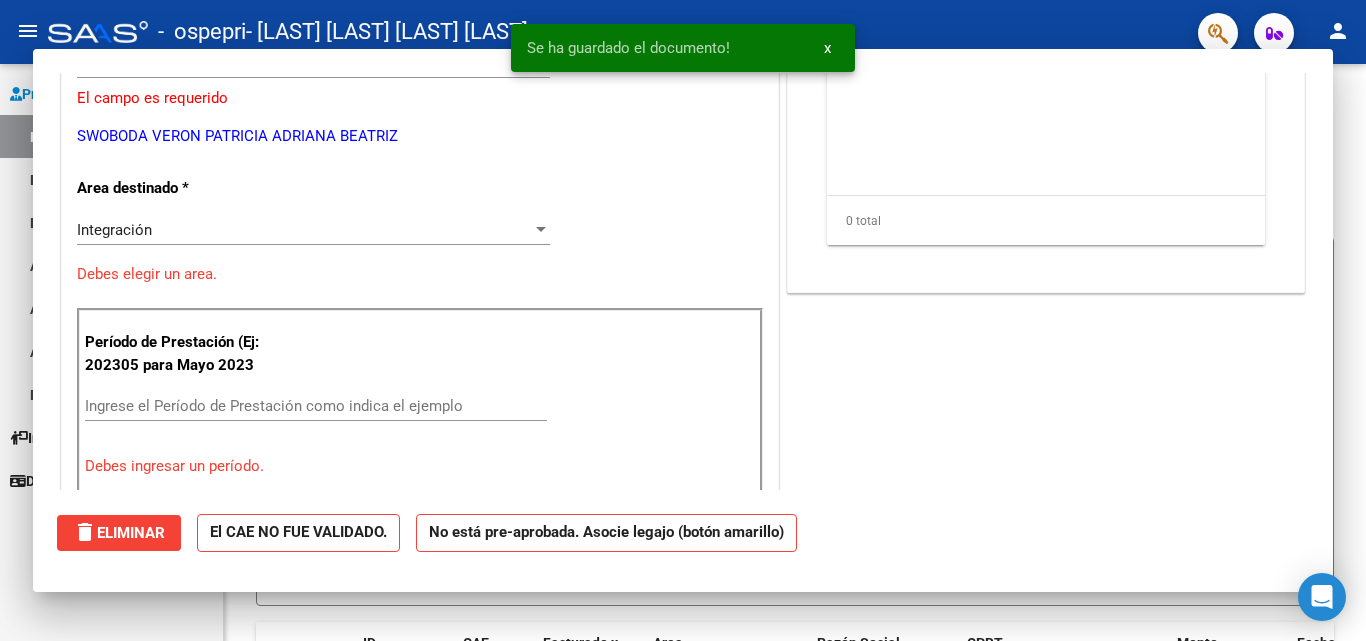 scroll, scrollTop: 259, scrollLeft: 0, axis: vertical 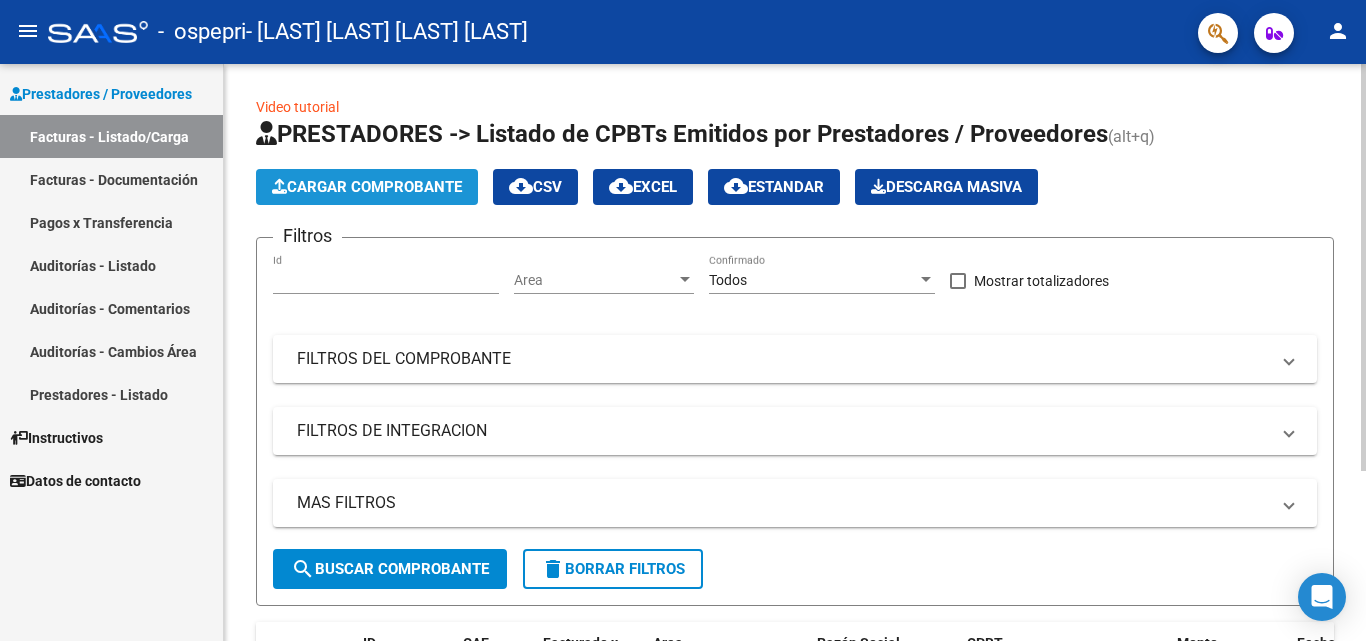 click on "Cargar Comprobante" 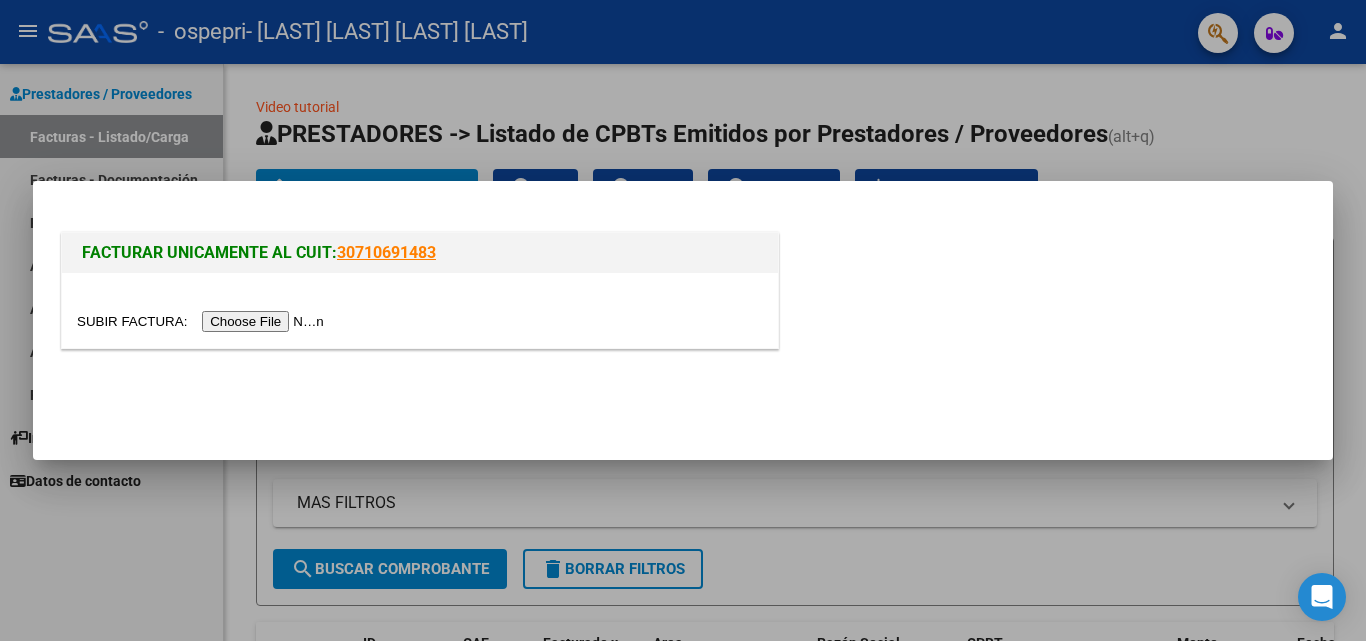 click at bounding box center [203, 321] 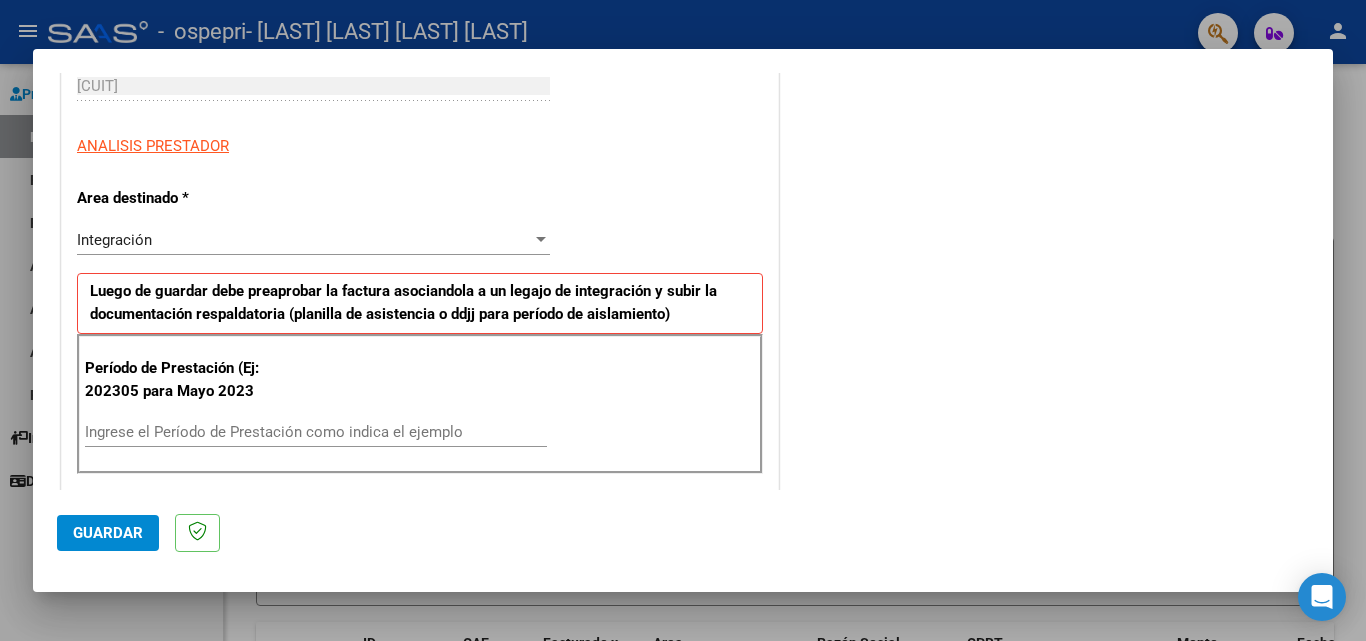 scroll, scrollTop: 360, scrollLeft: 0, axis: vertical 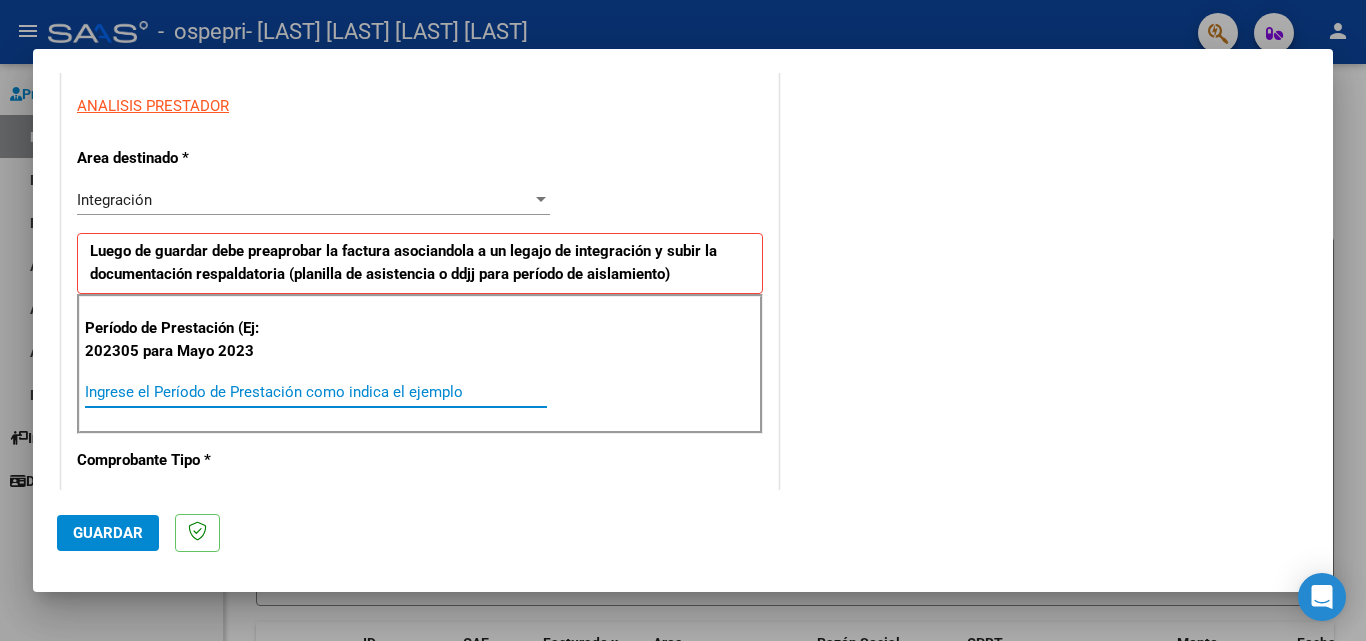 click on "Ingrese el Período de Prestación como indica el ejemplo" at bounding box center (316, 392) 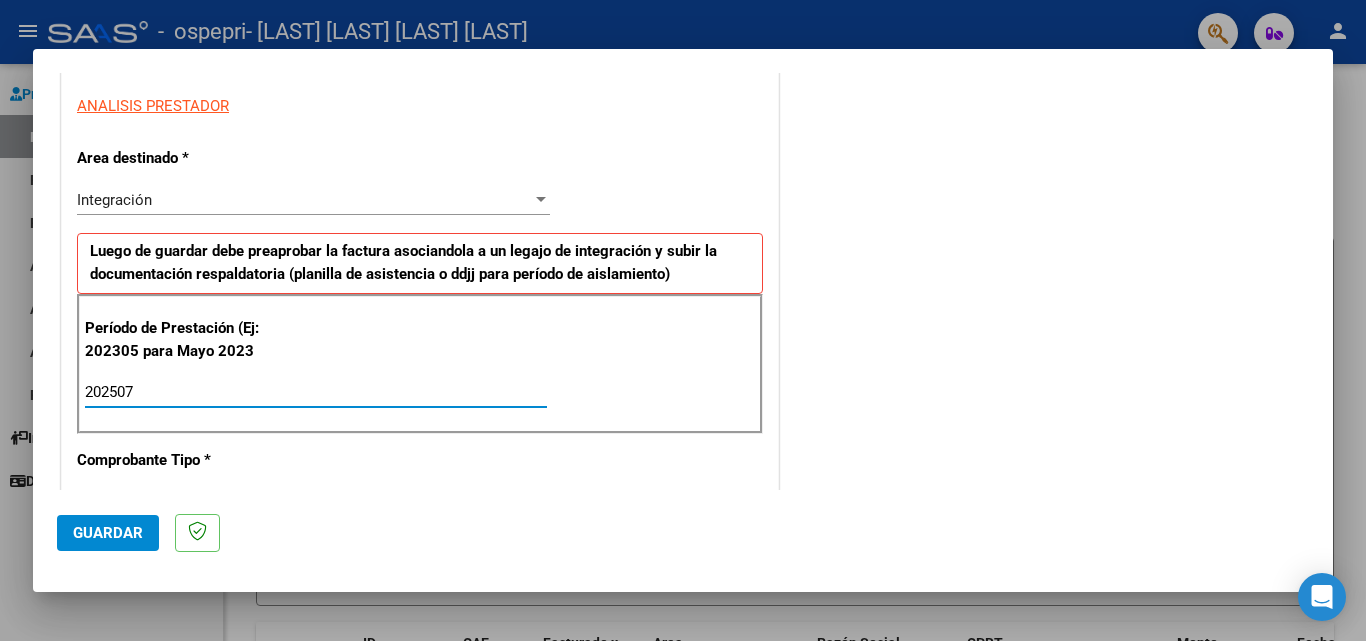 type on "202507" 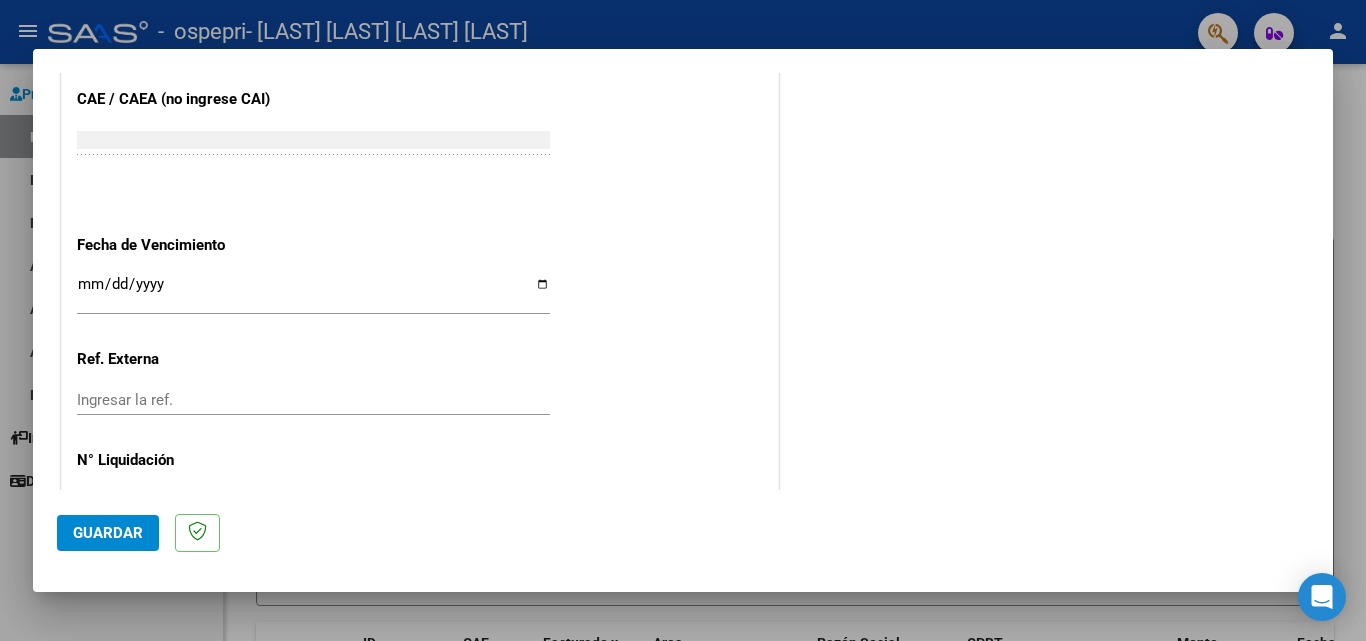 scroll, scrollTop: 1280, scrollLeft: 0, axis: vertical 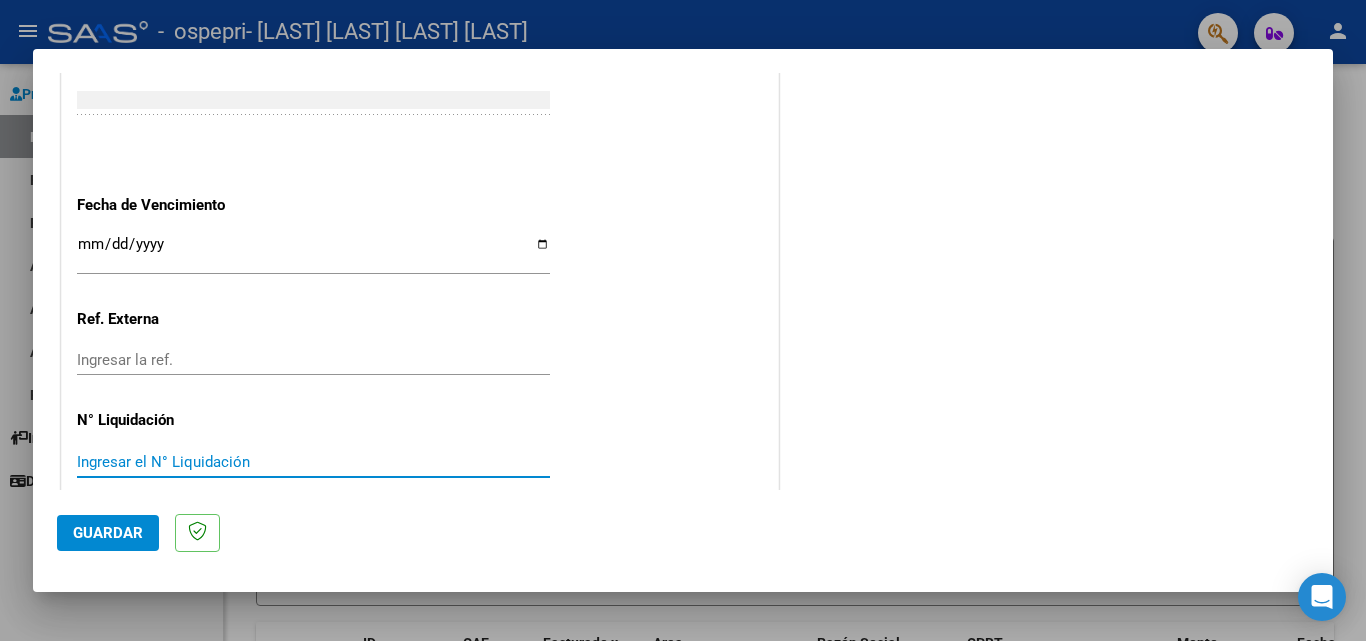 click on "Ingresar el N° Liquidación" at bounding box center [313, 462] 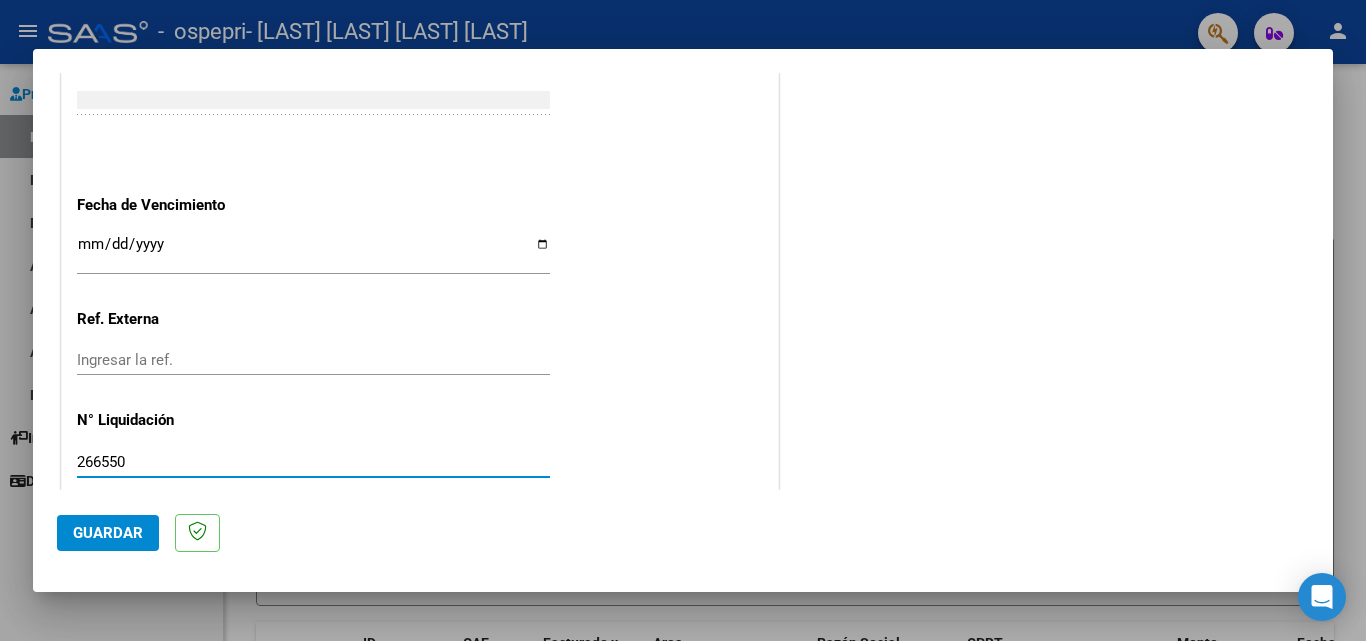 type on "266550" 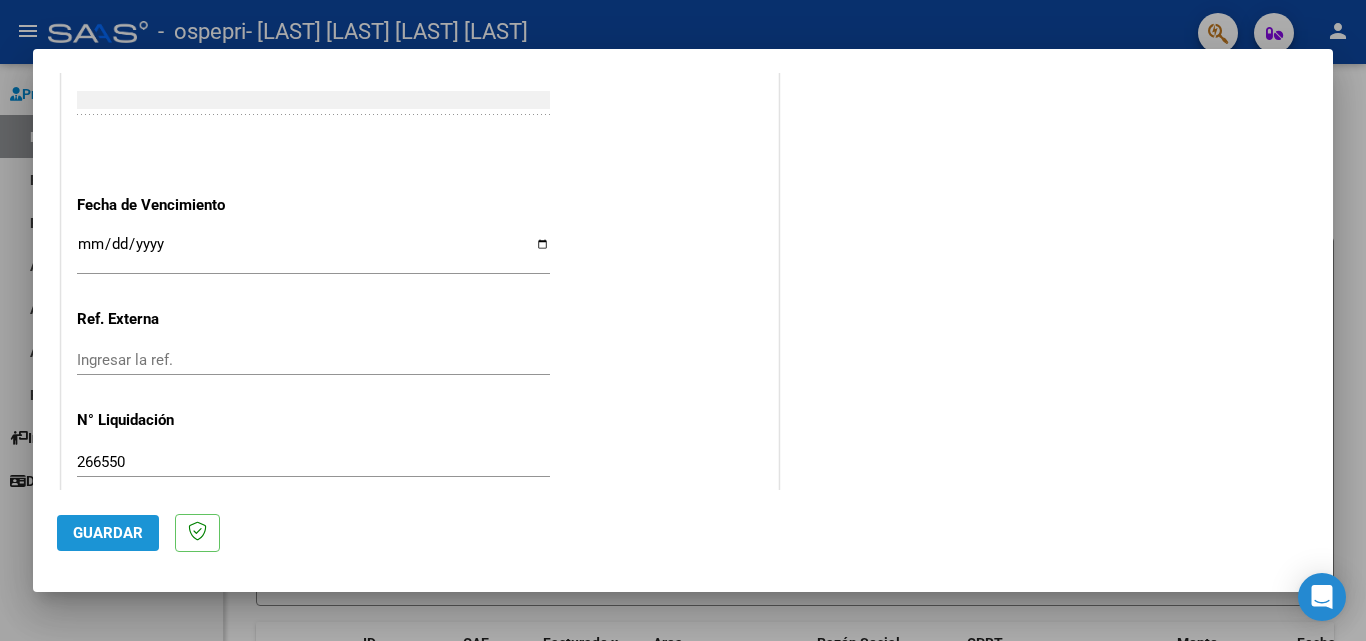 click on "Guardar" 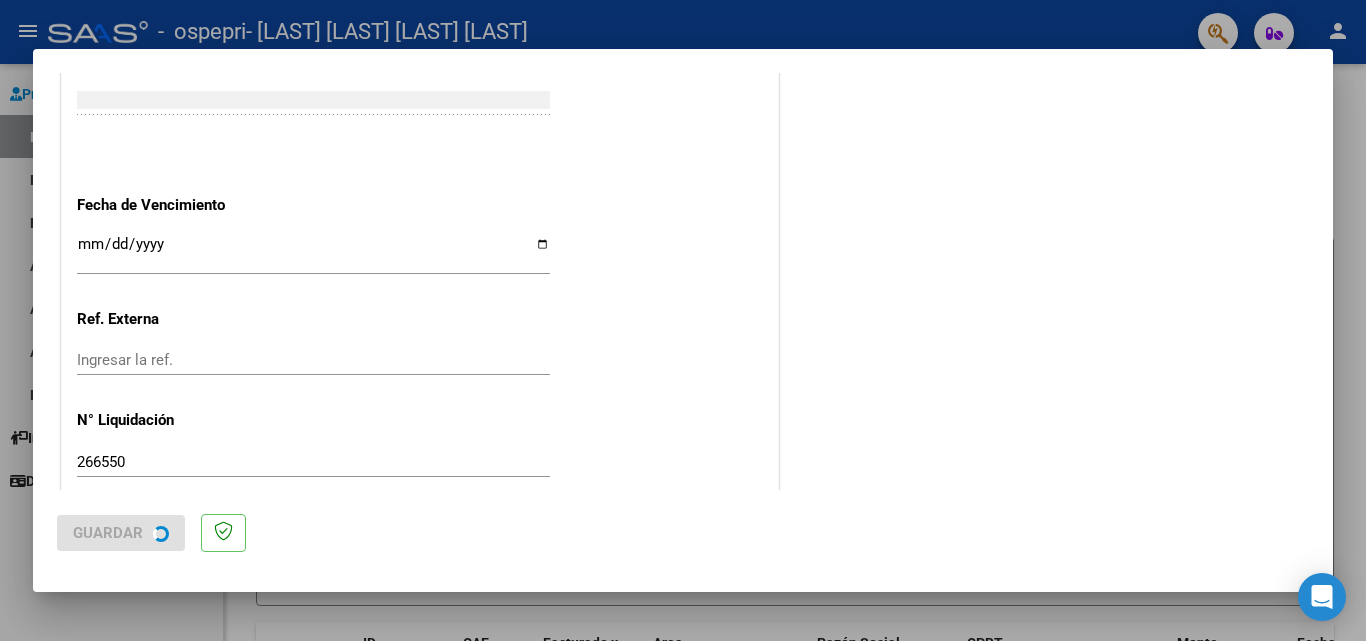 scroll, scrollTop: 0, scrollLeft: 0, axis: both 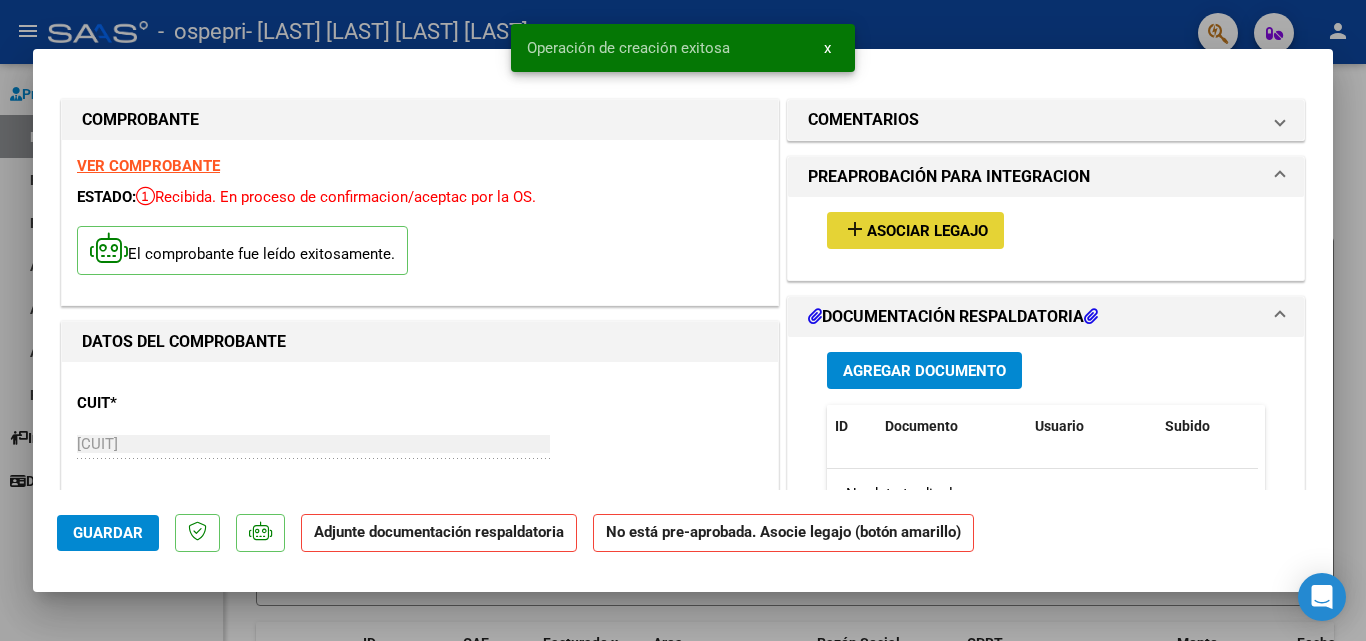 click on "add Asociar Legajo" at bounding box center [915, 230] 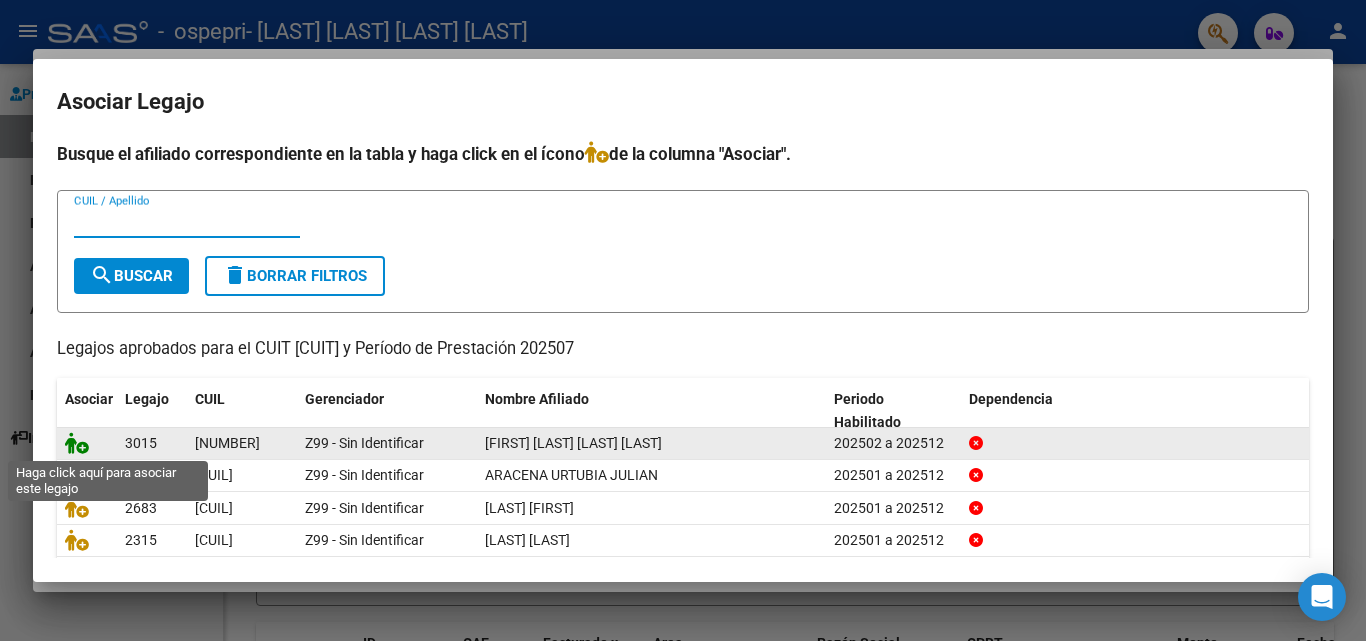 click 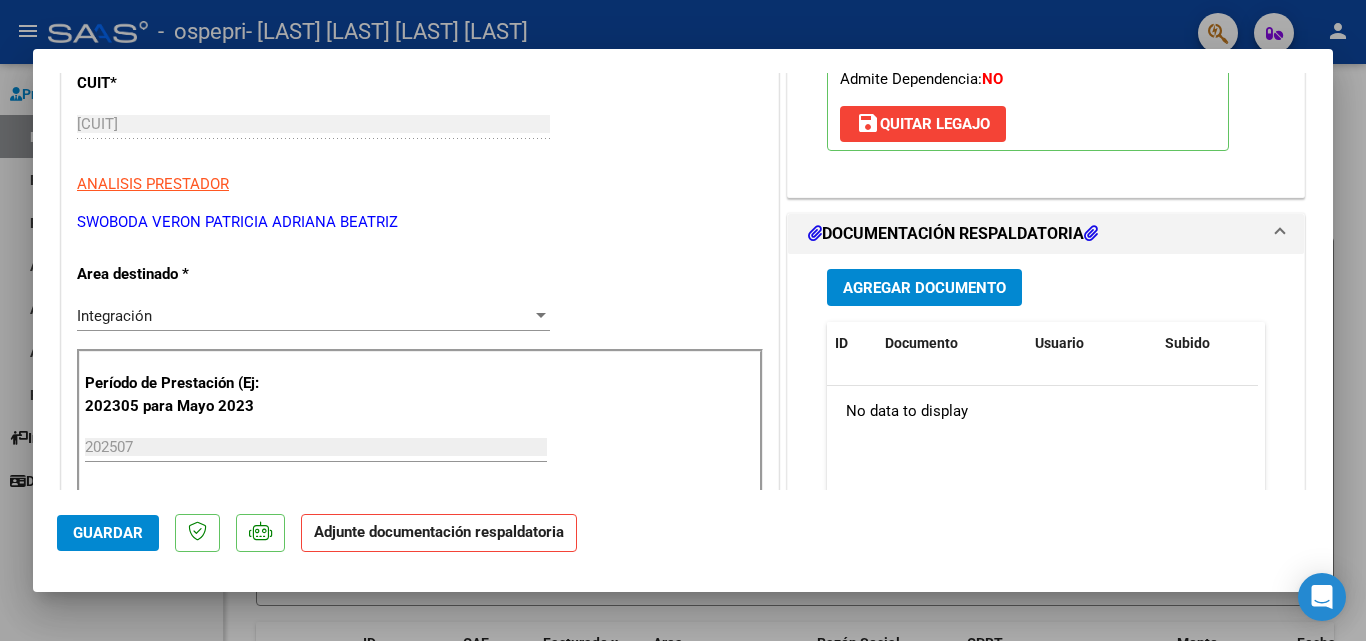 scroll, scrollTop: 360, scrollLeft: 0, axis: vertical 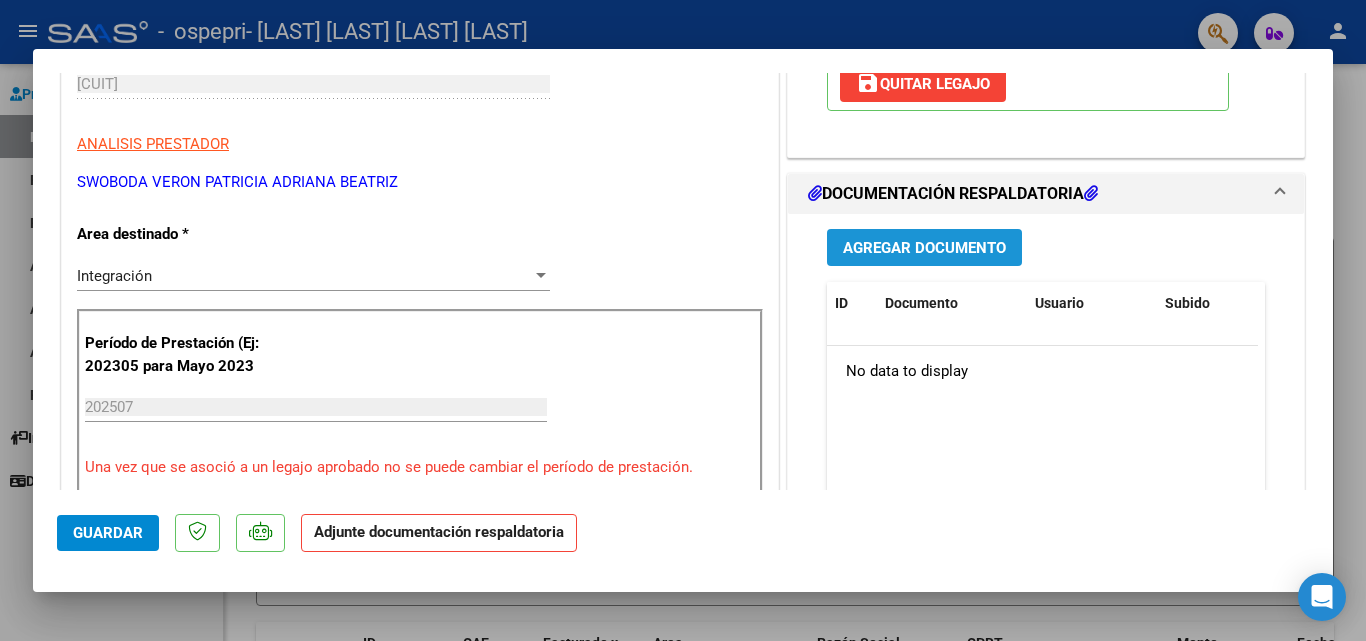 click on "Agregar Documento" at bounding box center [924, 248] 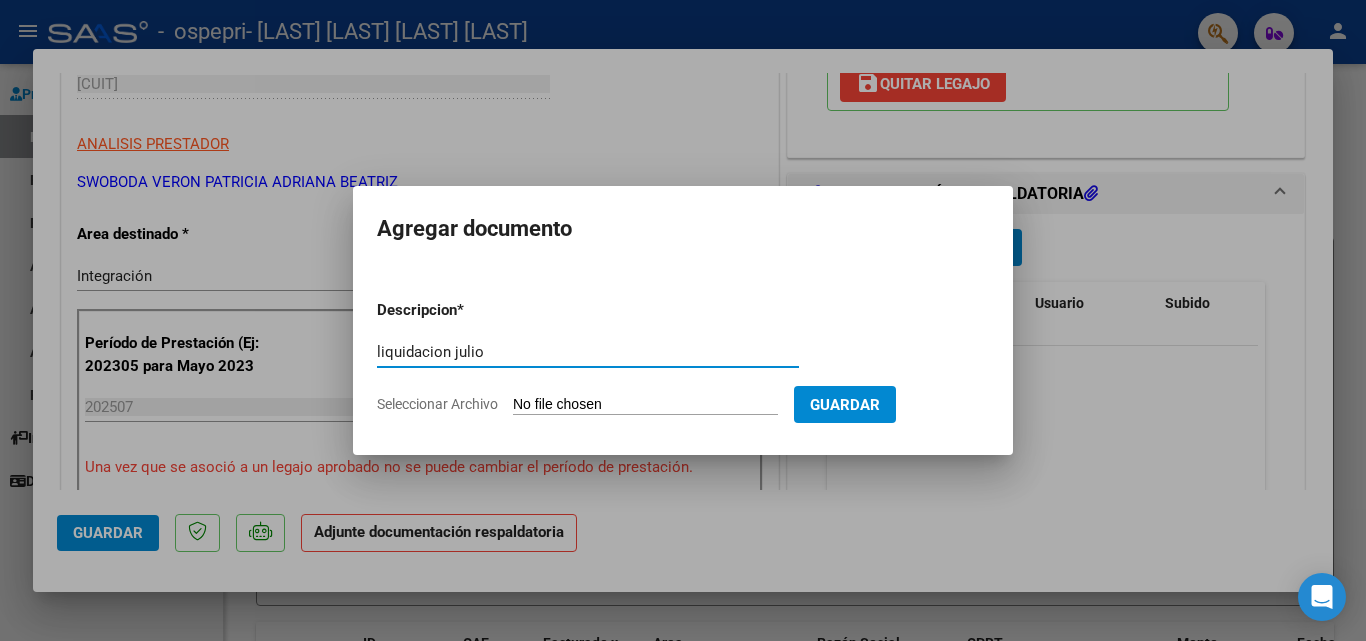 type on "liquidacion julio" 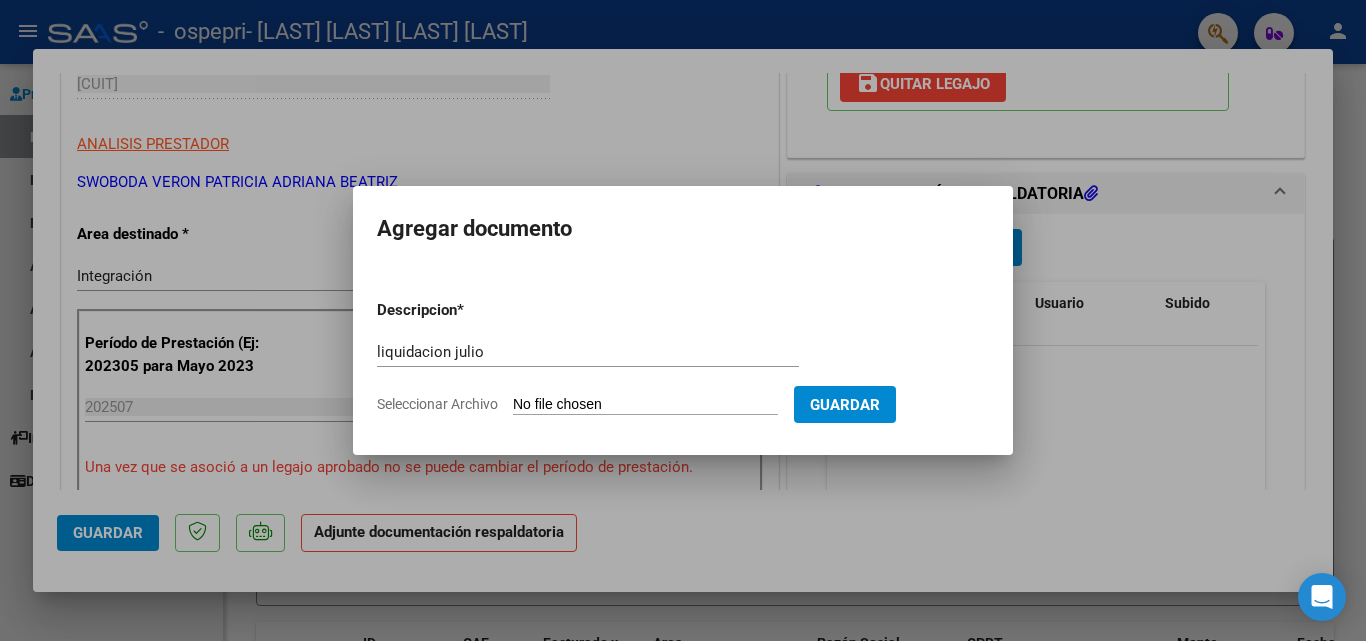 click on "Seleccionar Archivo" at bounding box center [645, 405] 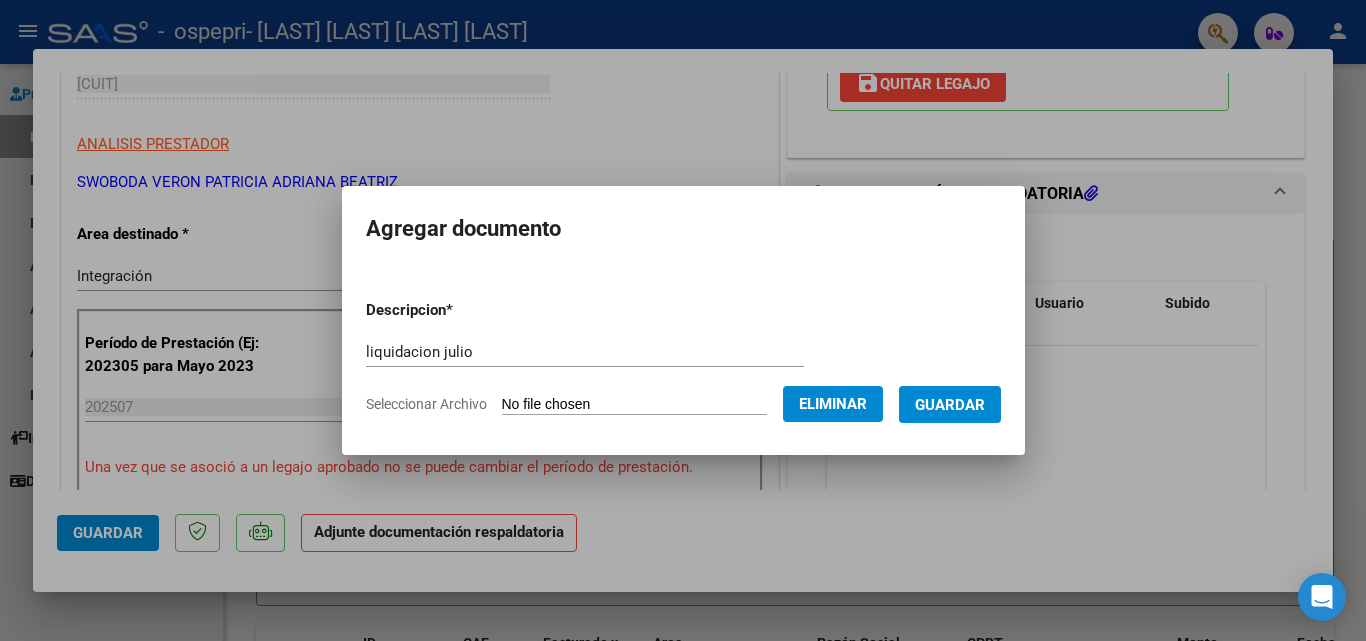 click on "Guardar" at bounding box center (950, 404) 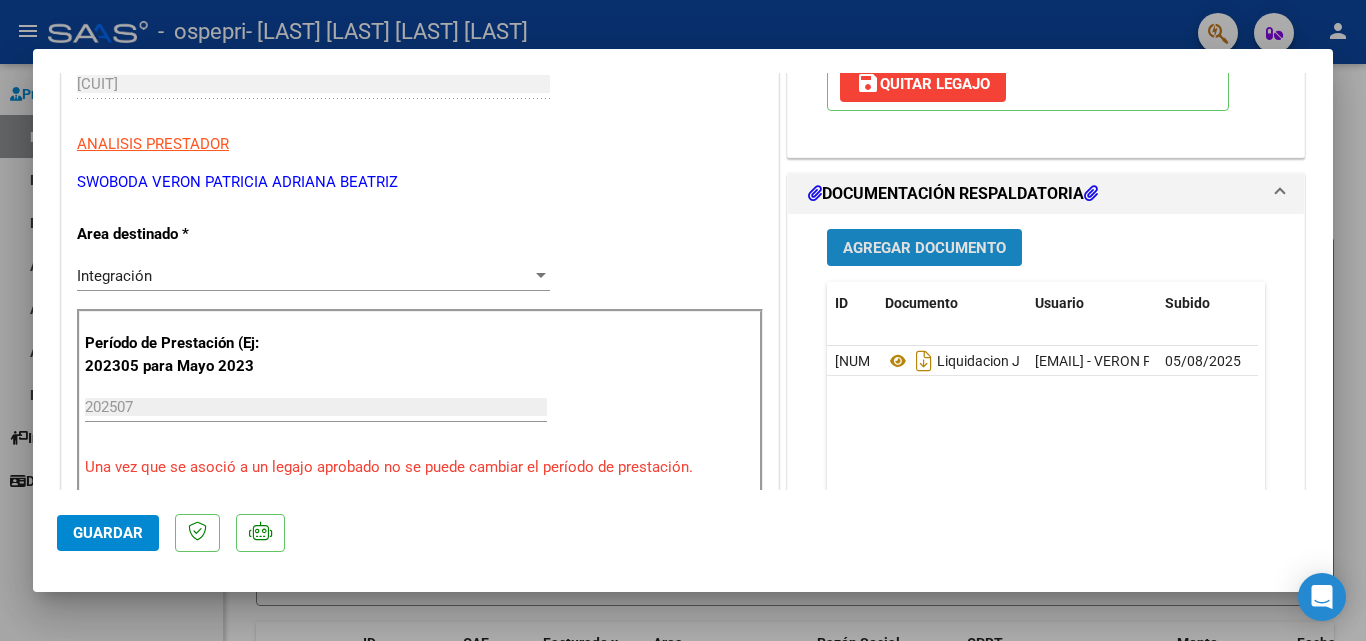 click on "Agregar Documento" at bounding box center (924, 248) 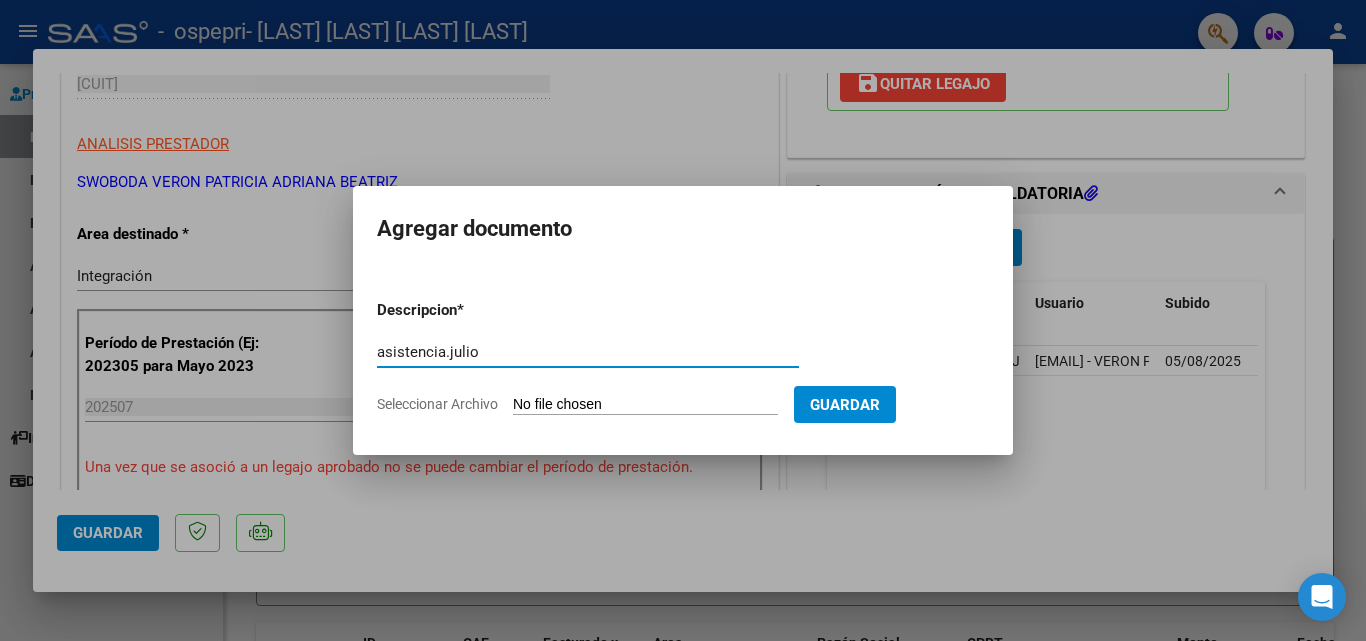 type on "asistencia.julio" 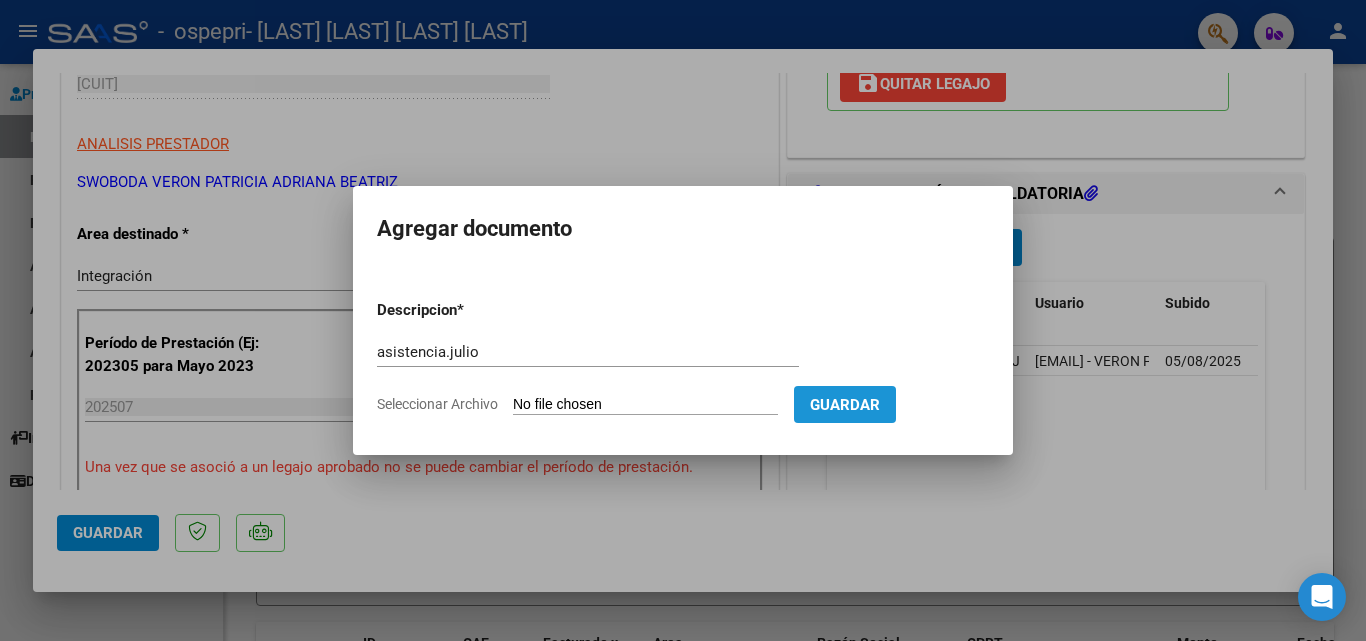 click on "Guardar" at bounding box center [845, 405] 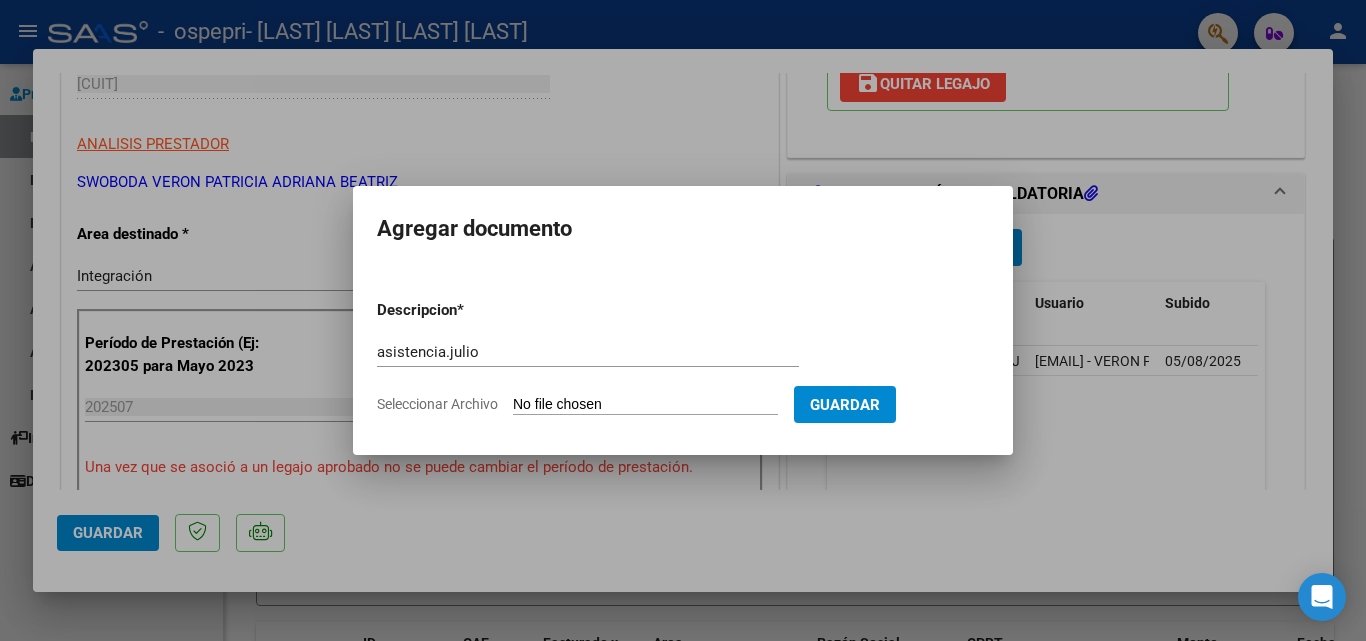 click on "Seleccionar Archivo" at bounding box center (645, 405) 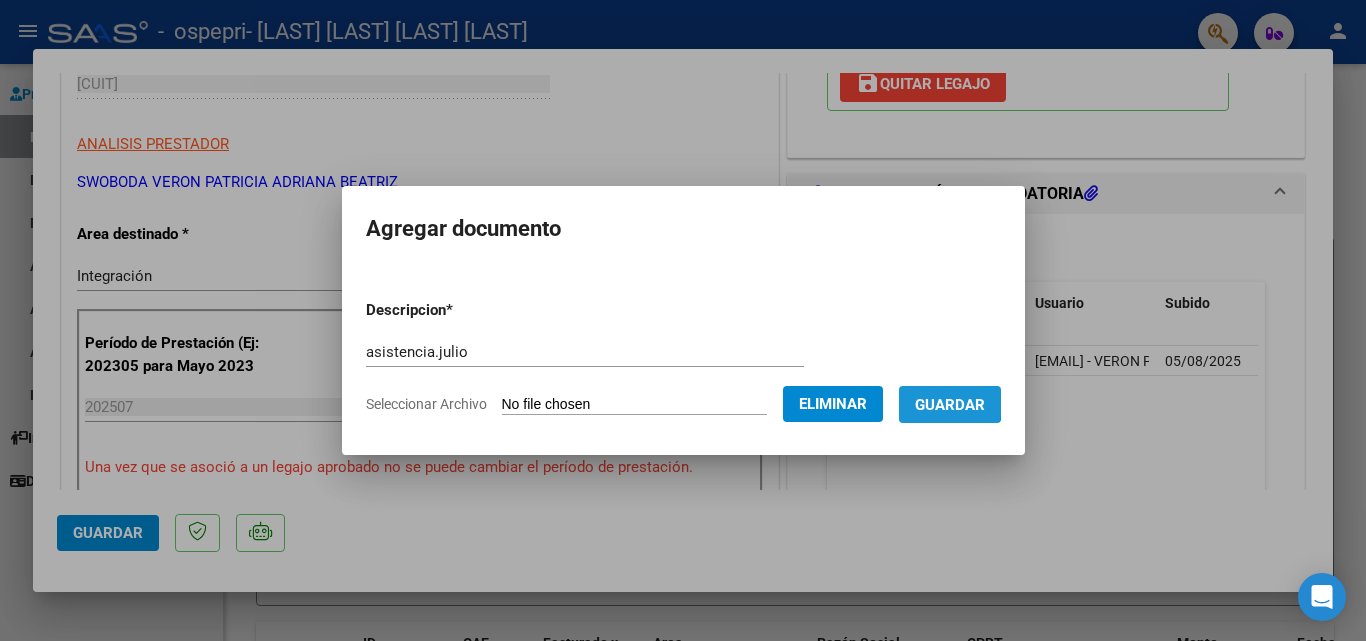 click on "Guardar" at bounding box center [950, 405] 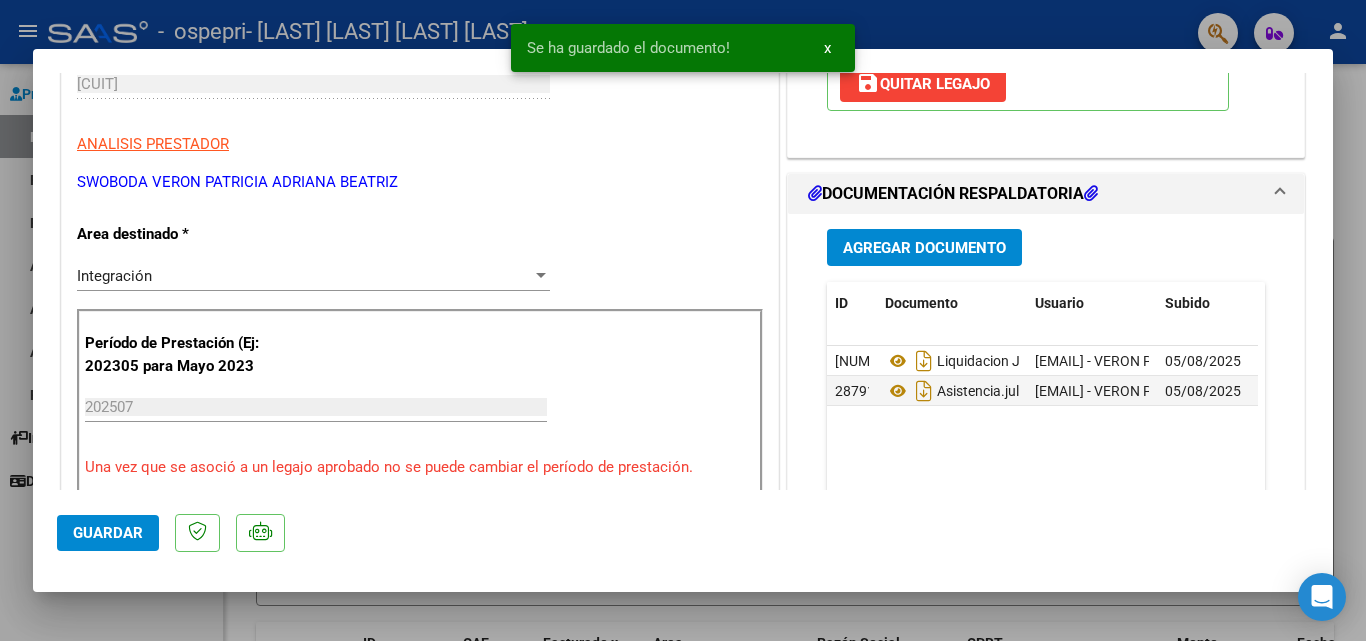 click at bounding box center [683, 320] 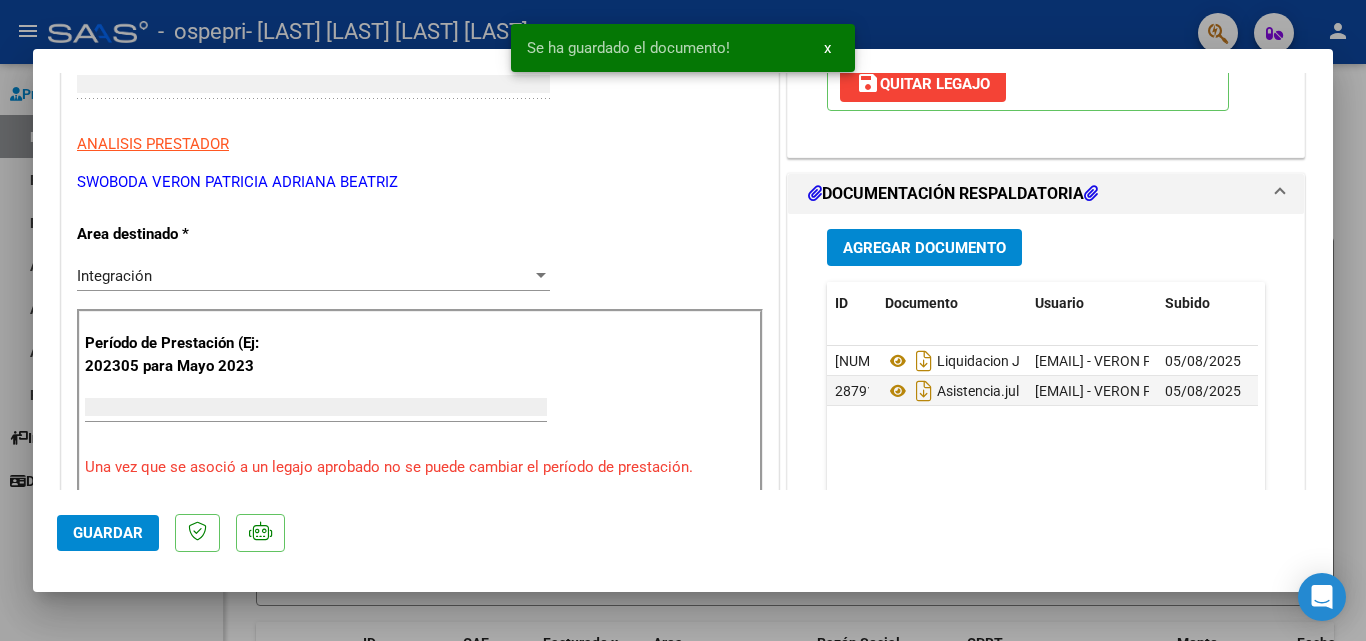 scroll, scrollTop: 299, scrollLeft: 0, axis: vertical 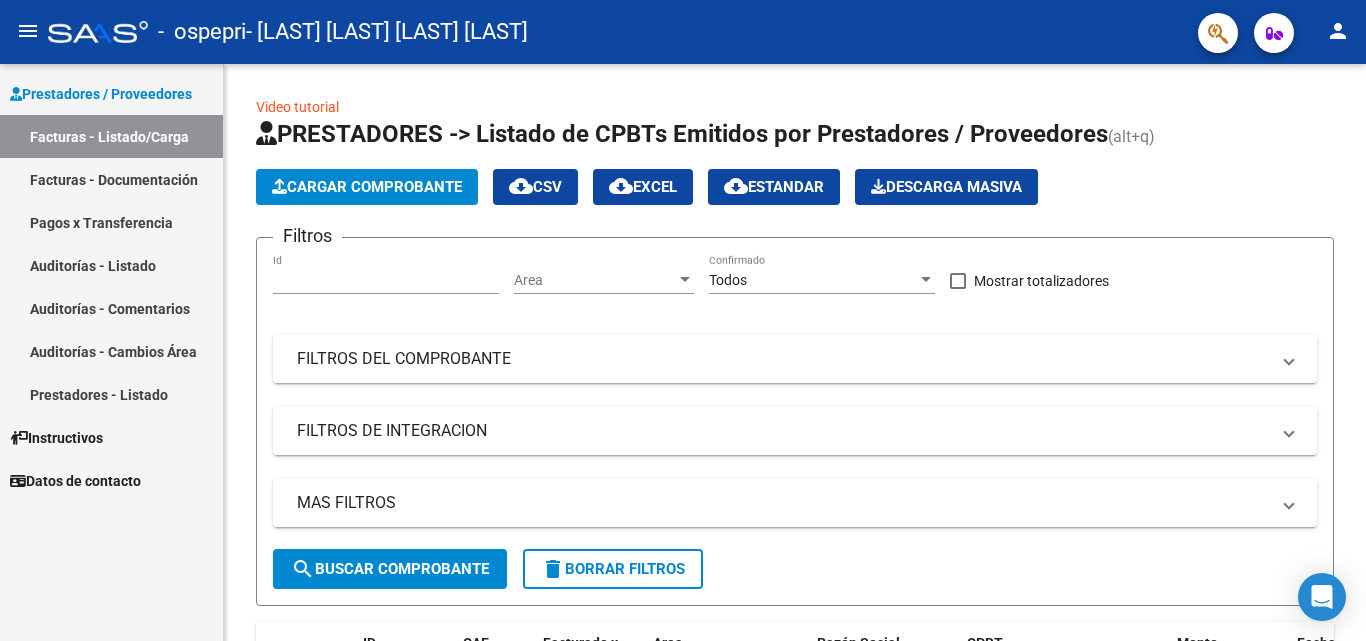 click on "Video tutorial   PRESTADORES -> Listado de CPBTs Emitidos por Prestadores / Proveedores (alt+q)   Cargar Comprobante
cloud_download  CSV  cloud_download  EXCEL  cloud_download  Estandar   Descarga Masiva
Filtros 173582 Id Area Area Todos Confirmado   Mostrar totalizadores   FILTROS DEL COMPROBANTE  Comprobante Tipo Comprobante Tipo Start date – End date Fec. Comprobante Desde / Hasta Días Emisión Desde(cant. días) Días Emisión Hasta(cant. días) CUIT / Razón Social Pto. Venta Nro. Comprobante Código SSS CAE Válido CAE Válido Todos Cargado Módulo Hosp. Todos Tiene facturacion Apócrifa Hospital Refes  FILTROS DE INTEGRACION  Período De Prestación Campos del Archivo de Rendición Devuelto x SSS (dr_envio) Todos Rendido x SSS (dr_envio) Tipo de Registro Tipo de Registro Período Presentación Período Presentación Campos del Legajo Asociado (preaprobación) Afiliado Legajo (cuil/nombre) Todos Solo facturas preaprobadas  MAS FILTROS  Todos Con Doc. Respaldatoria Todos Con Trazabilidad Todos Op" 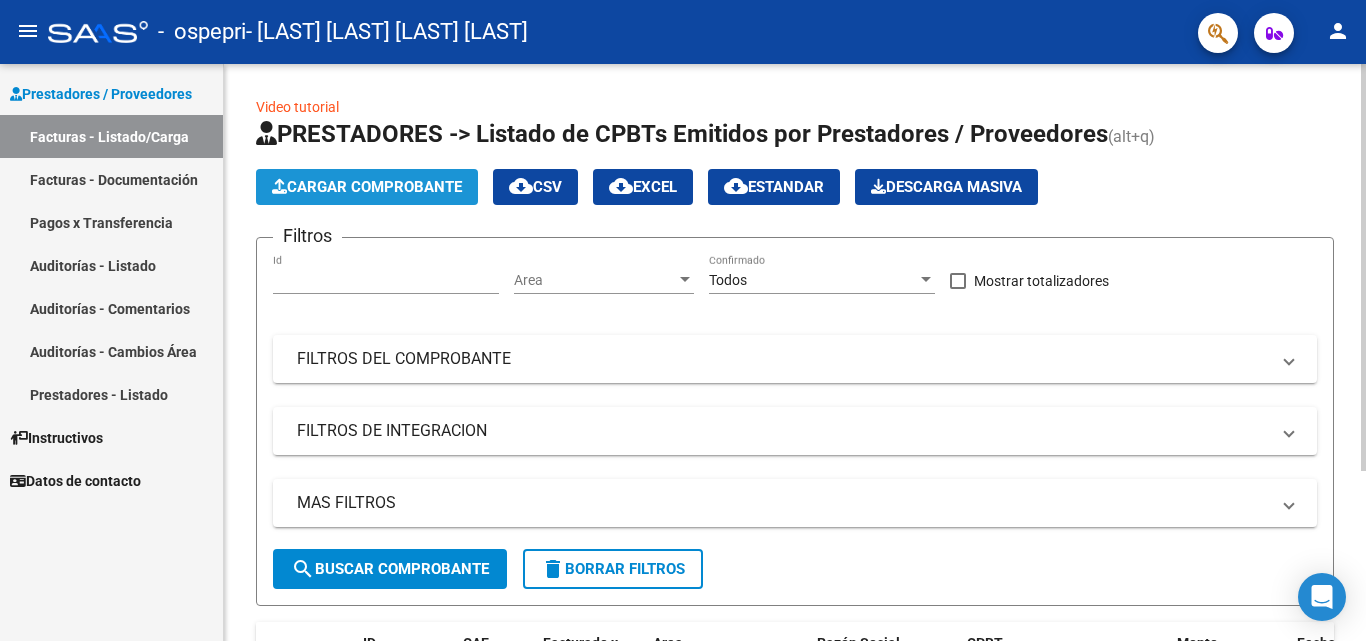 click on "Cargar Comprobante" 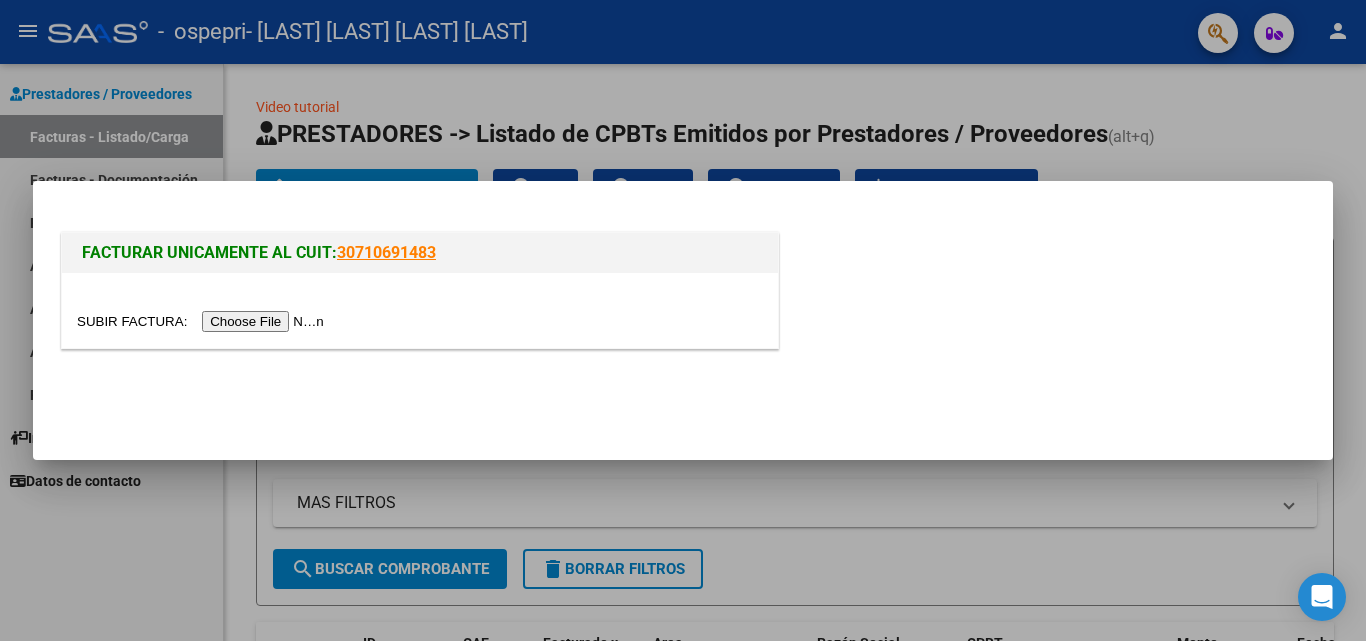 click at bounding box center (203, 321) 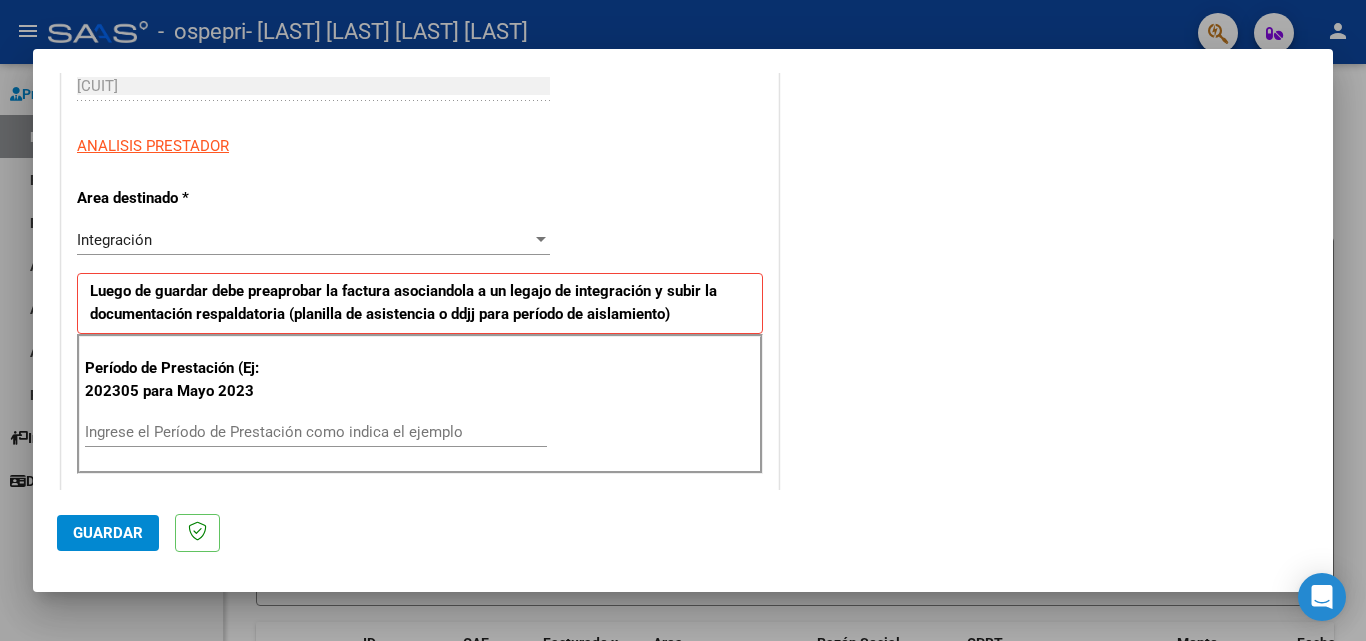 scroll, scrollTop: 360, scrollLeft: 0, axis: vertical 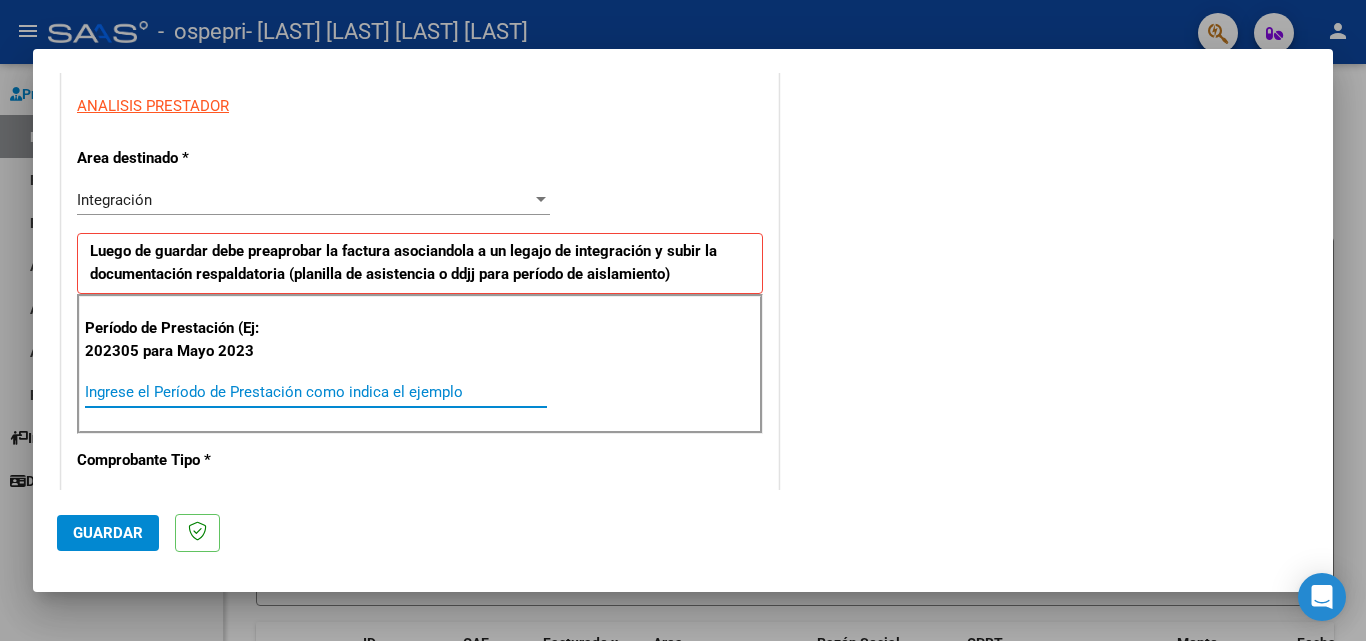 click on "Ingrese el Período de Prestación como indica el ejemplo" at bounding box center [316, 392] 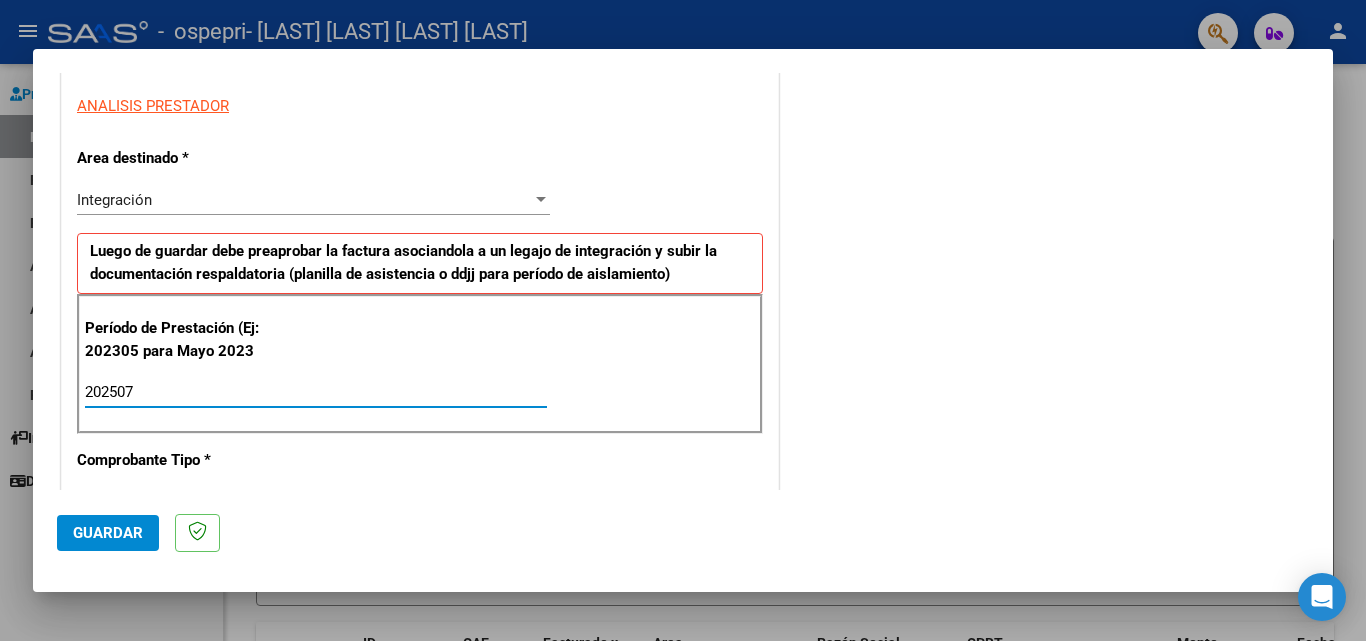 type on "202507" 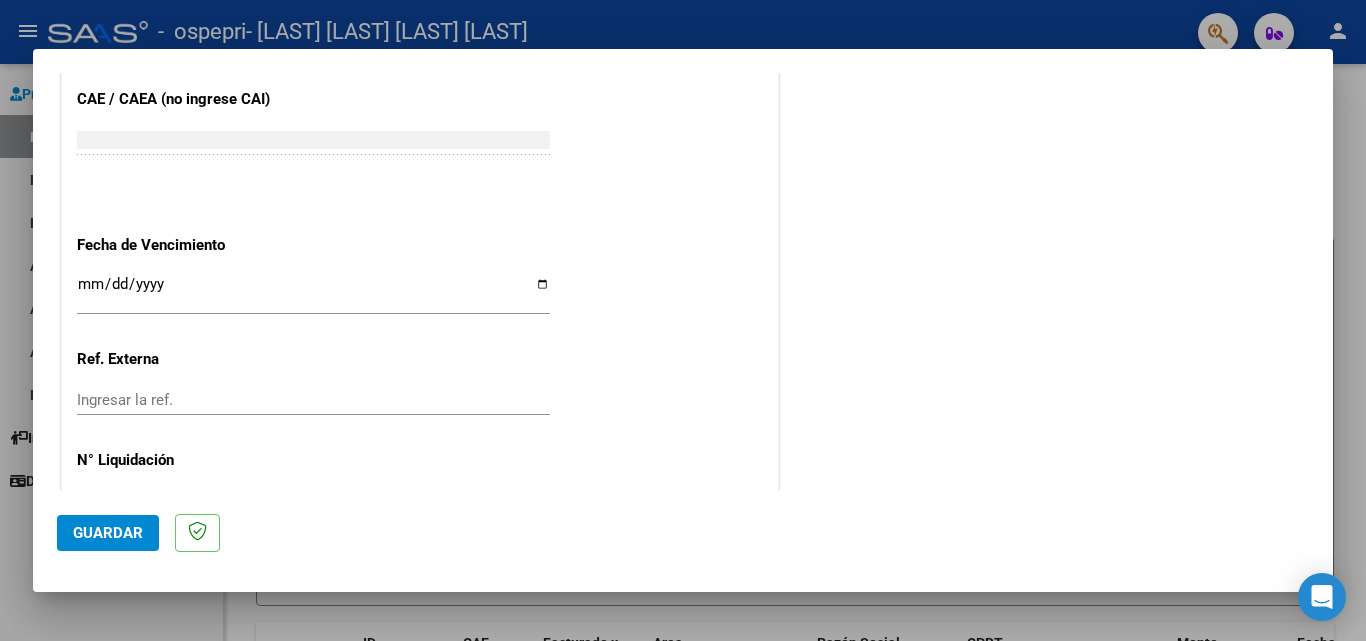 scroll, scrollTop: 1280, scrollLeft: 0, axis: vertical 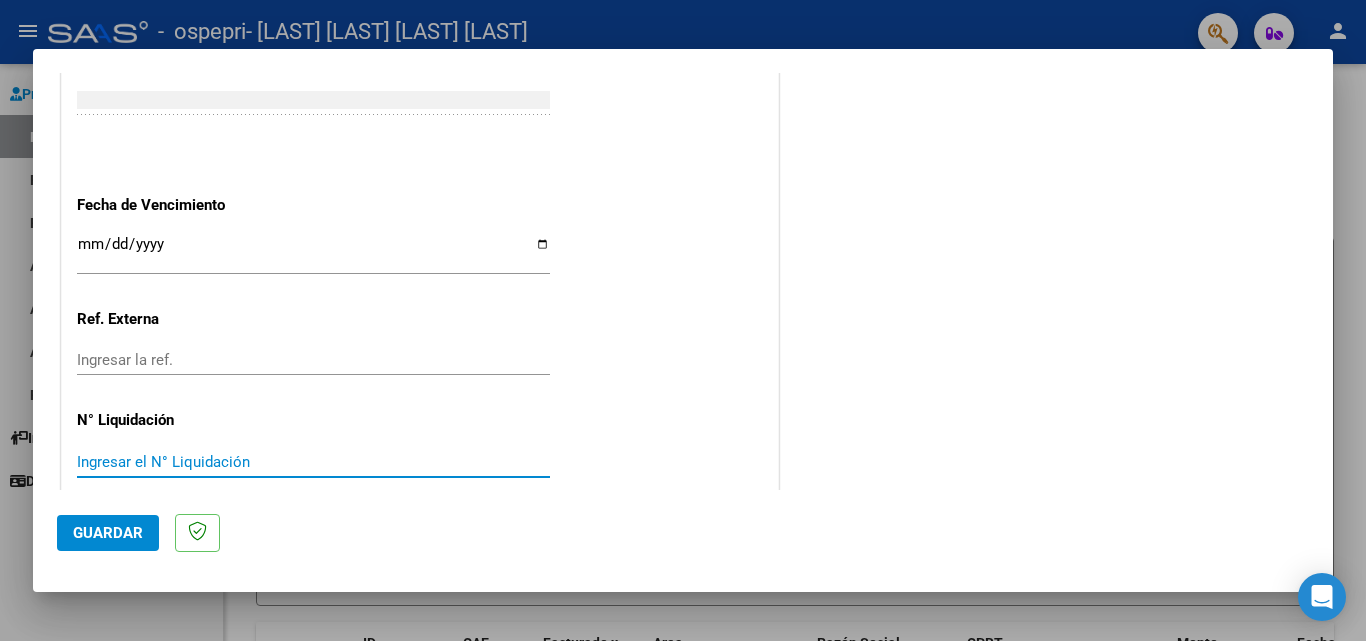 click on "Ingresar el N° Liquidación" at bounding box center (313, 462) 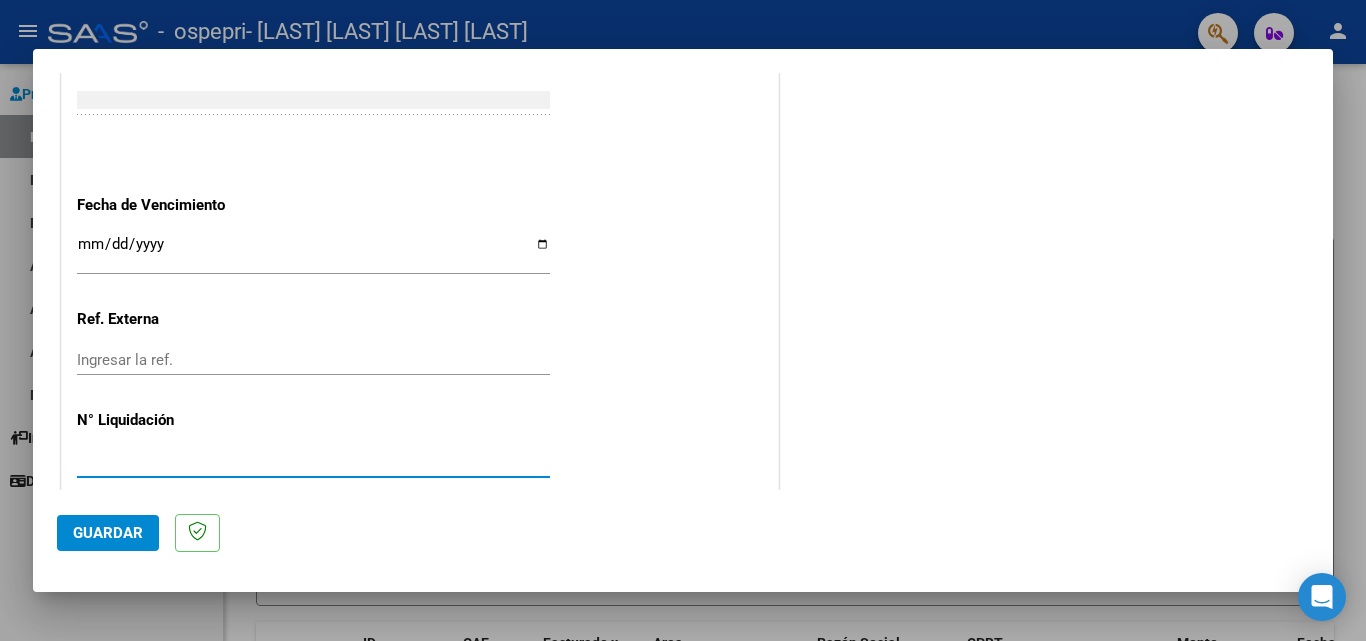 type on "[NUMBER]" 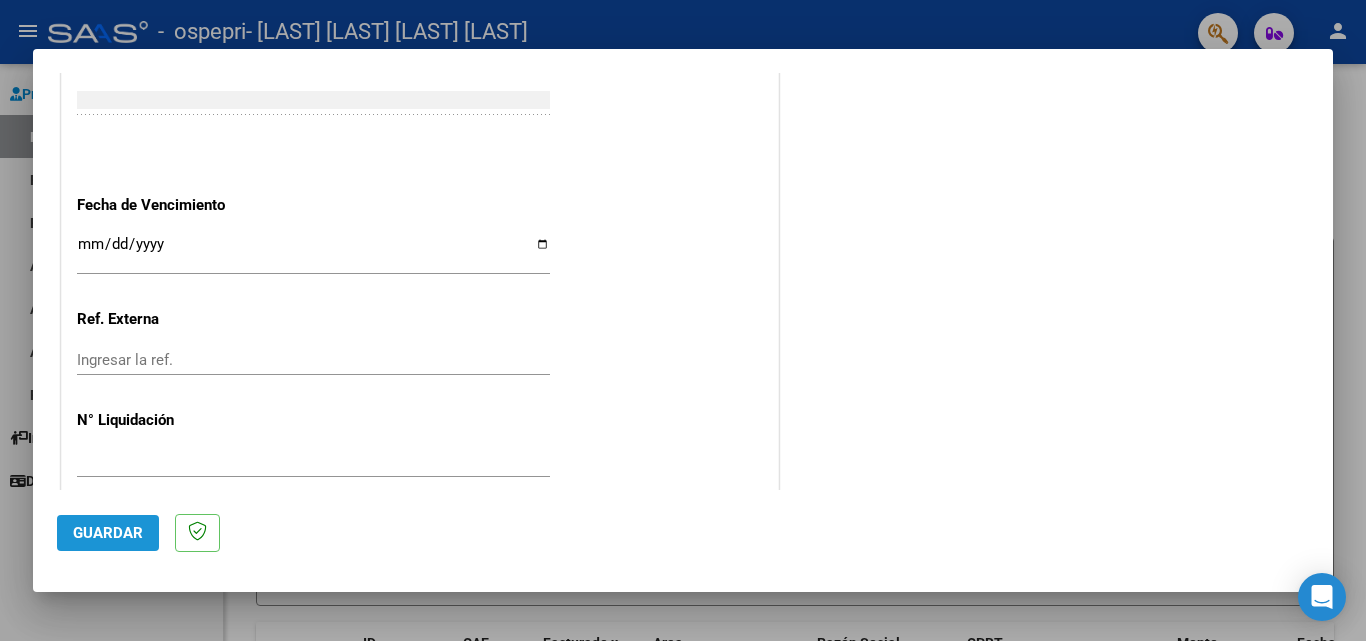 click on "Guardar" 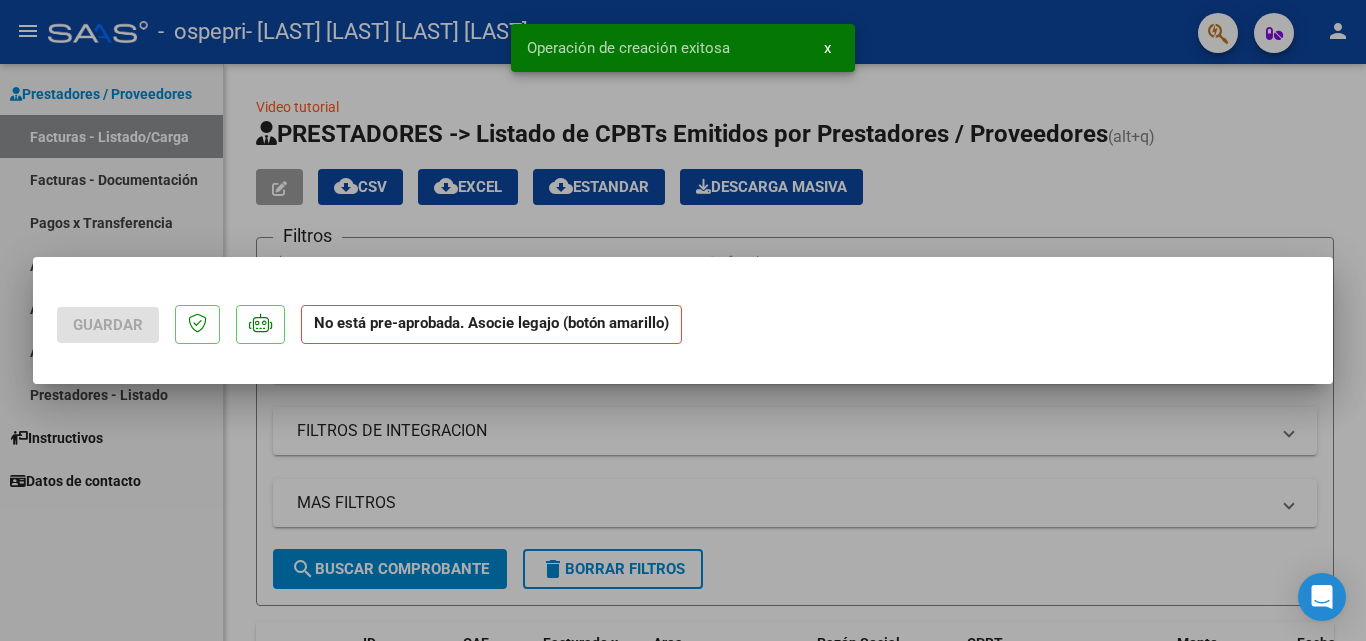 scroll, scrollTop: 0, scrollLeft: 0, axis: both 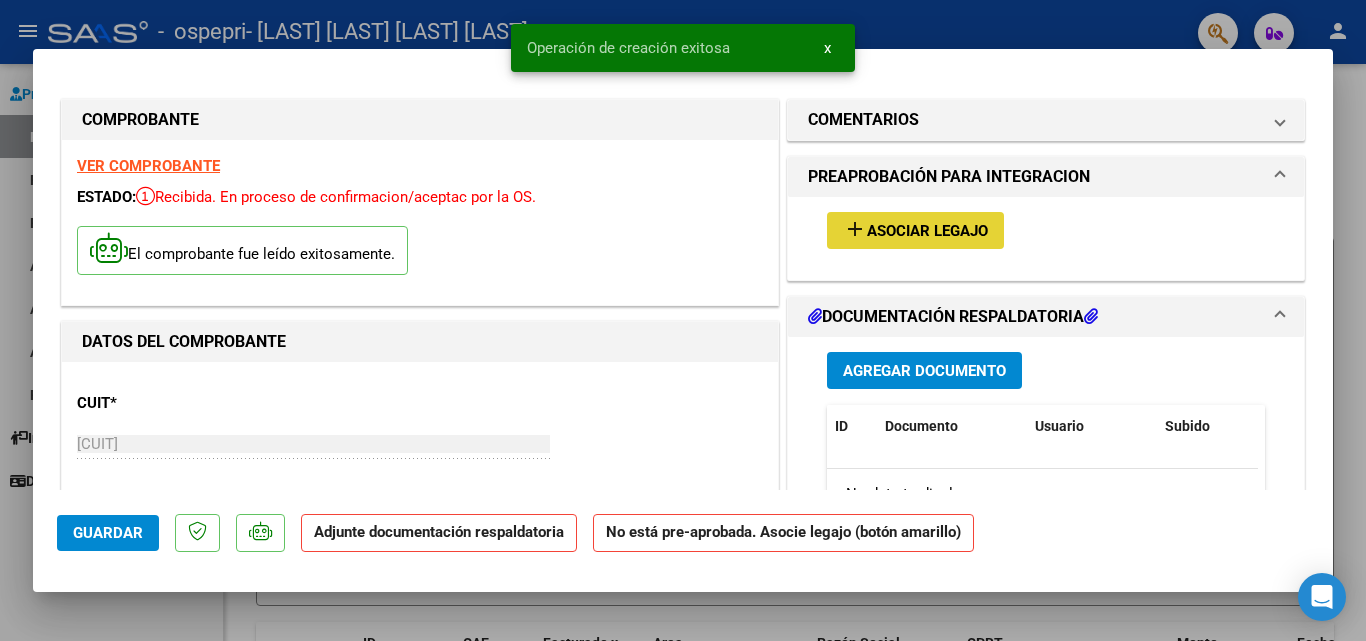 click on "Asociar Legajo" at bounding box center (927, 231) 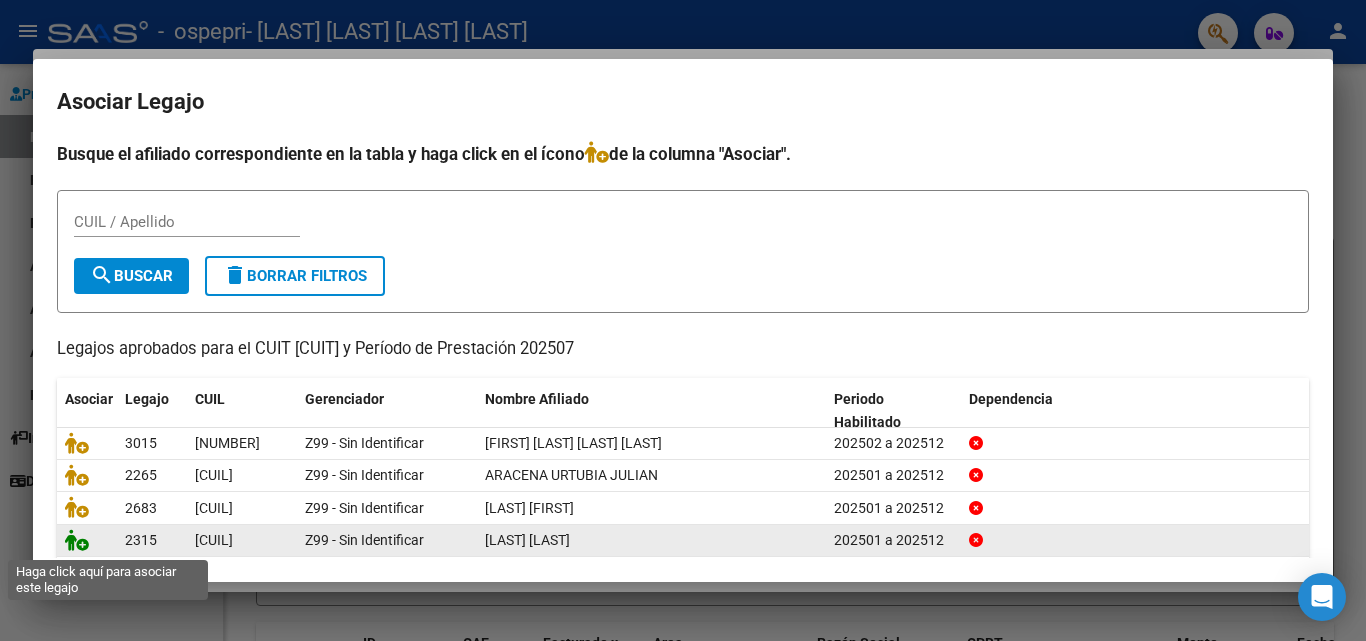 click 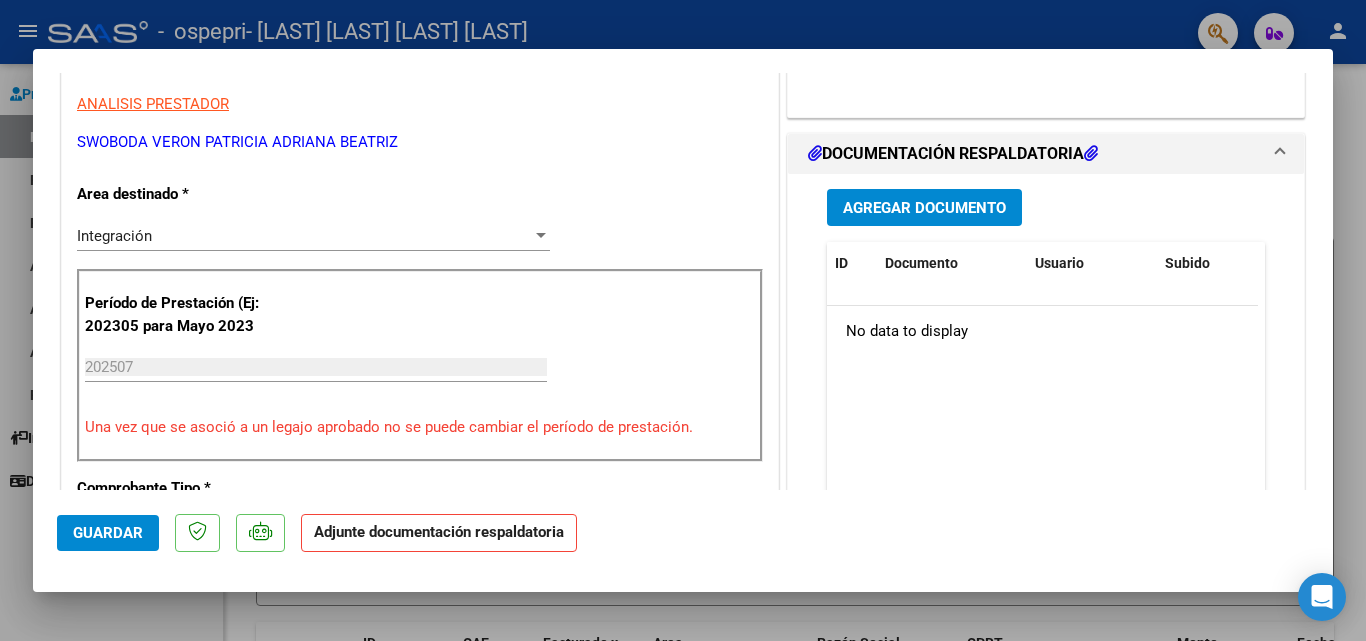 scroll, scrollTop: 440, scrollLeft: 0, axis: vertical 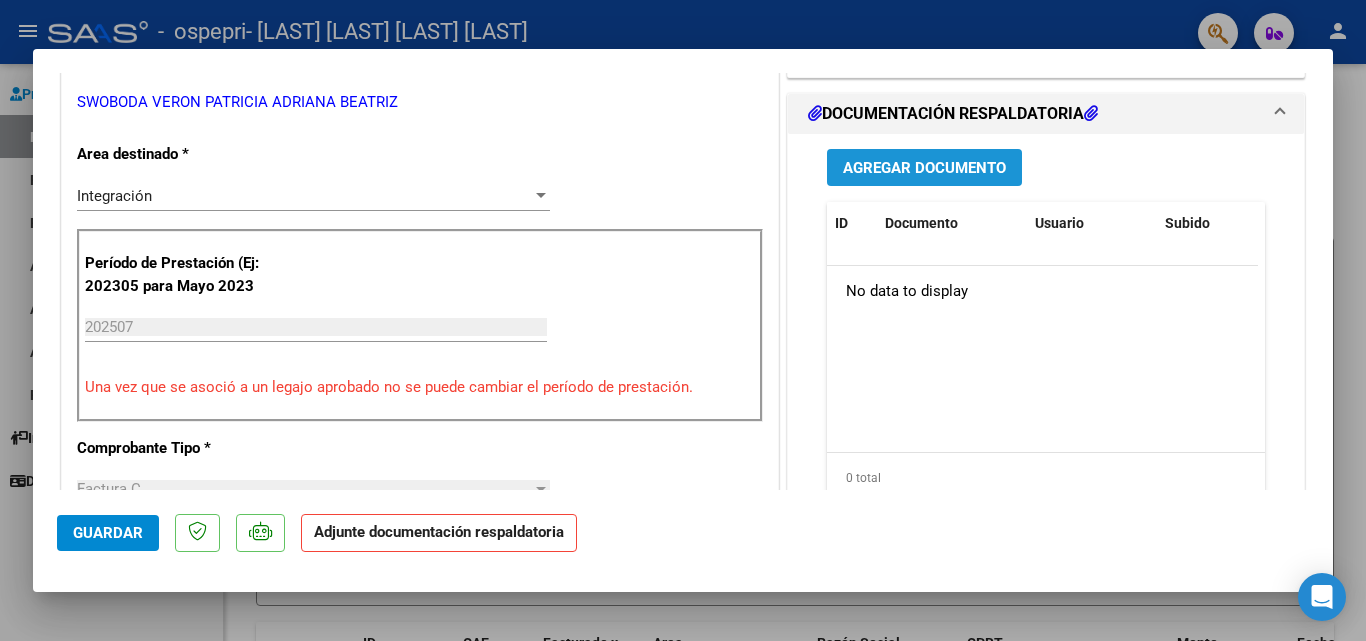 click on "Agregar Documento" at bounding box center (924, 167) 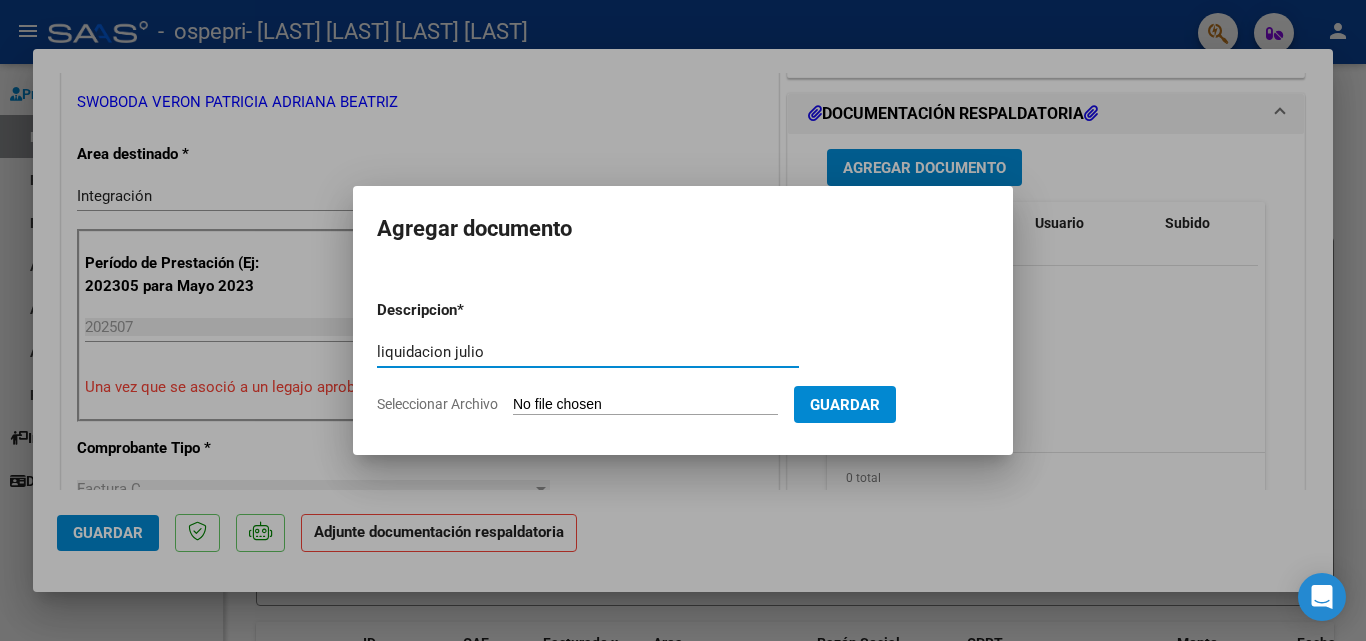 type on "liquidacion julio" 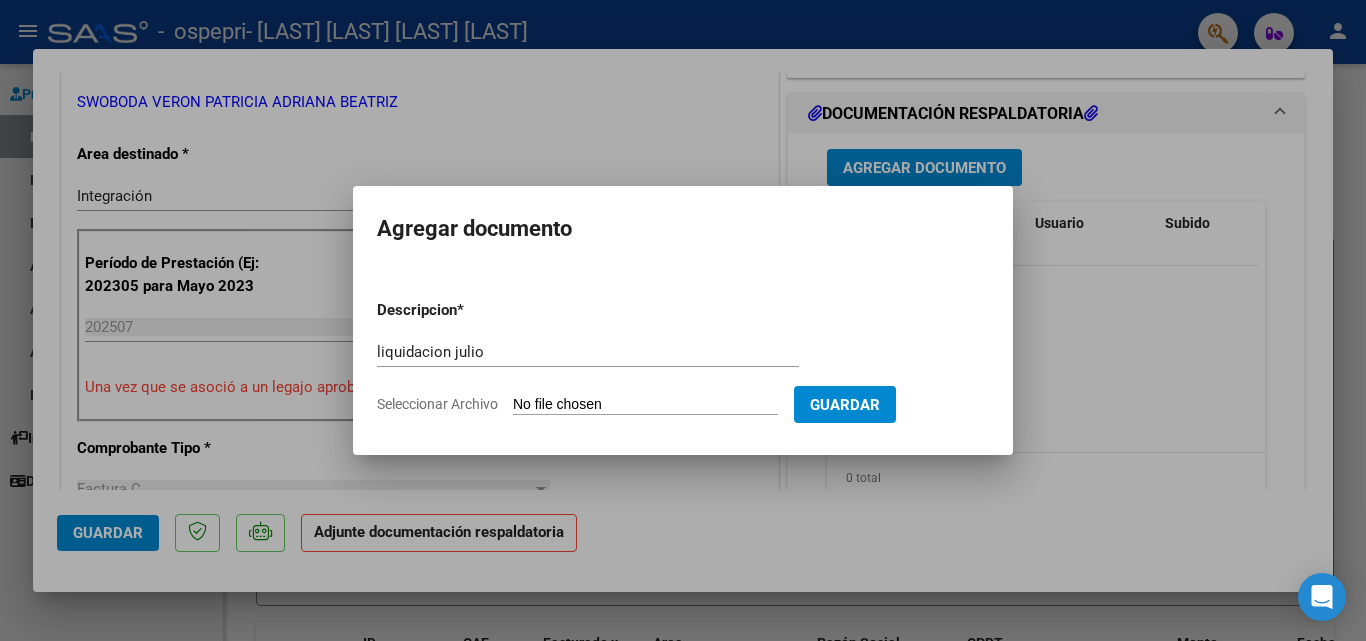 click on "Seleccionar Archivo" at bounding box center (645, 405) 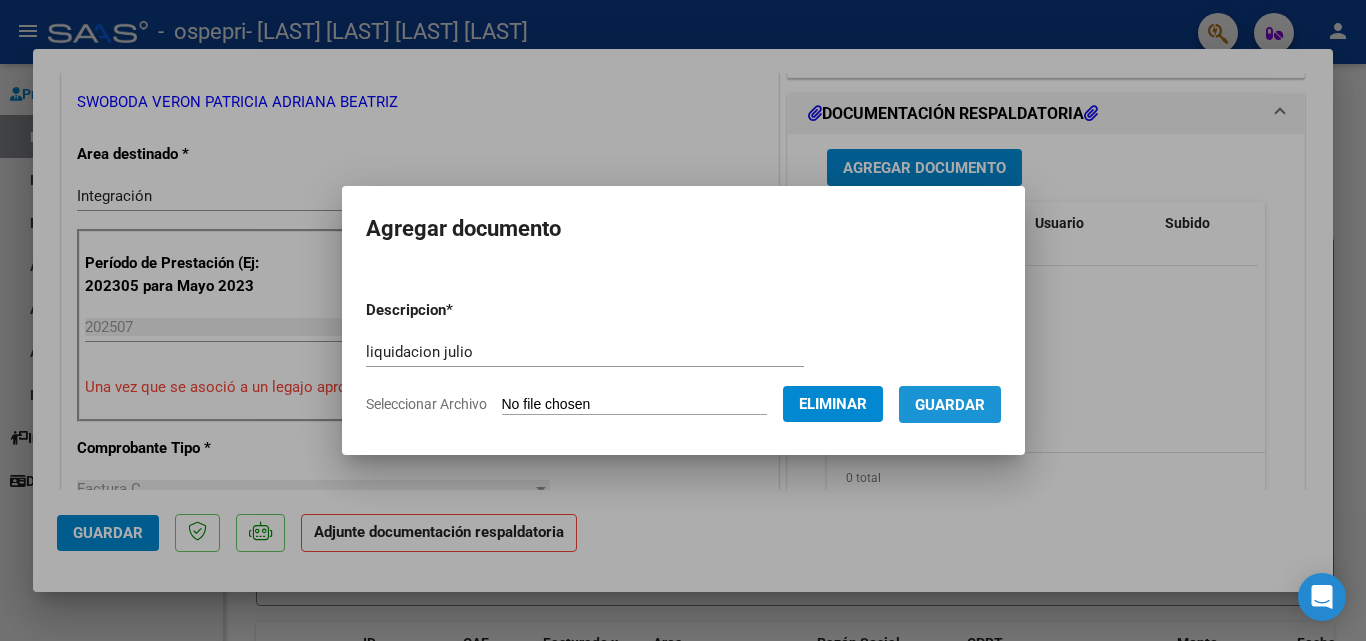 click on "Guardar" at bounding box center [950, 405] 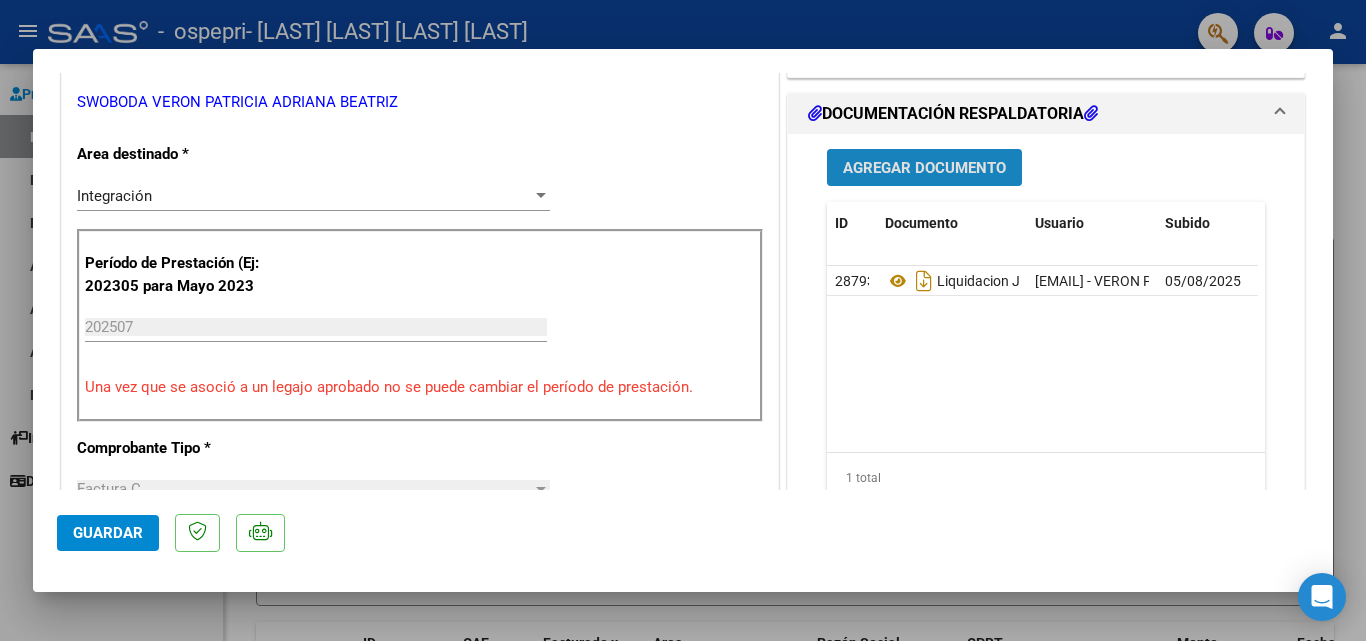 click on "Agregar Documento" at bounding box center [924, 167] 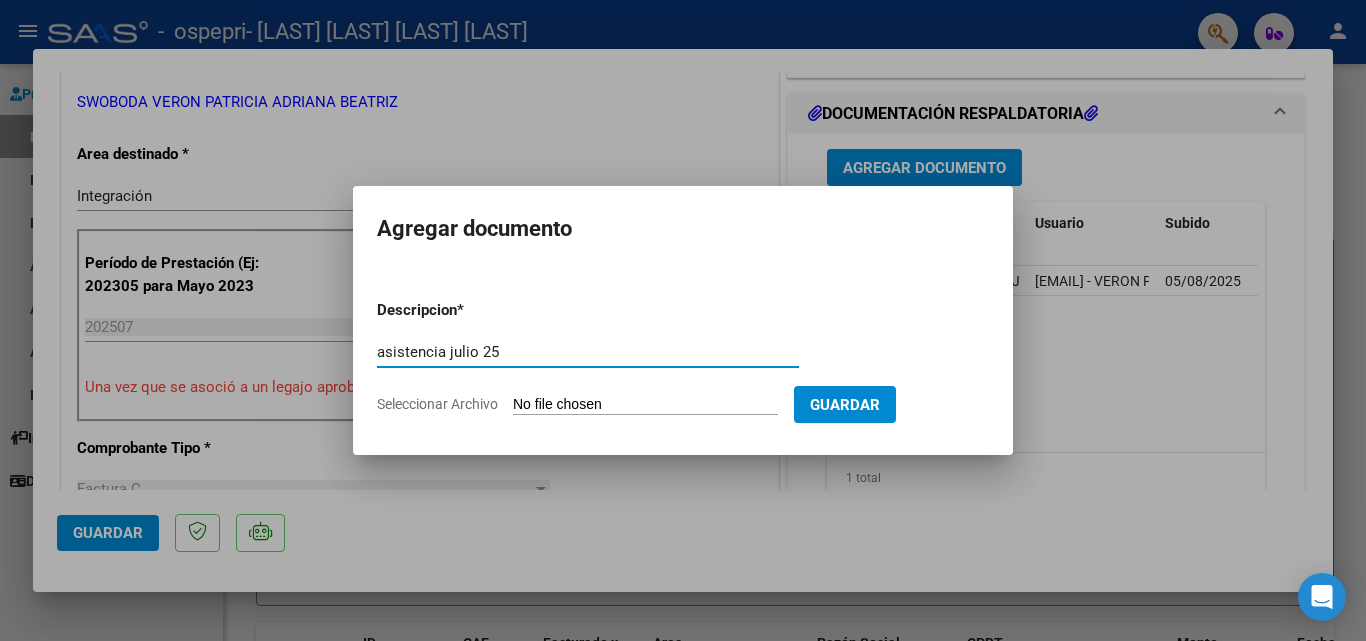 type on "asistencia julio 25" 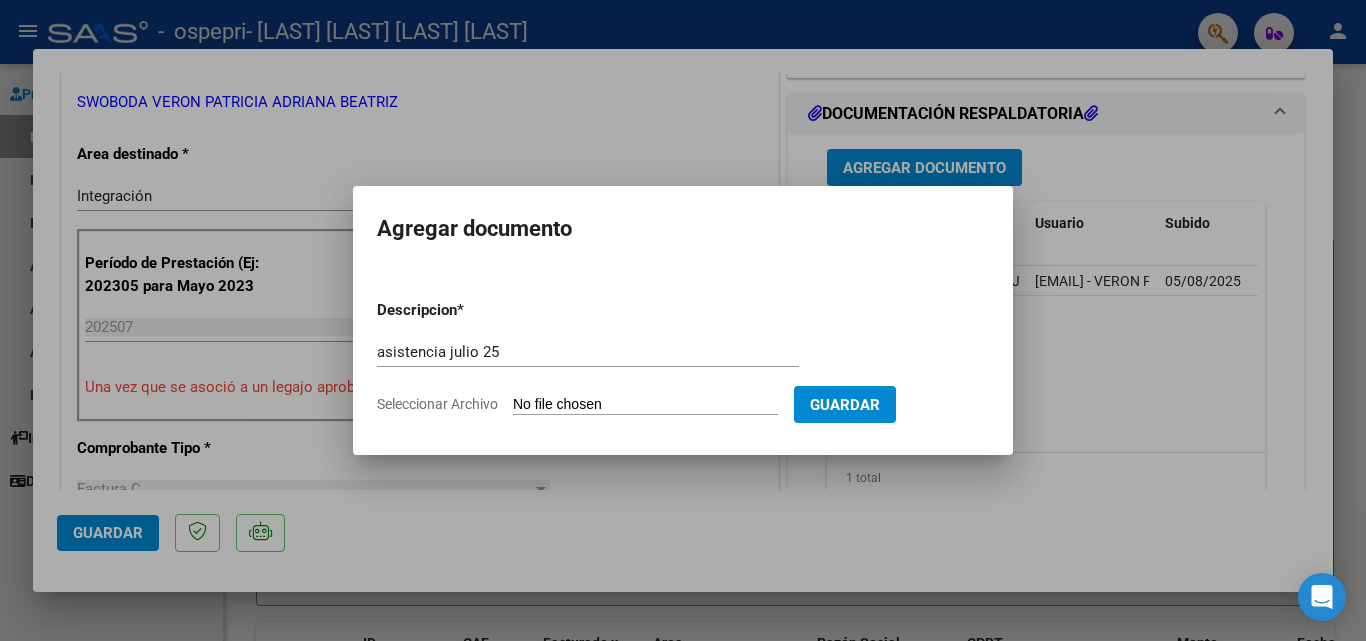 click on "Seleccionar Archivo" at bounding box center (645, 405) 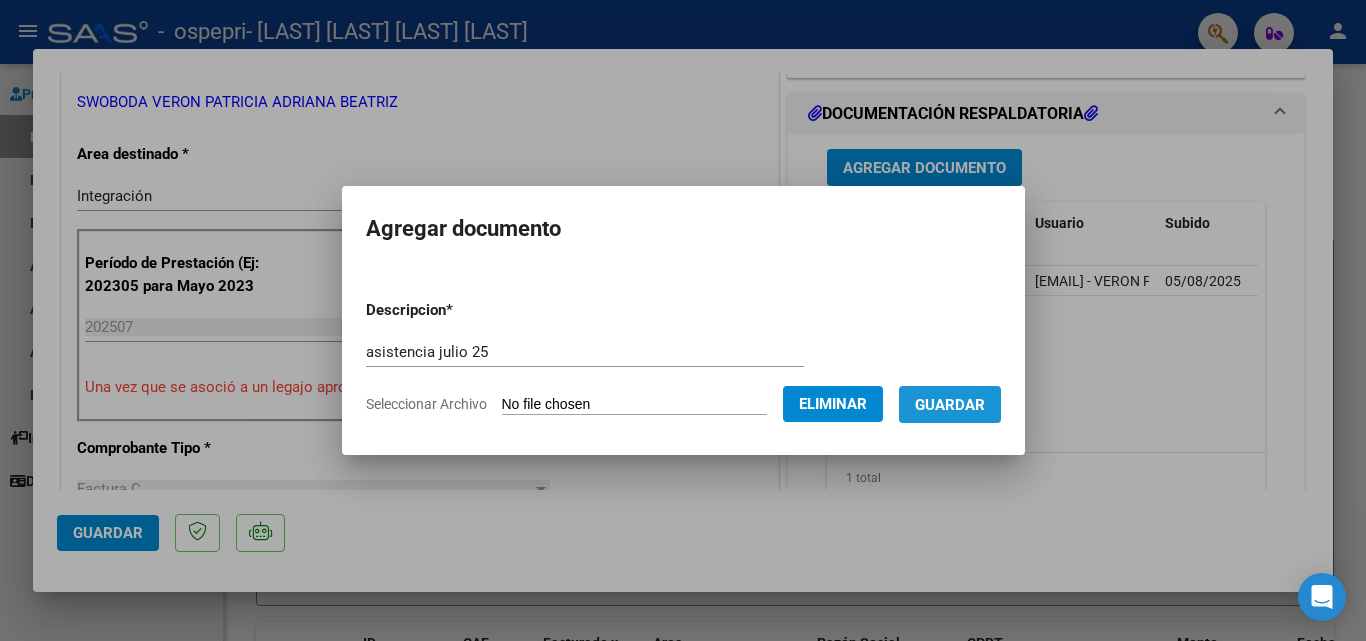 click on "Guardar" at bounding box center [950, 405] 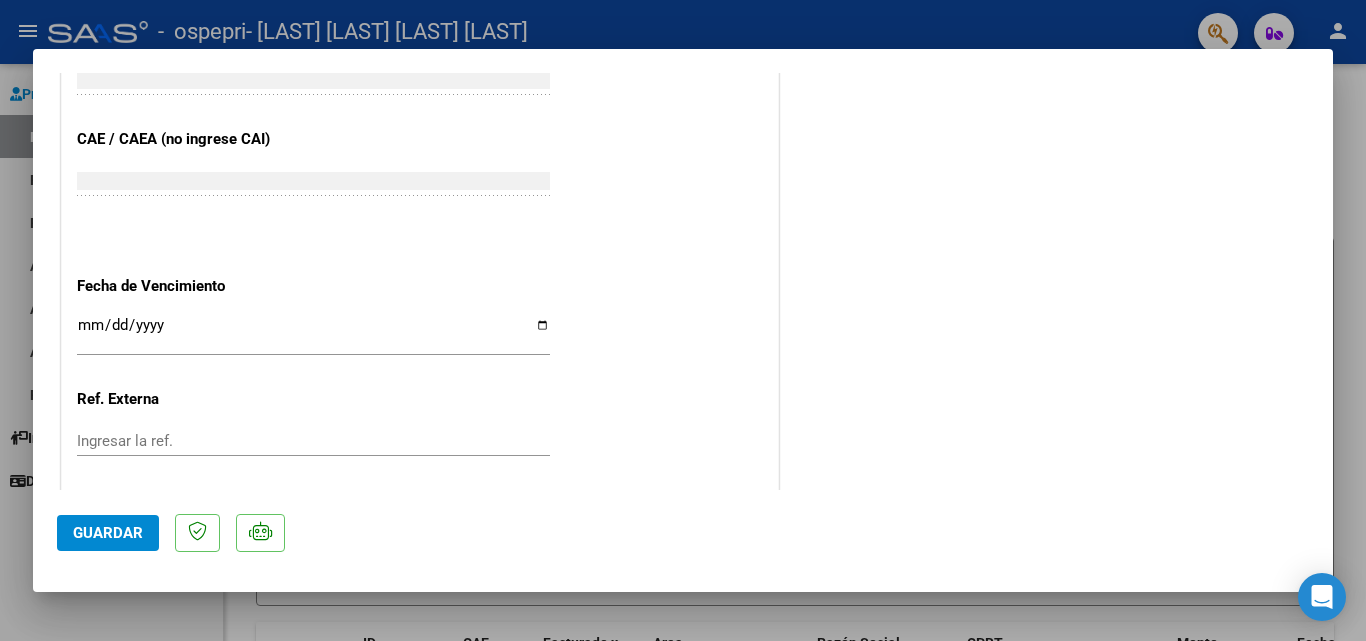 scroll, scrollTop: 1373, scrollLeft: 0, axis: vertical 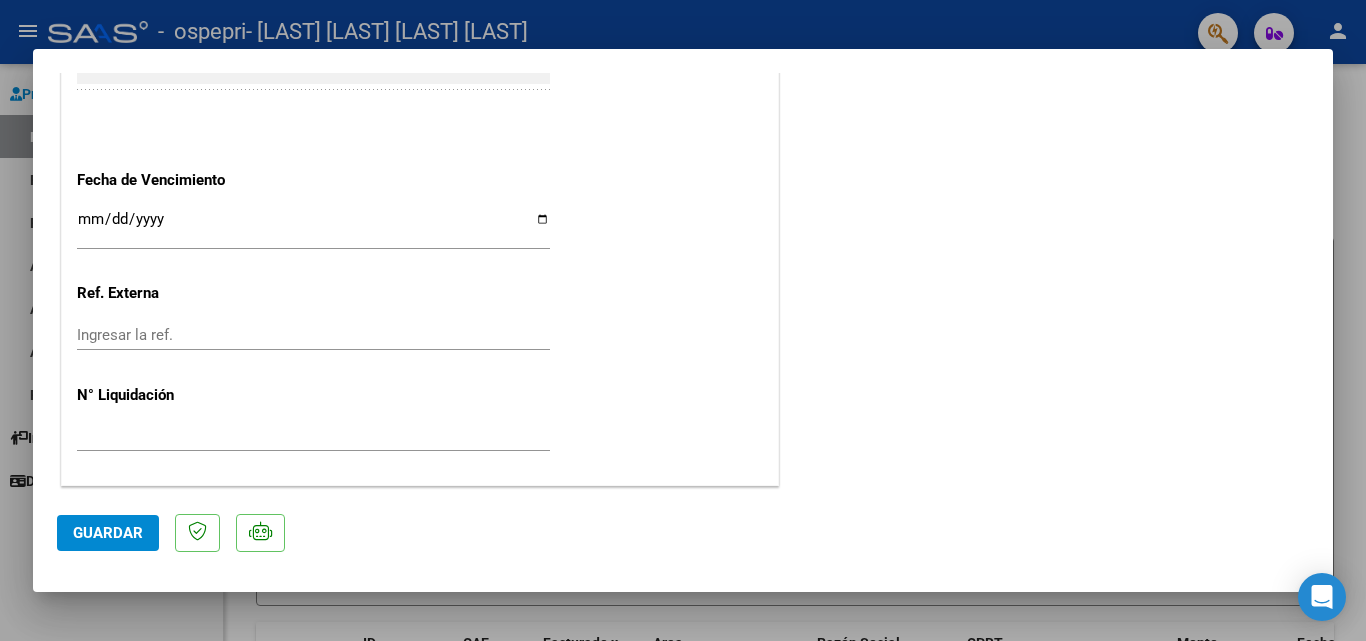click at bounding box center [683, 320] 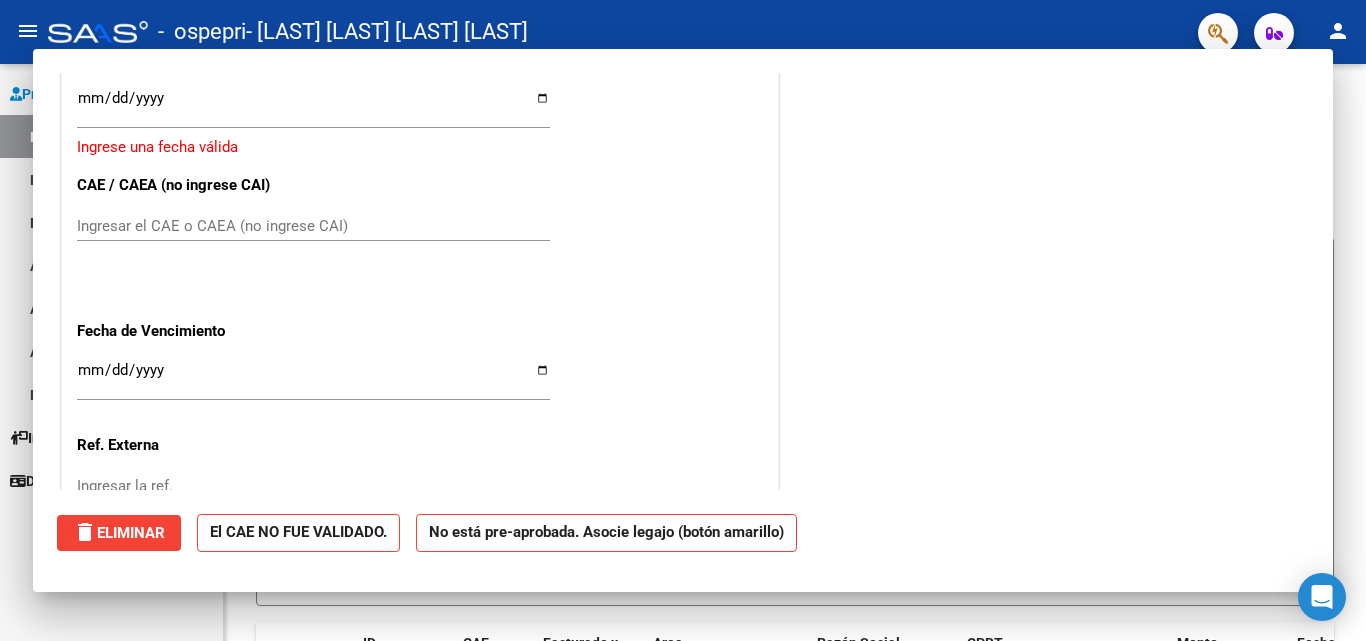 scroll, scrollTop: 1312, scrollLeft: 0, axis: vertical 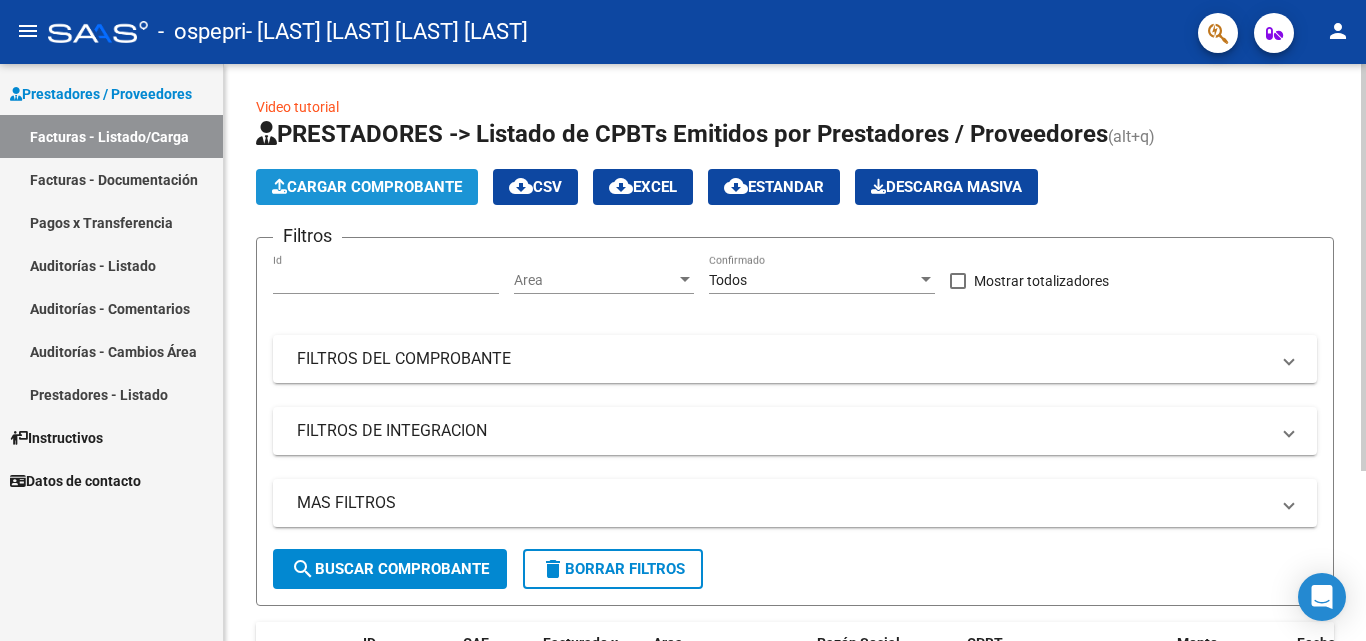 click on "Cargar Comprobante" 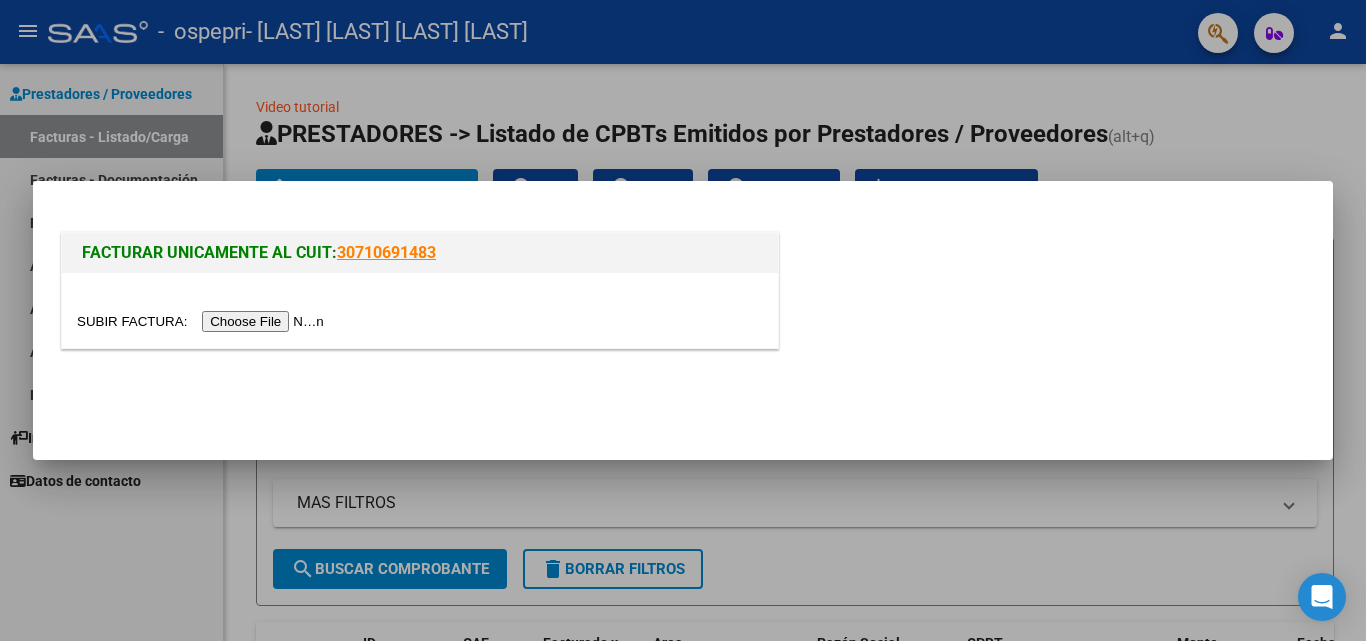 click at bounding box center (203, 321) 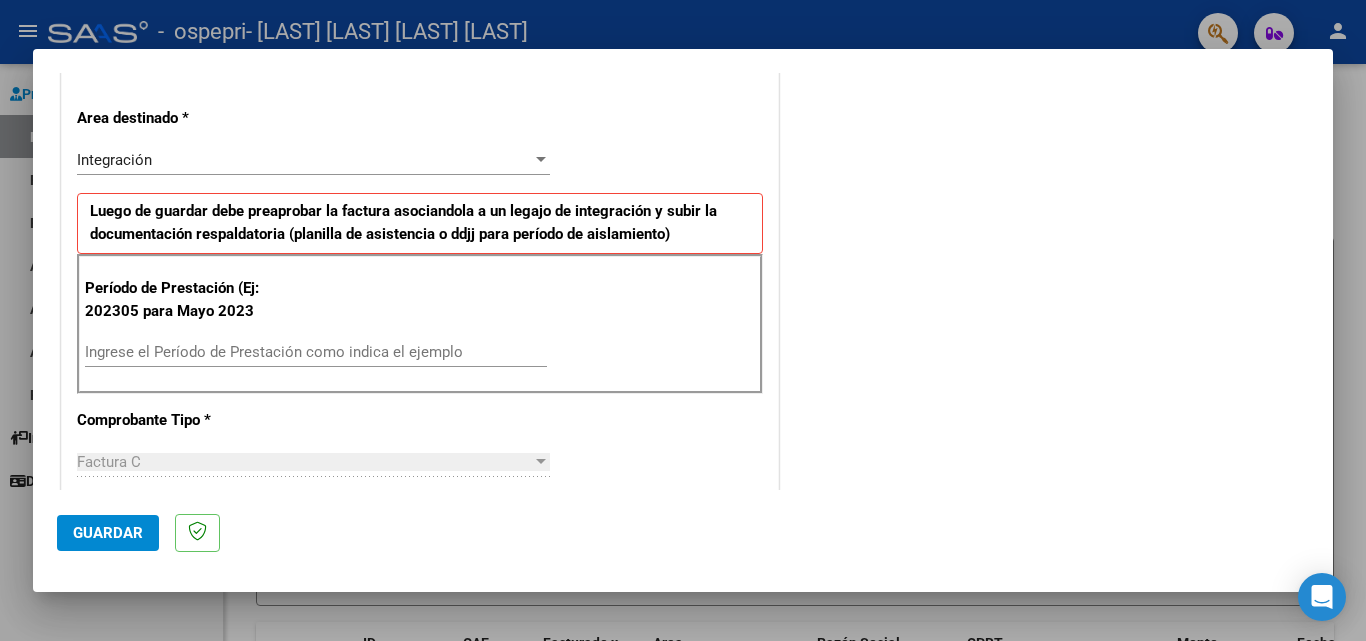 scroll, scrollTop: 413, scrollLeft: 0, axis: vertical 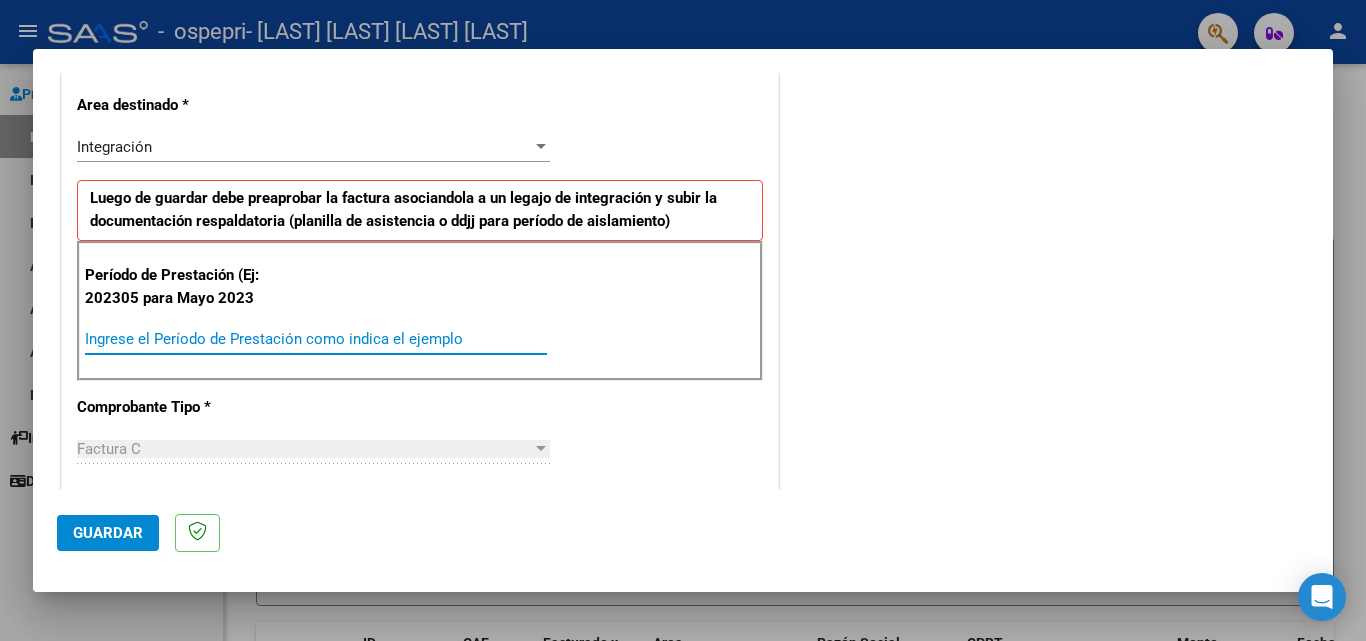 click on "Ingrese el Período de Prestación como indica el ejemplo" at bounding box center (316, 339) 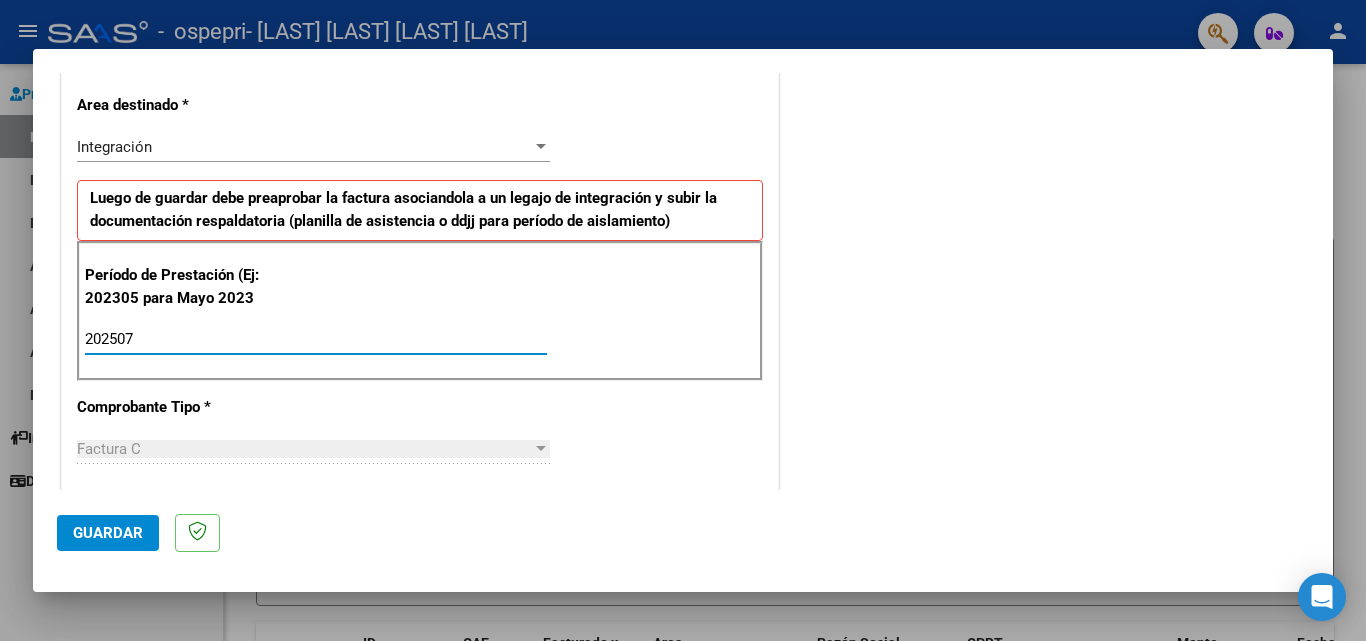 type on "202507" 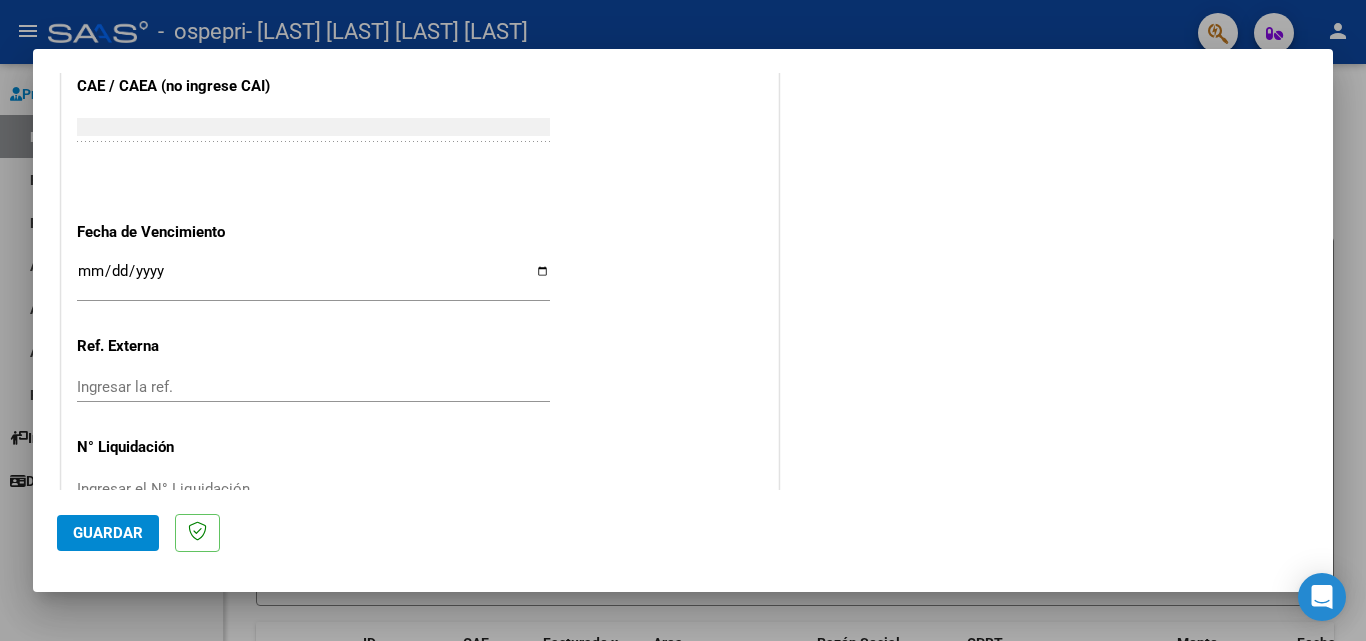 scroll, scrollTop: 1293, scrollLeft: 0, axis: vertical 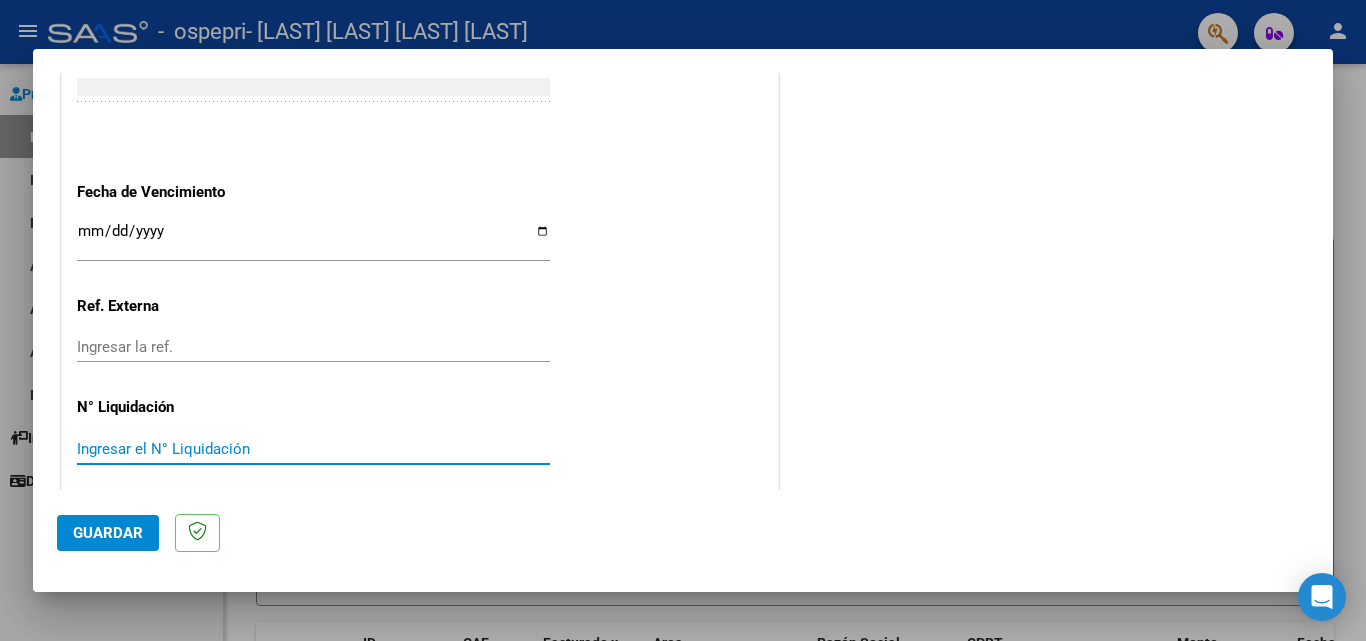 click on "Ingresar el N° Liquidación" at bounding box center [313, 449] 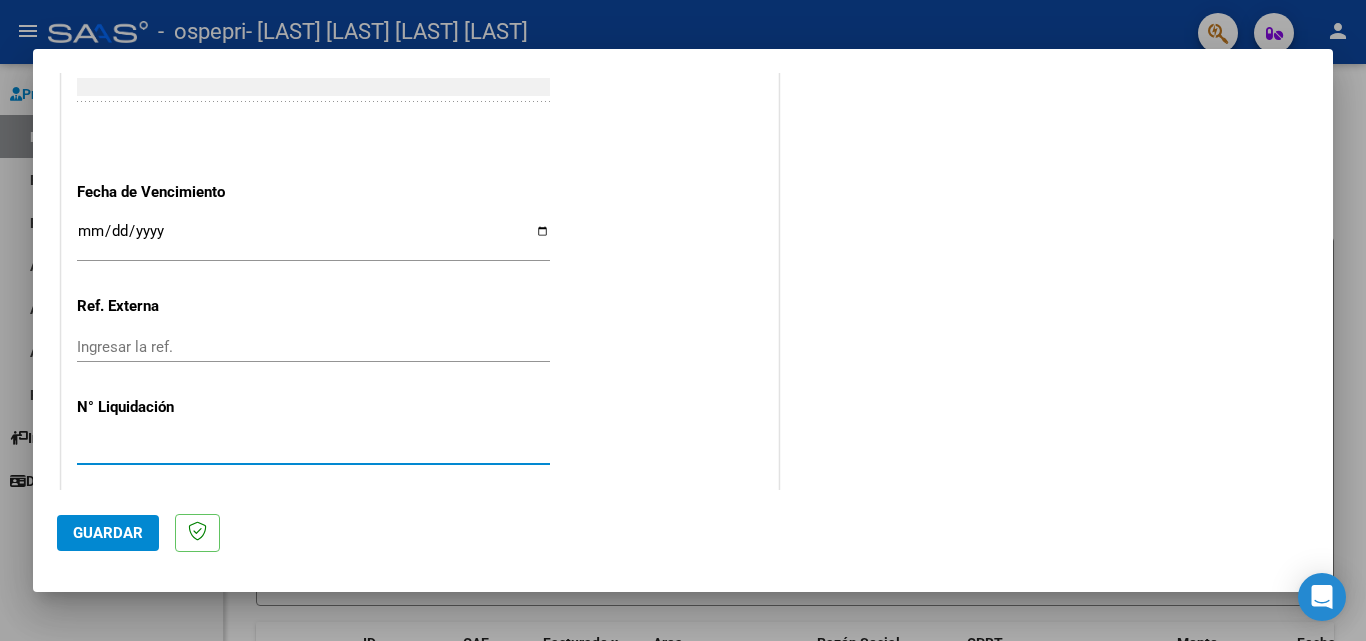 type on "[NUMBER]" 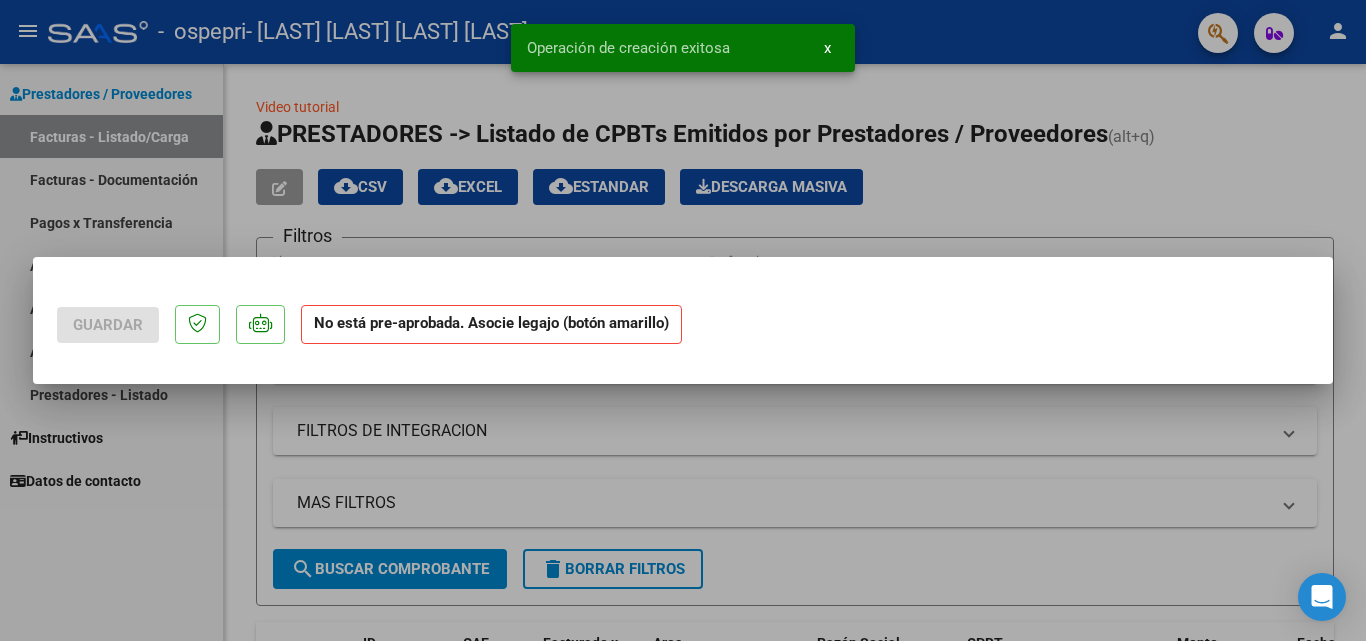 scroll, scrollTop: 0, scrollLeft: 0, axis: both 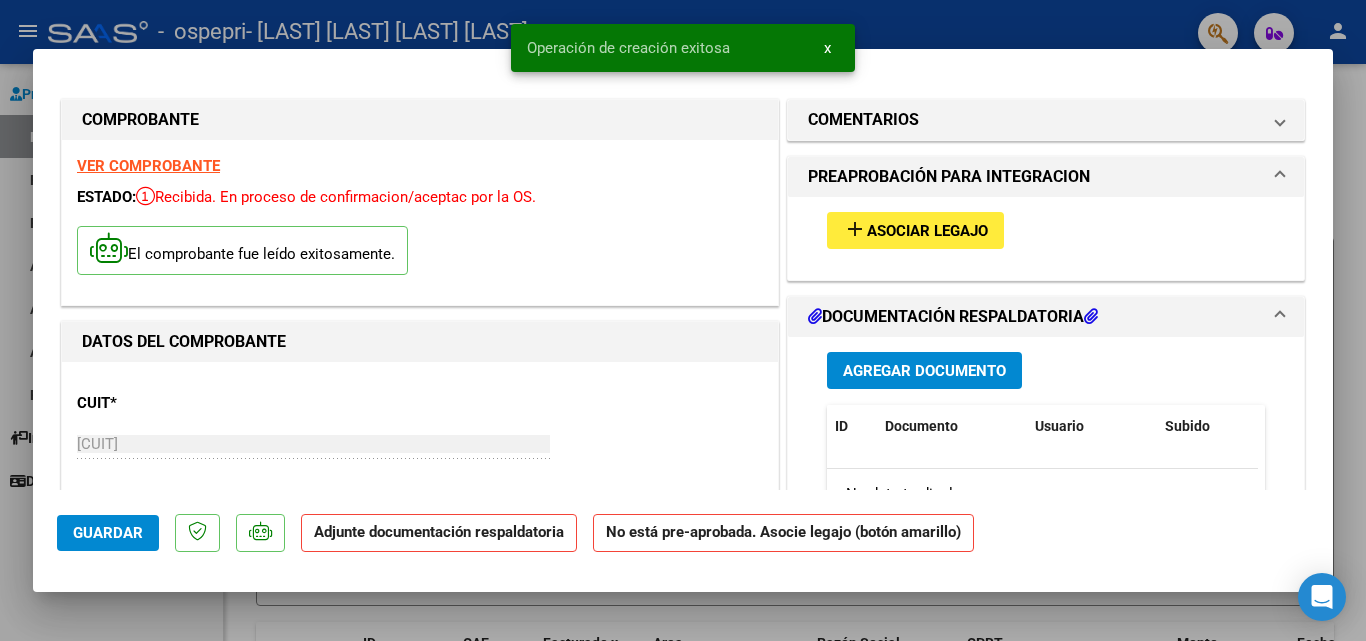 click on "Asociar Legajo" at bounding box center (927, 231) 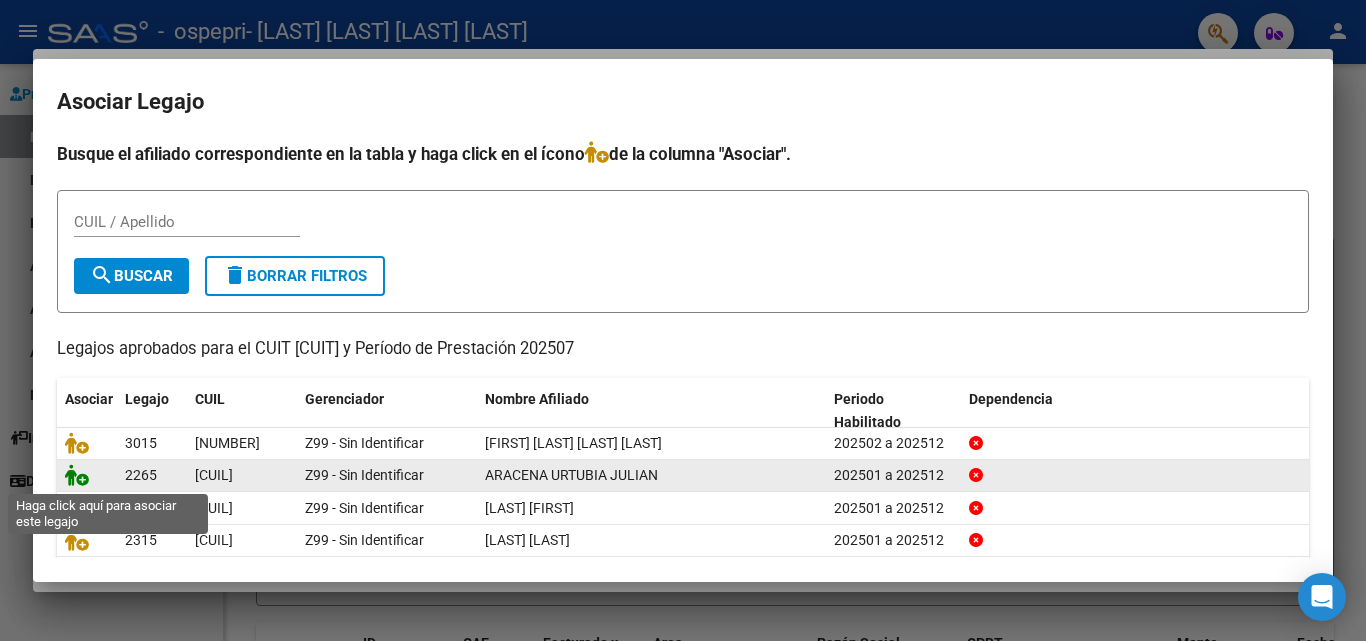 click 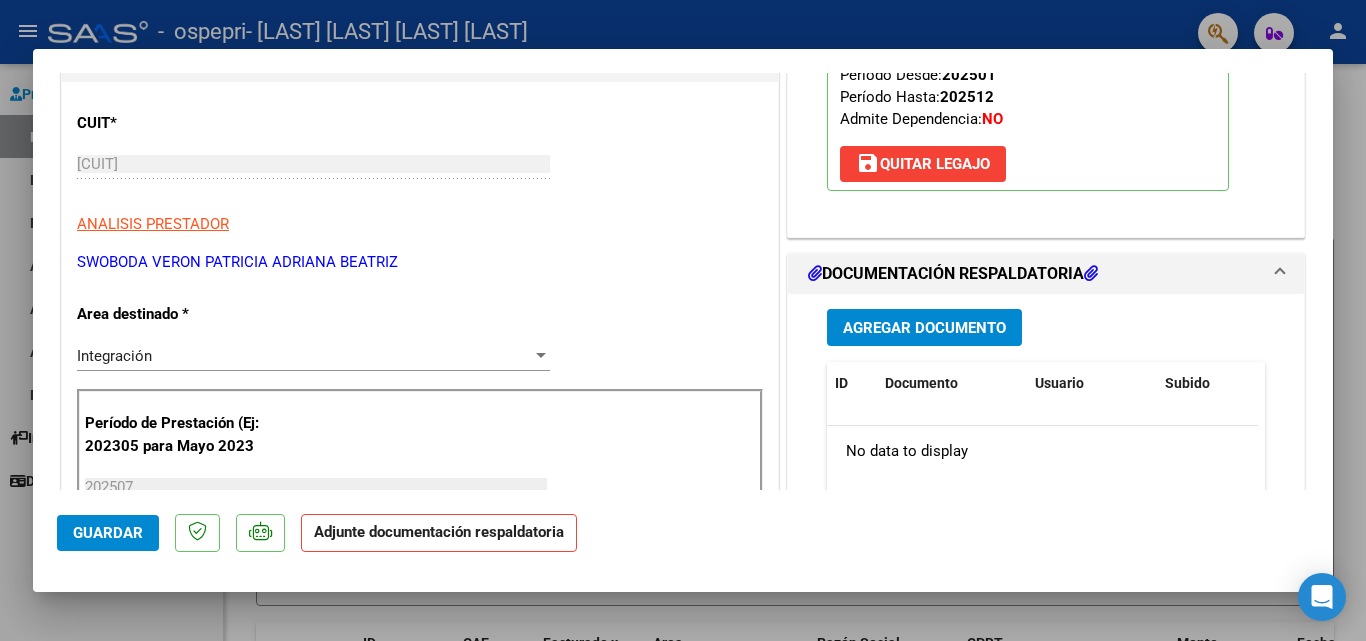 scroll, scrollTop: 320, scrollLeft: 0, axis: vertical 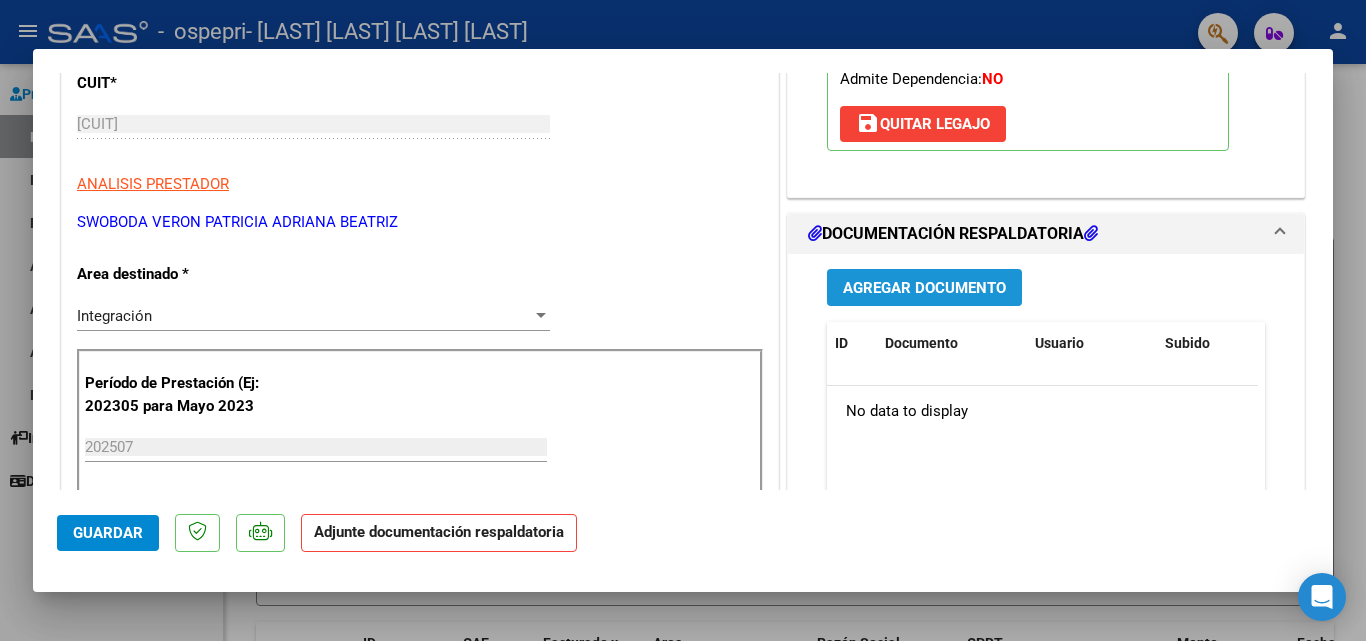 click on "Agregar Documento" at bounding box center (924, 288) 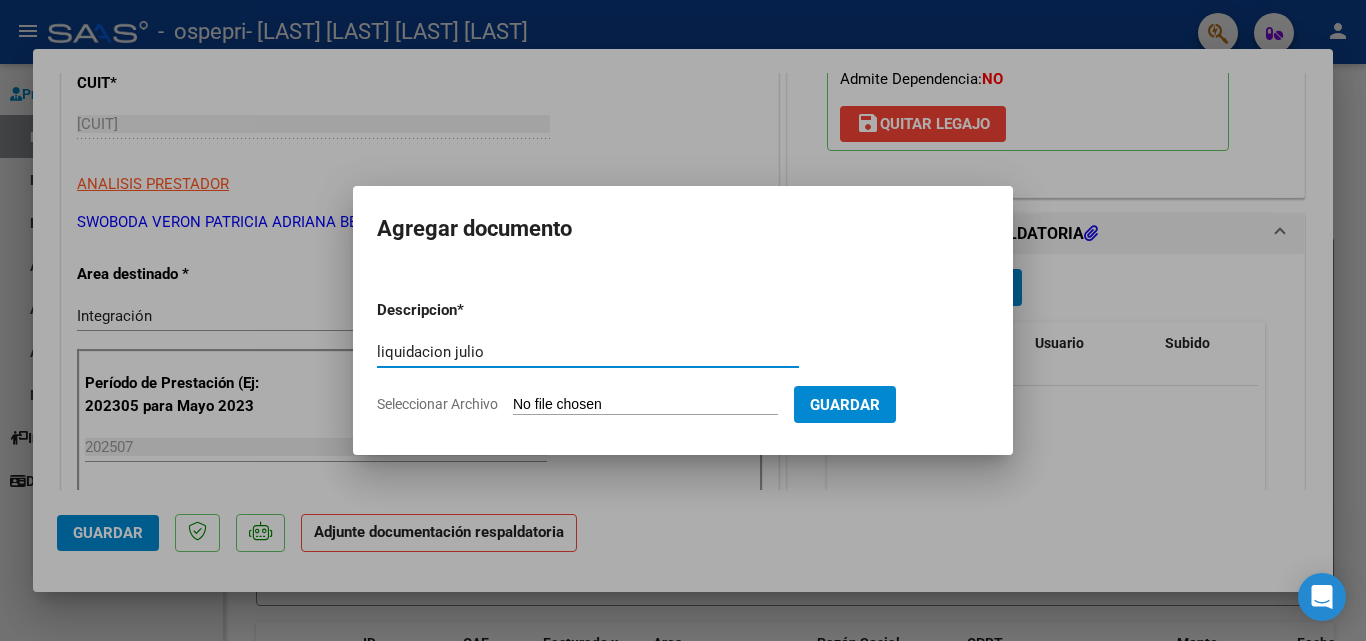 type on "liquidacion julio" 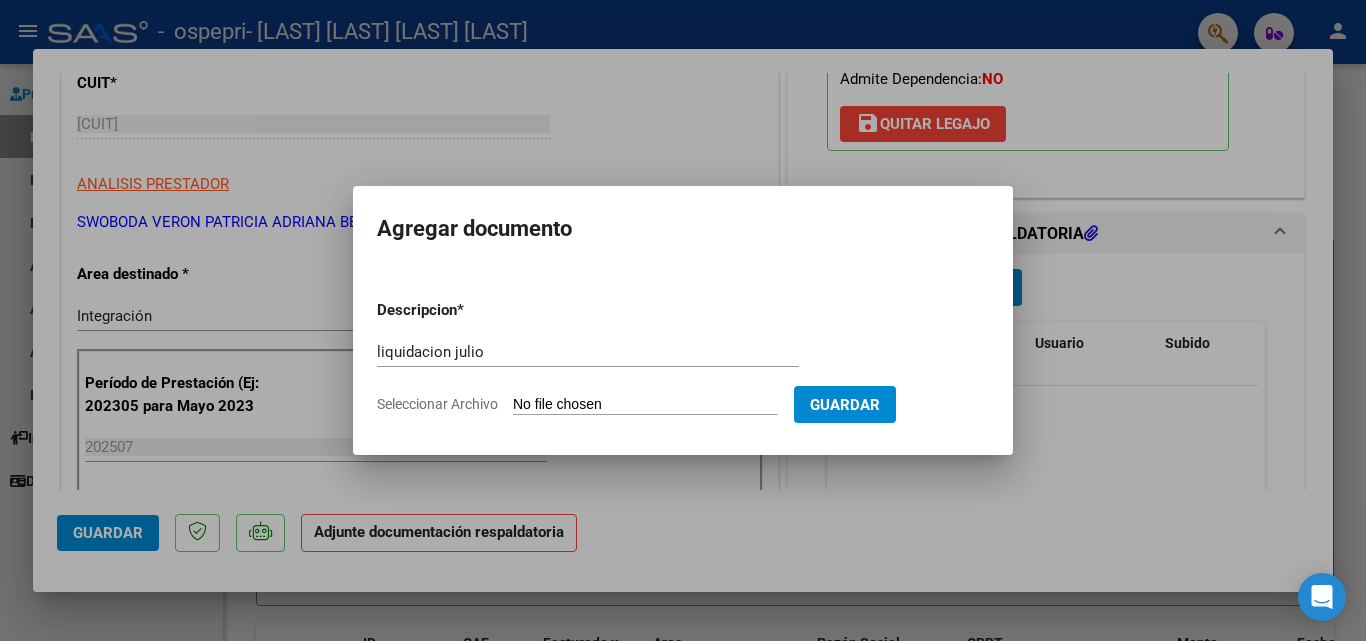 type on "C:\fakepath\liquidac.[LAST] [LAST].julio25.pdf" 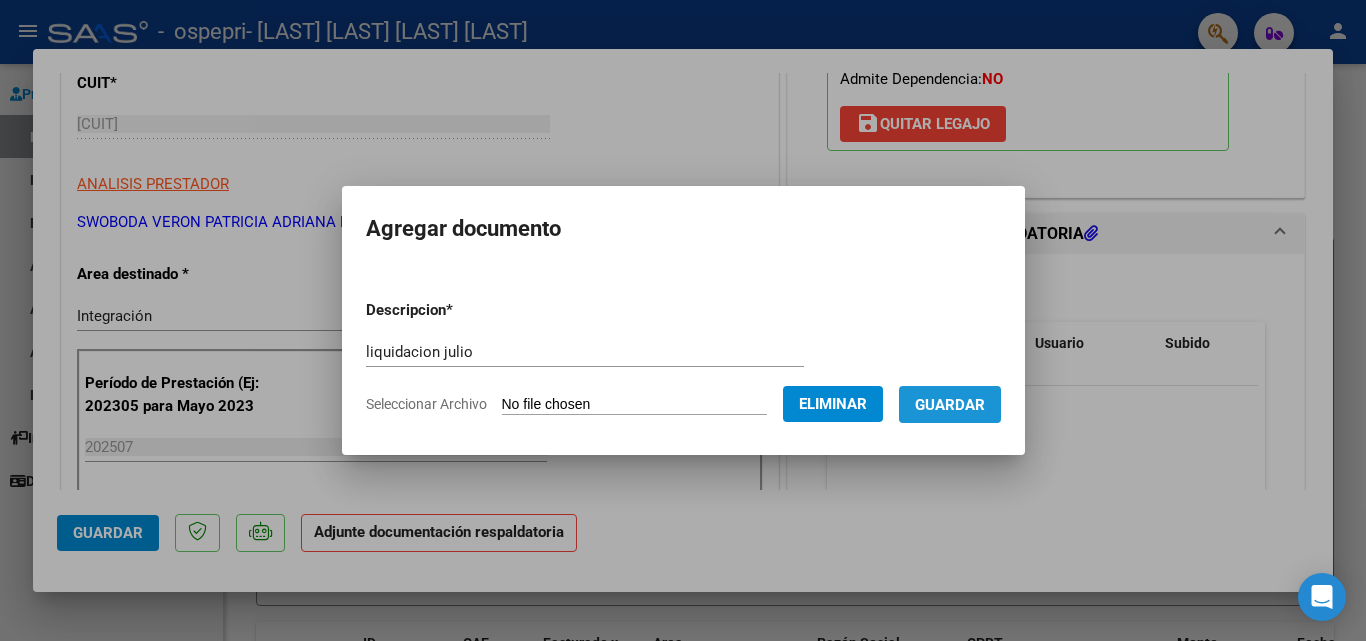 click on "Guardar" at bounding box center (950, 405) 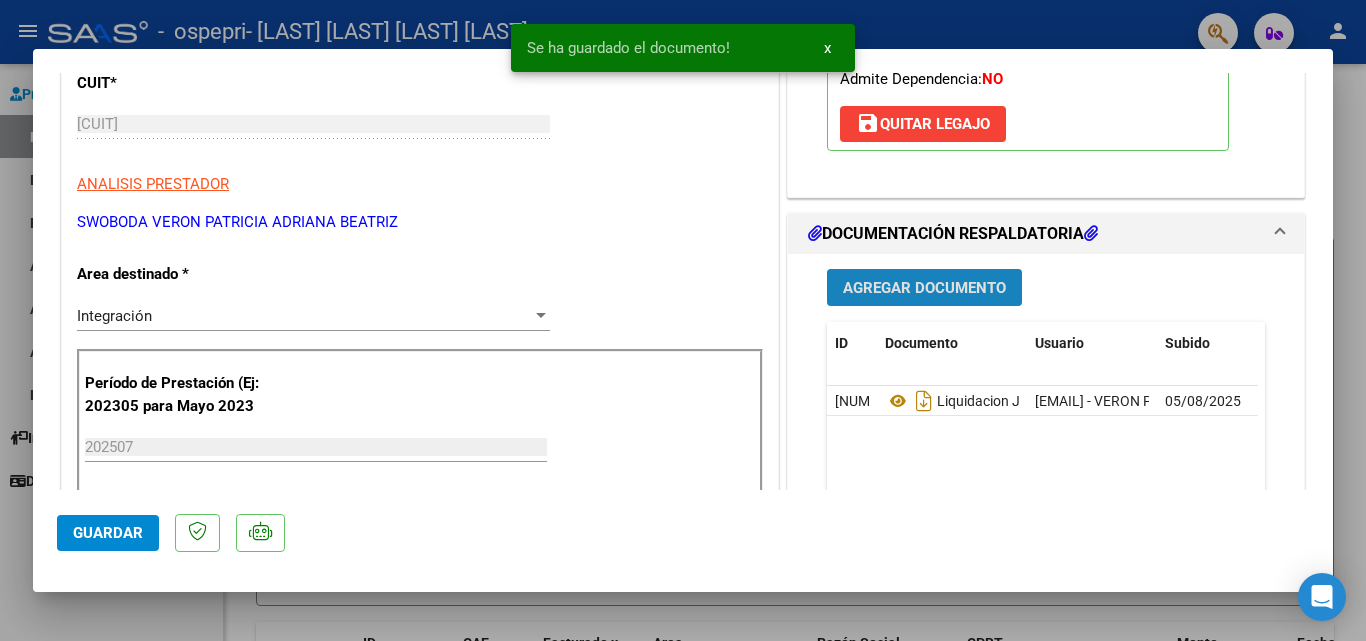 click on "Agregar Documento" at bounding box center (924, 288) 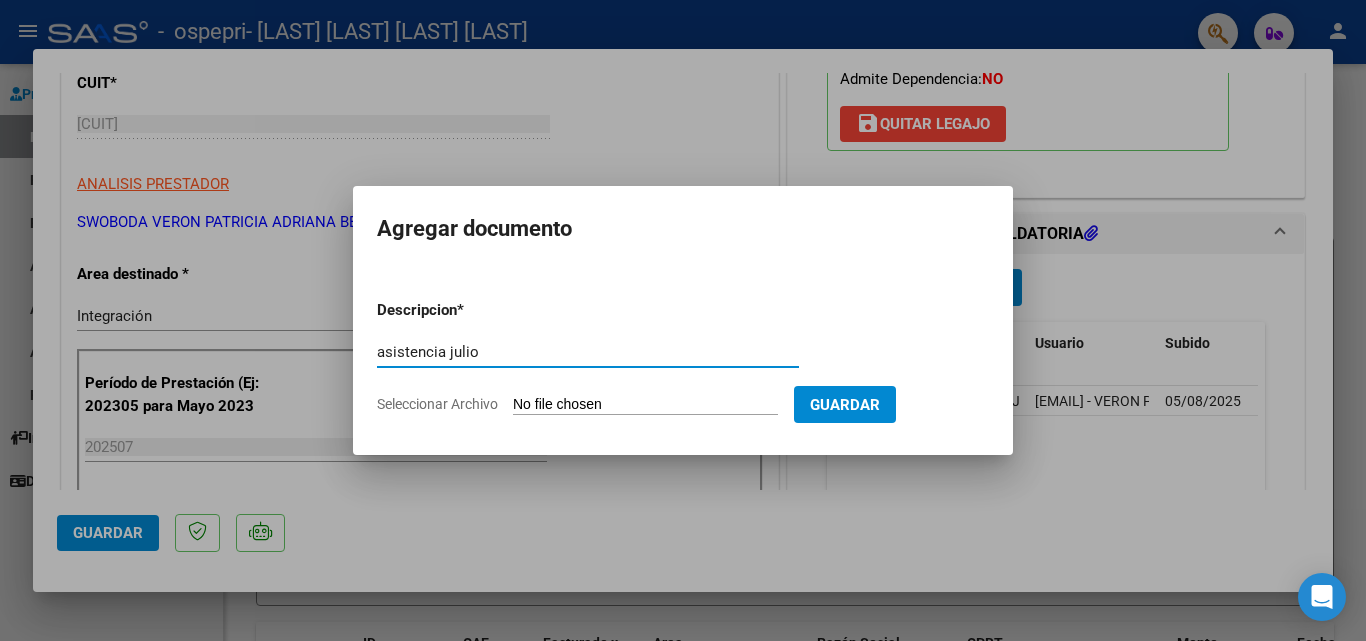 type on "asistencia julio" 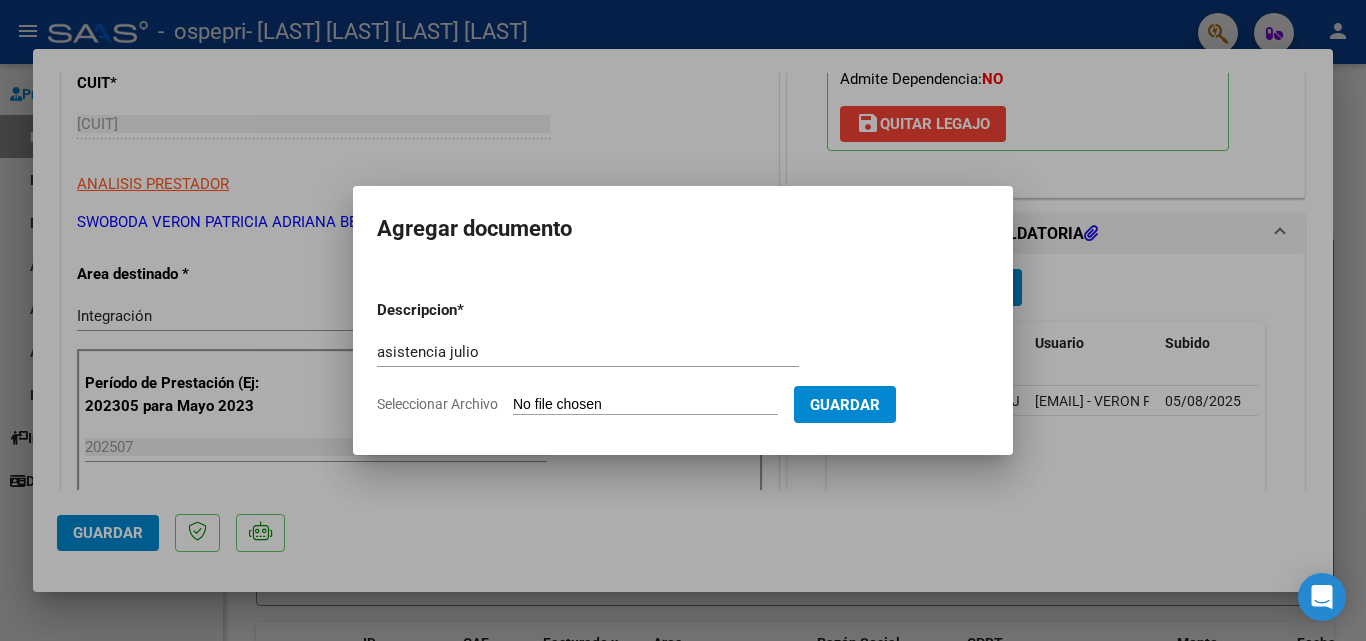 click on "Seleccionar Archivo" at bounding box center [645, 405] 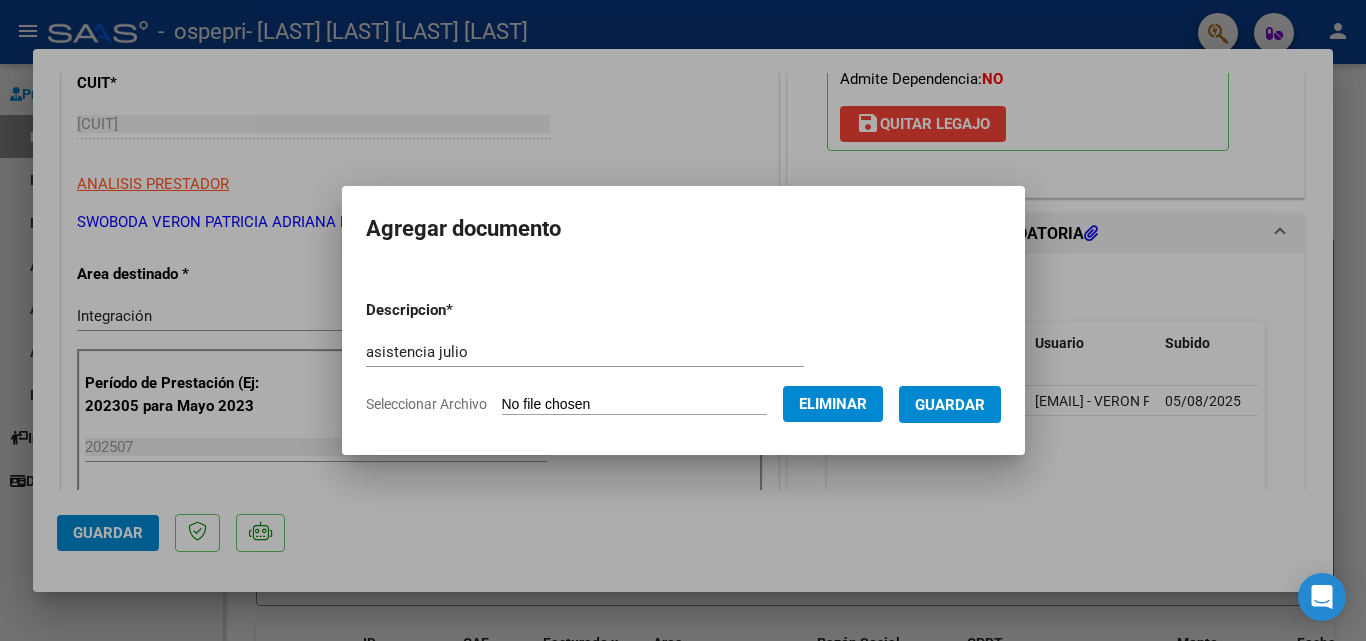 click on "Guardar" at bounding box center [950, 405] 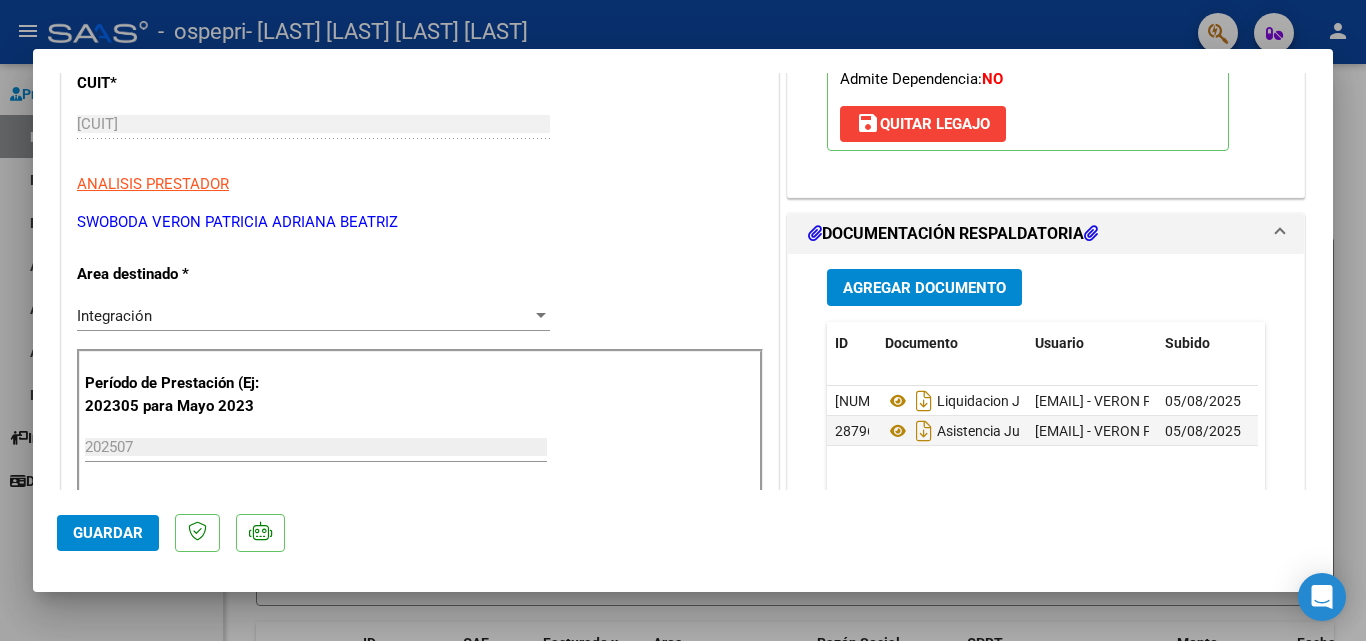 click at bounding box center [683, 320] 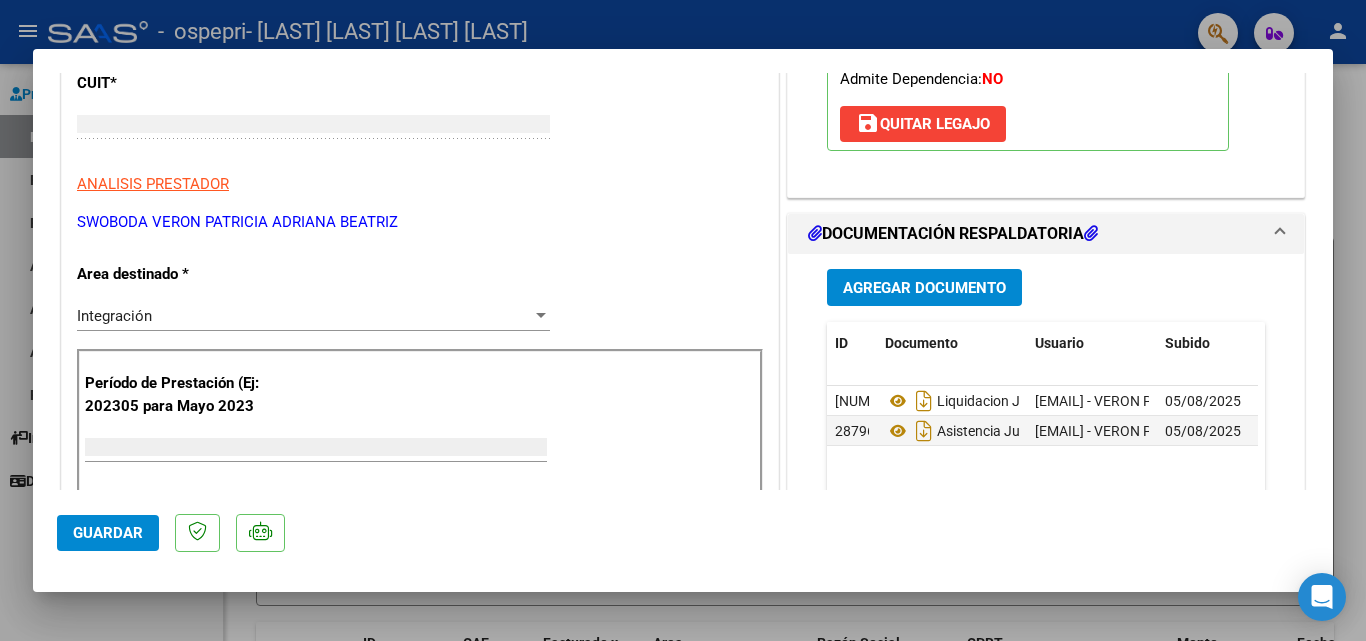 scroll, scrollTop: 0, scrollLeft: 0, axis: both 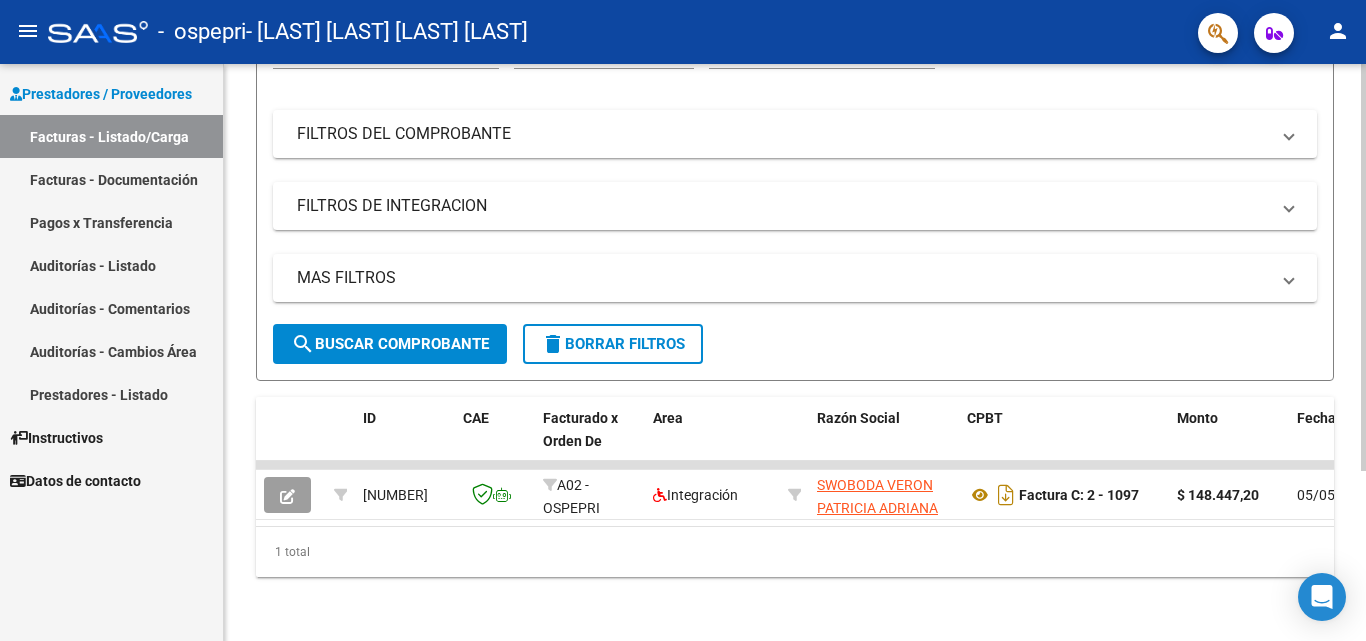 click 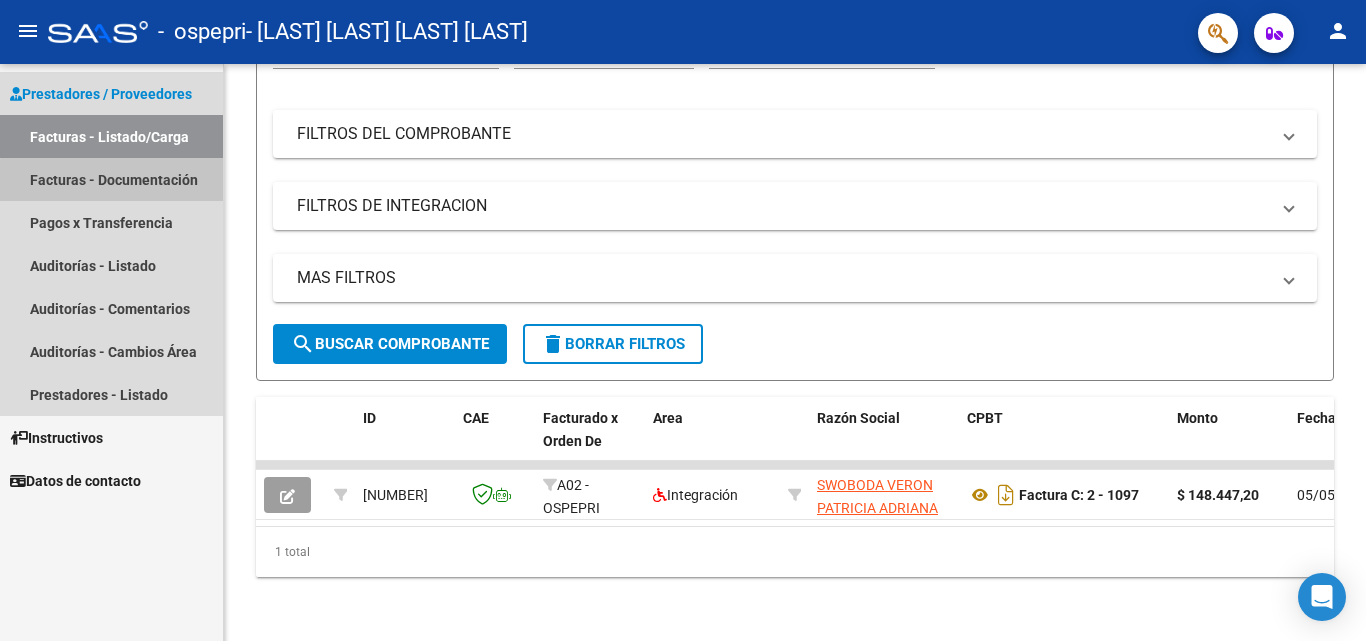 click on "Facturas - Documentación" at bounding box center [111, 179] 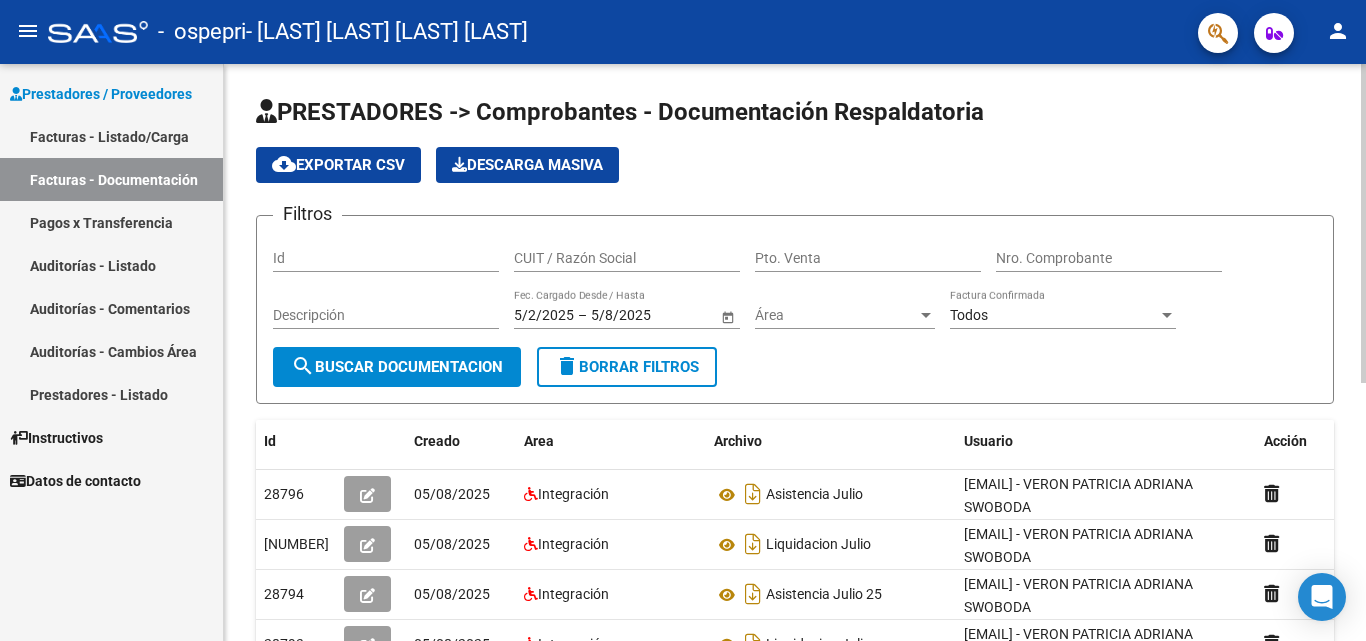 scroll, scrollTop: 466, scrollLeft: 0, axis: vertical 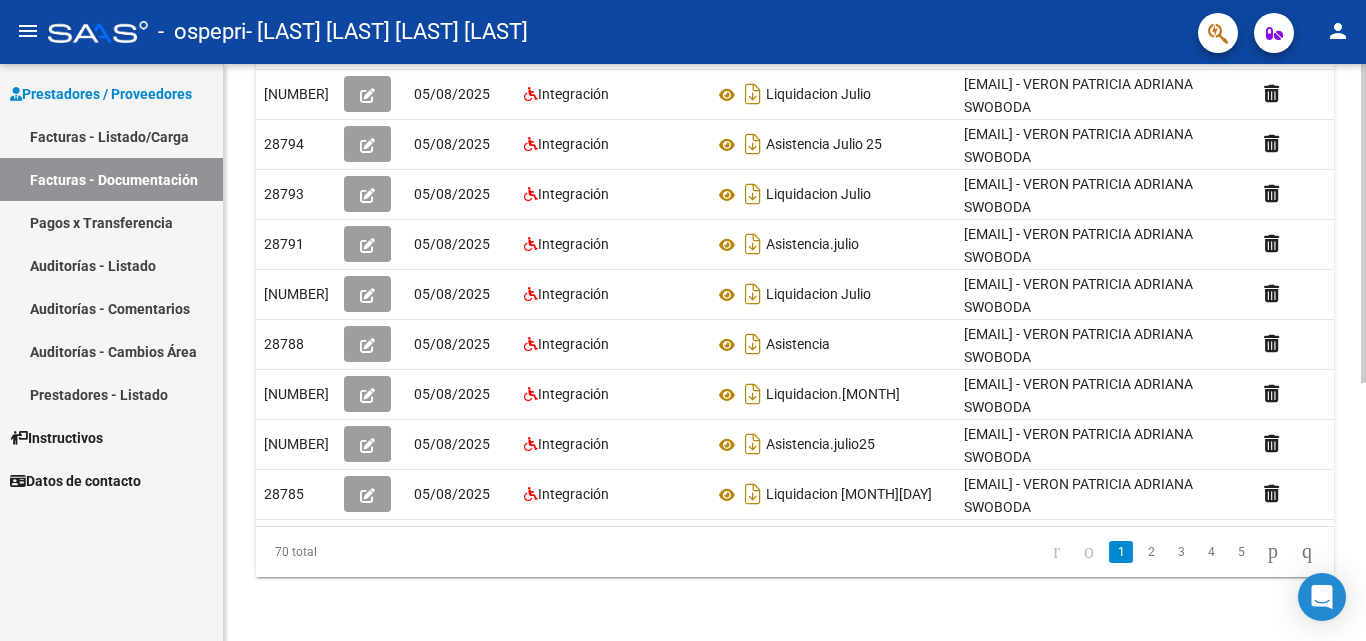 click 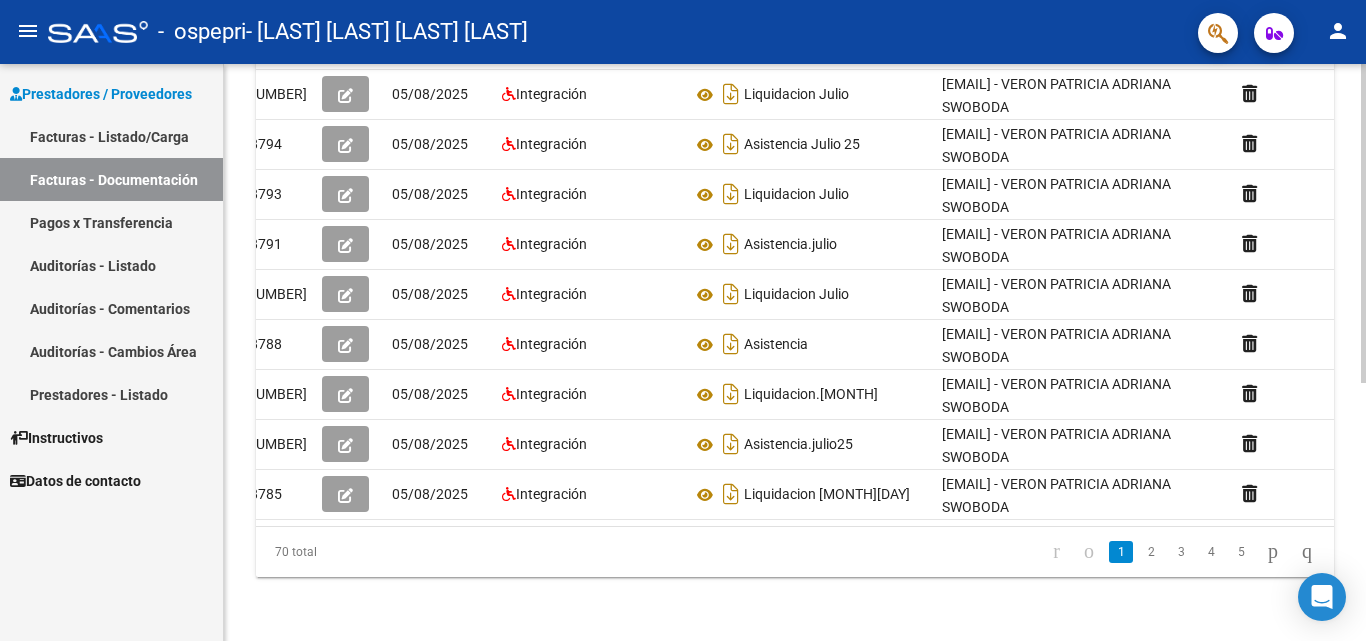 scroll, scrollTop: 0, scrollLeft: 0, axis: both 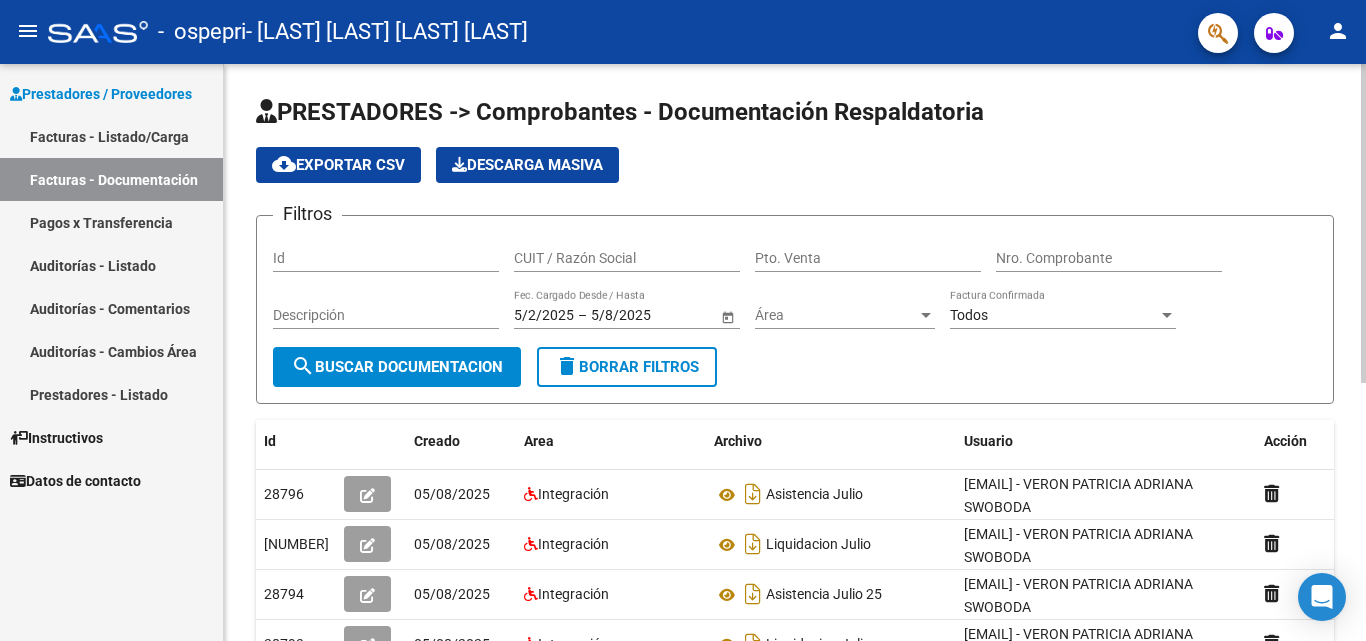 click 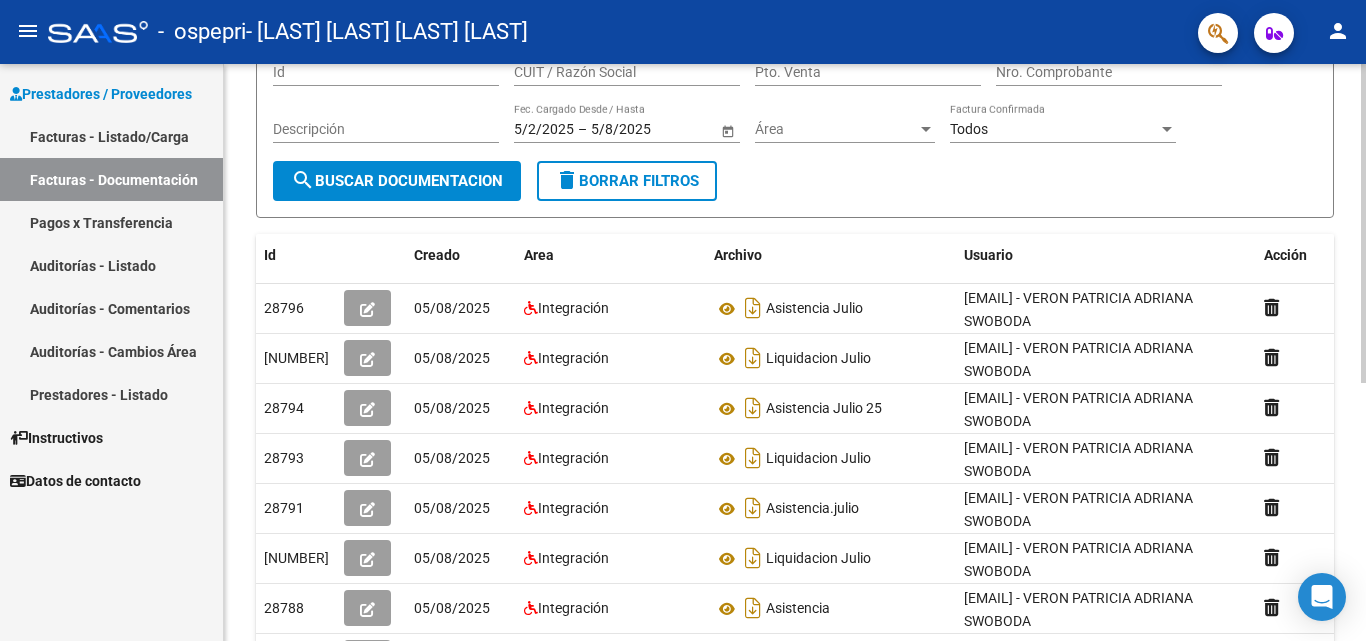 click 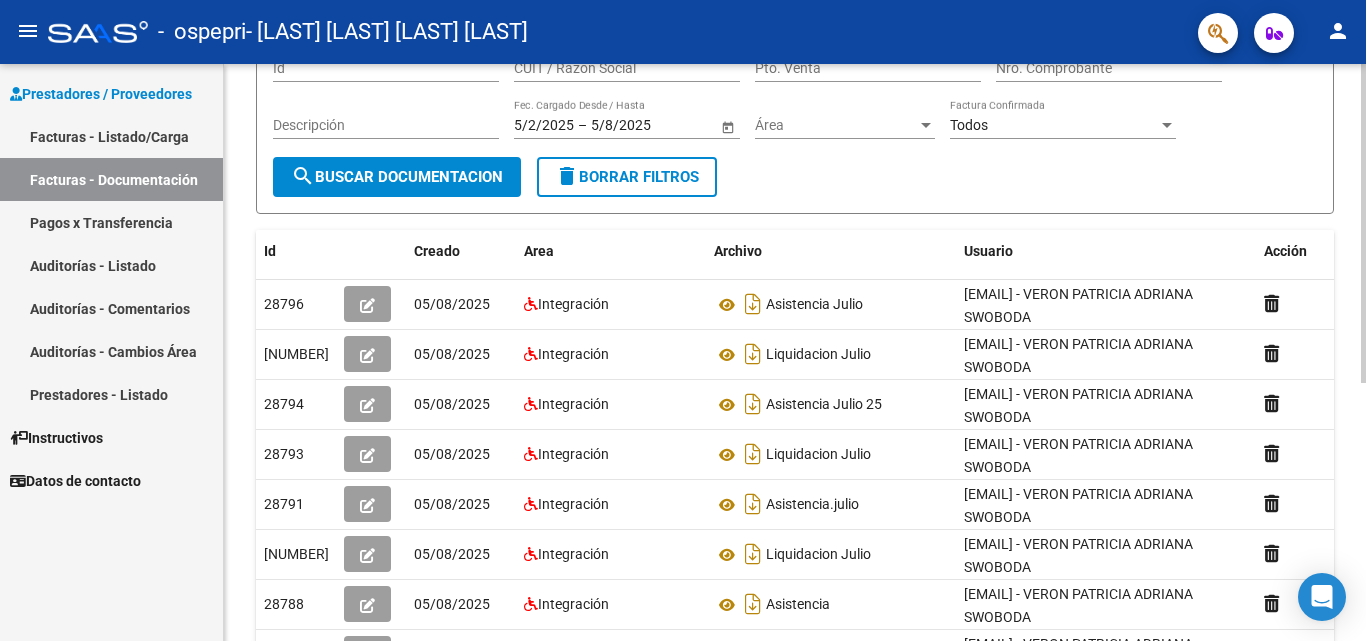 scroll, scrollTop: 466, scrollLeft: 0, axis: vertical 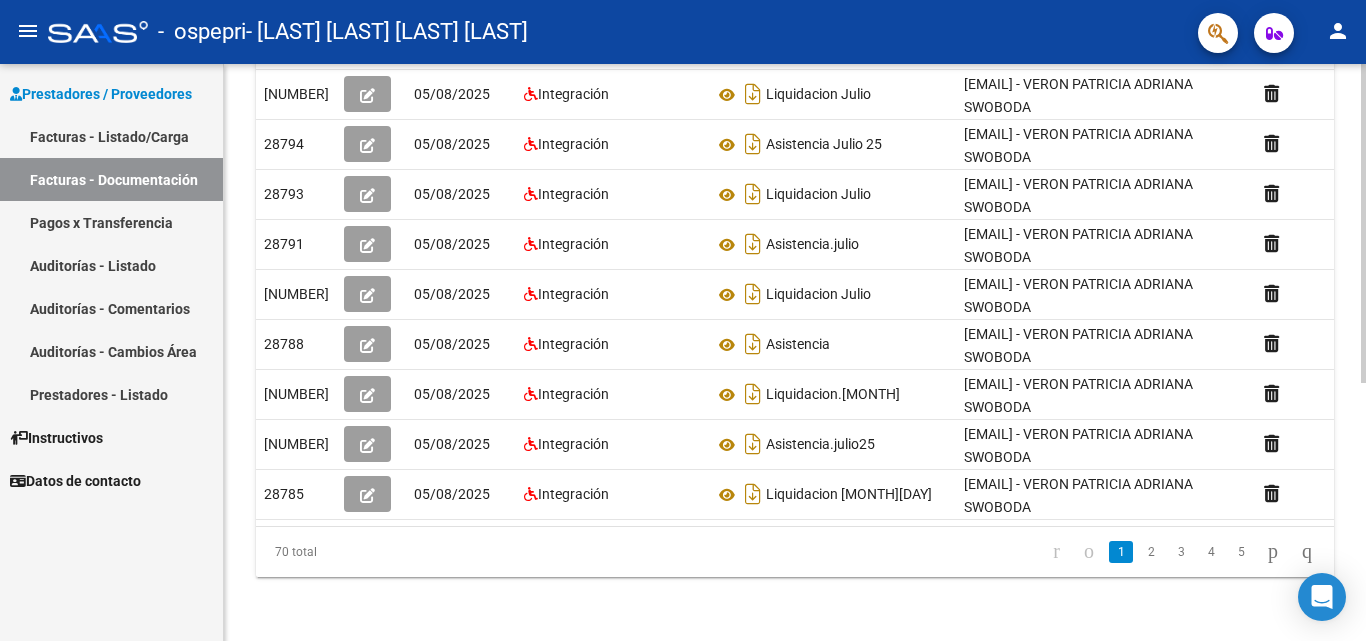 click 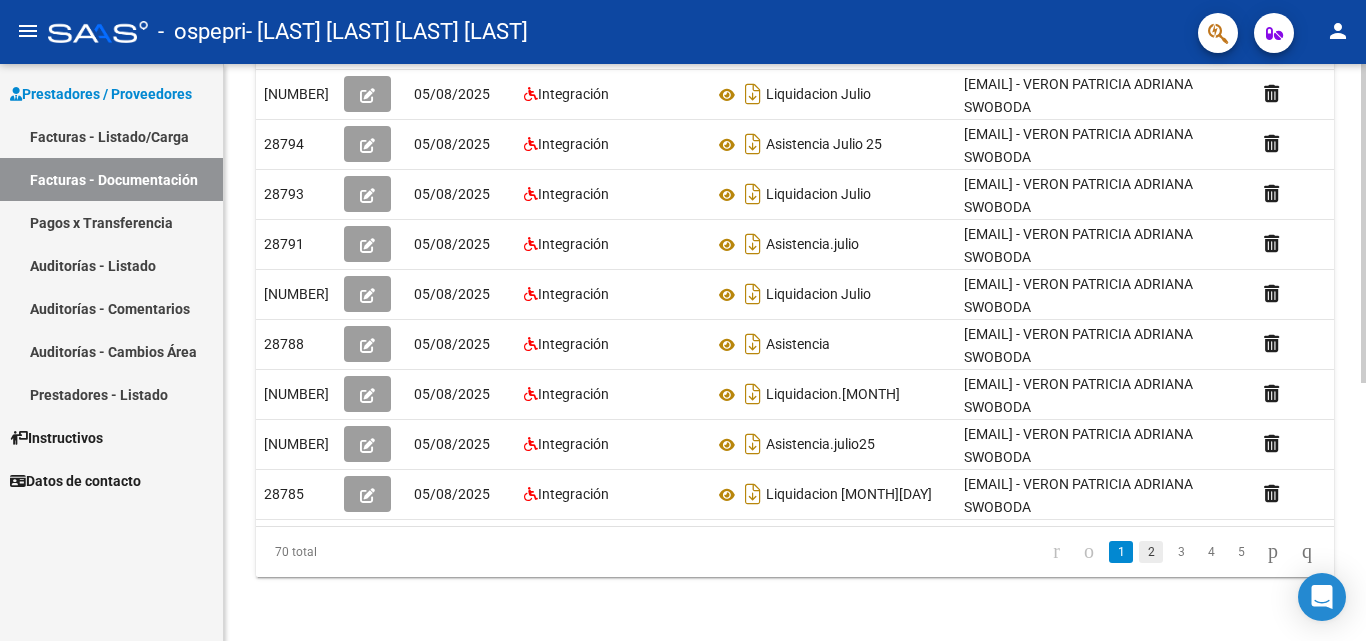 click on "2" 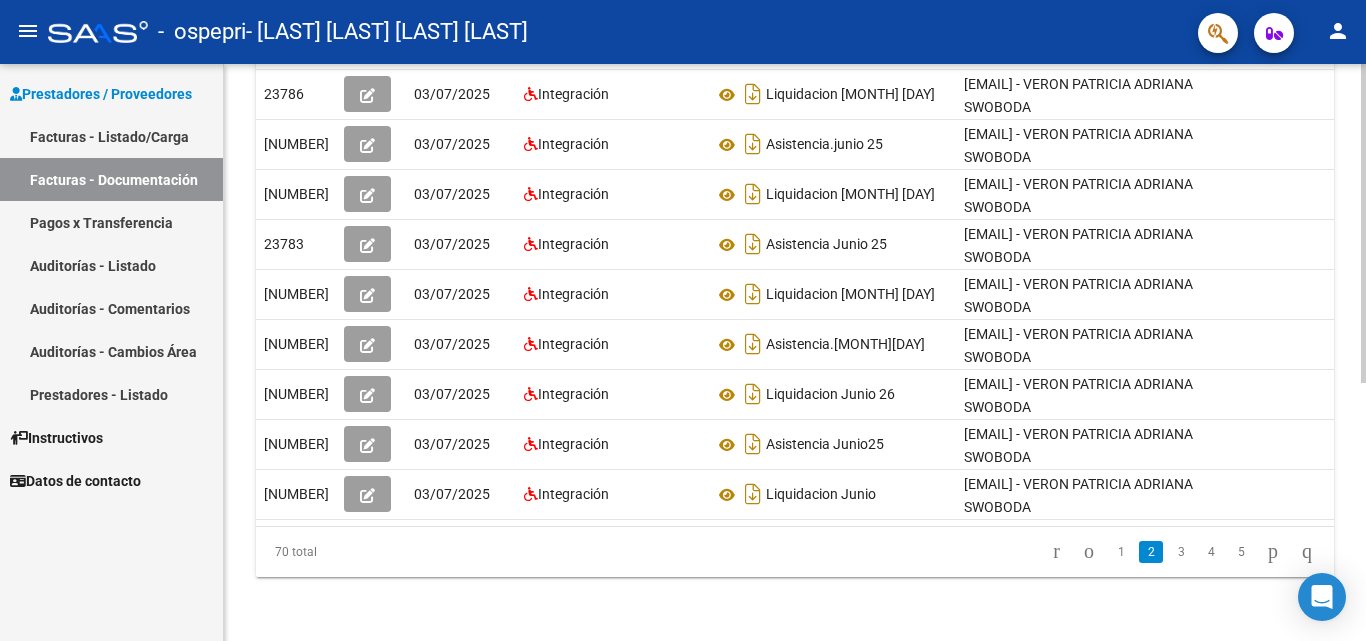 scroll, scrollTop: 466, scrollLeft: 0, axis: vertical 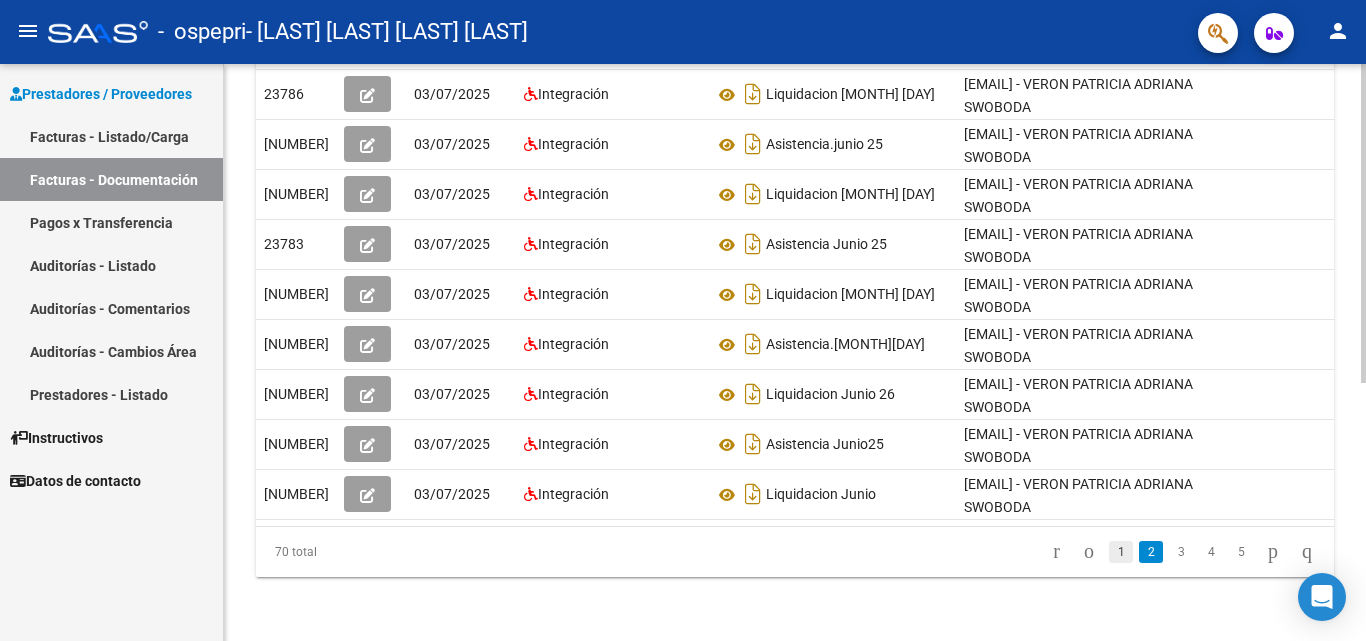 click on "1" 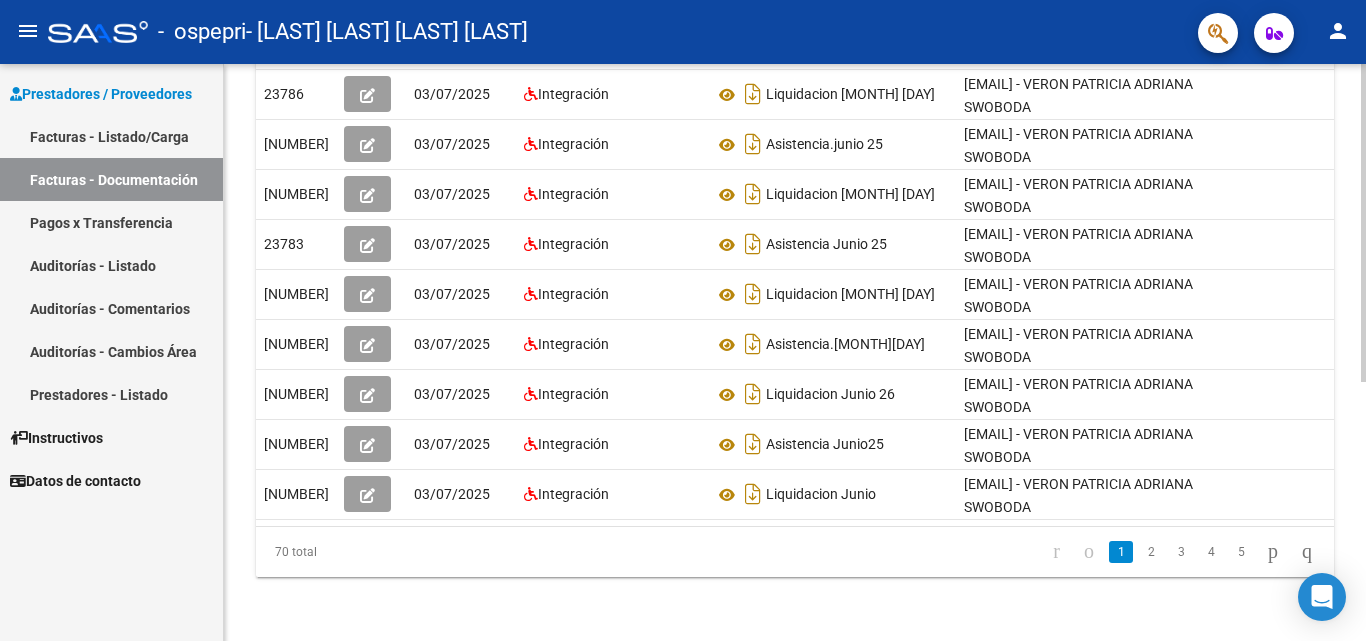 scroll, scrollTop: 466, scrollLeft: 0, axis: vertical 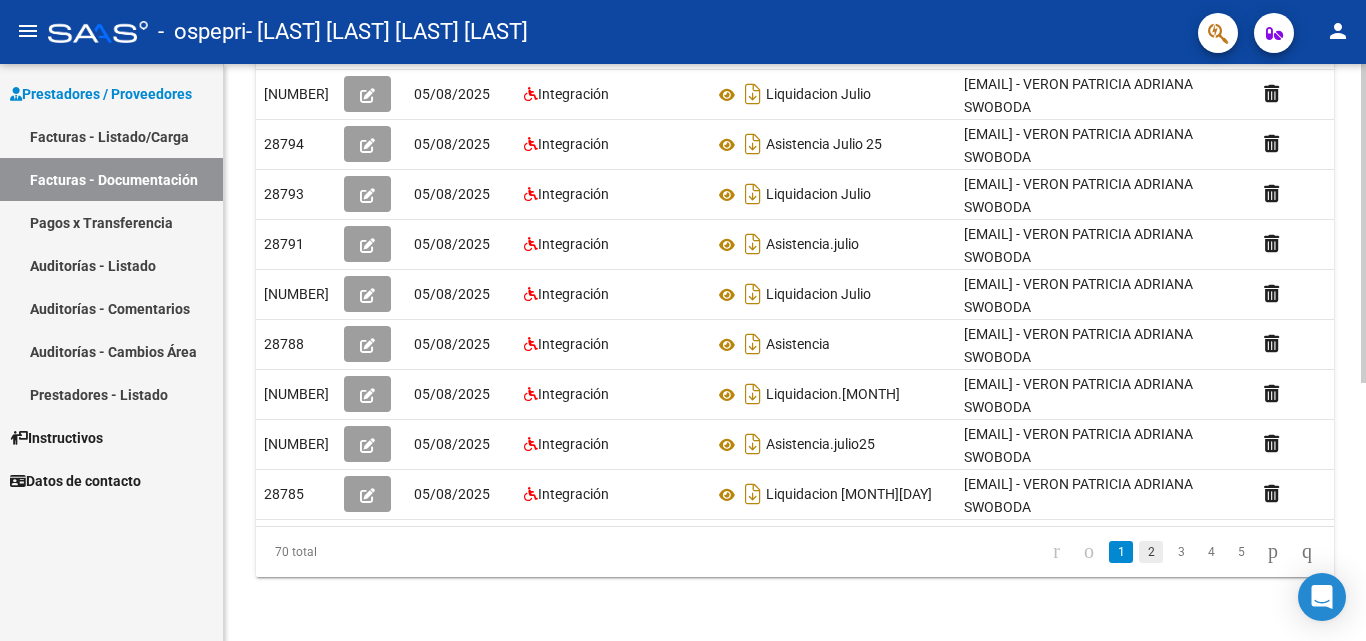 click on "2" 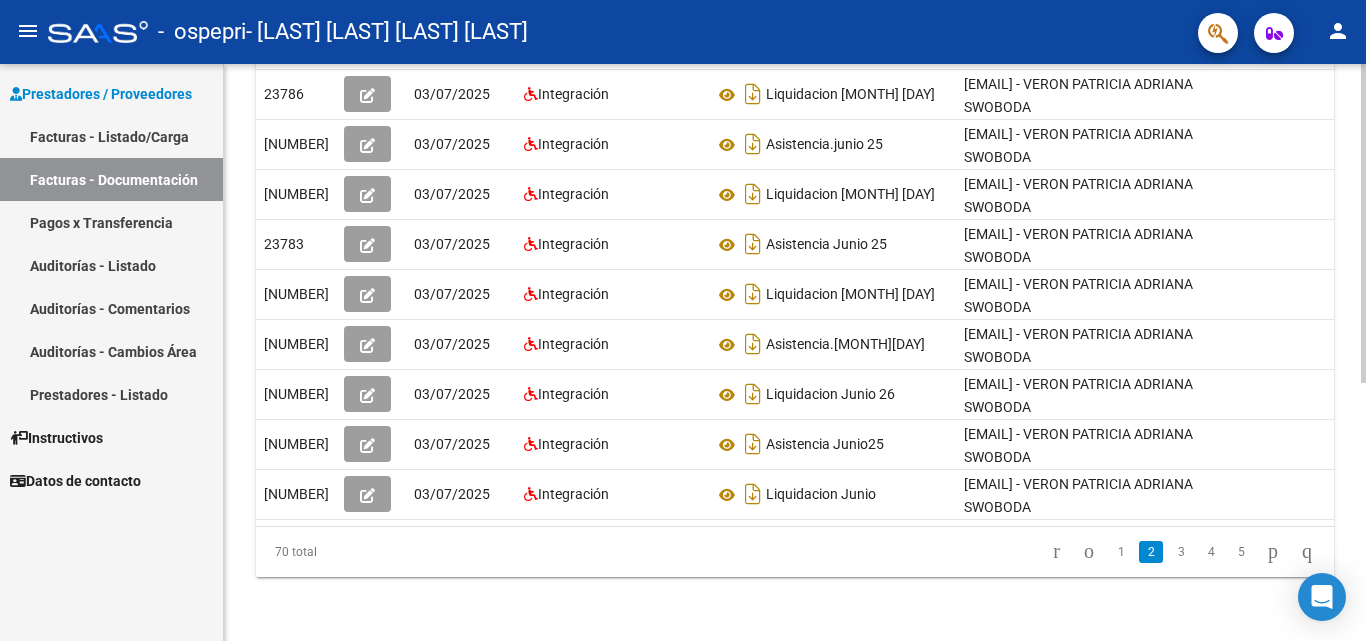 scroll, scrollTop: 466, scrollLeft: 0, axis: vertical 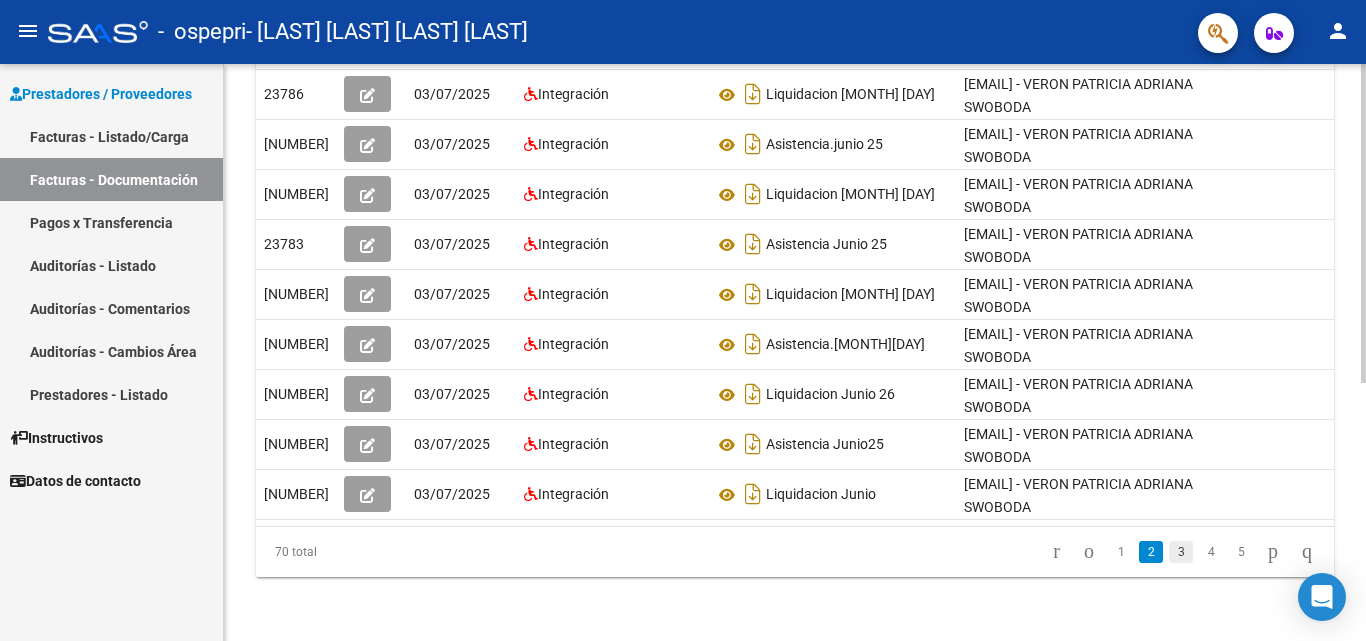 click on "3" 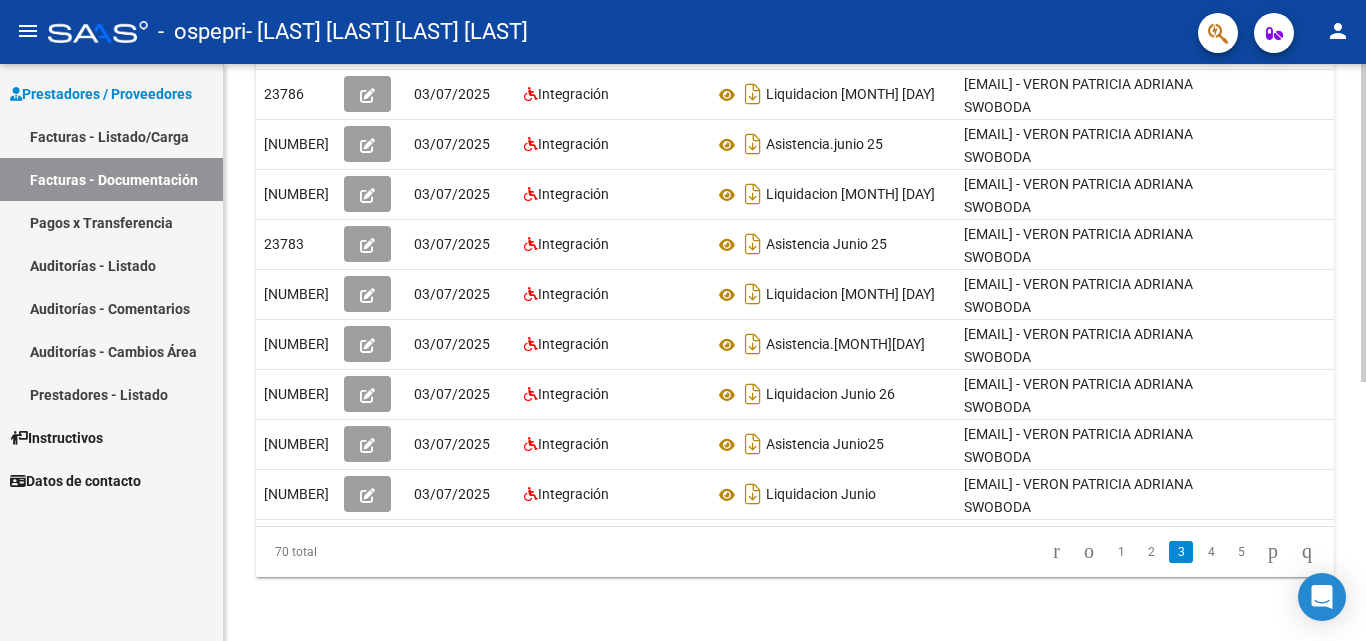 scroll, scrollTop: 466, scrollLeft: 0, axis: vertical 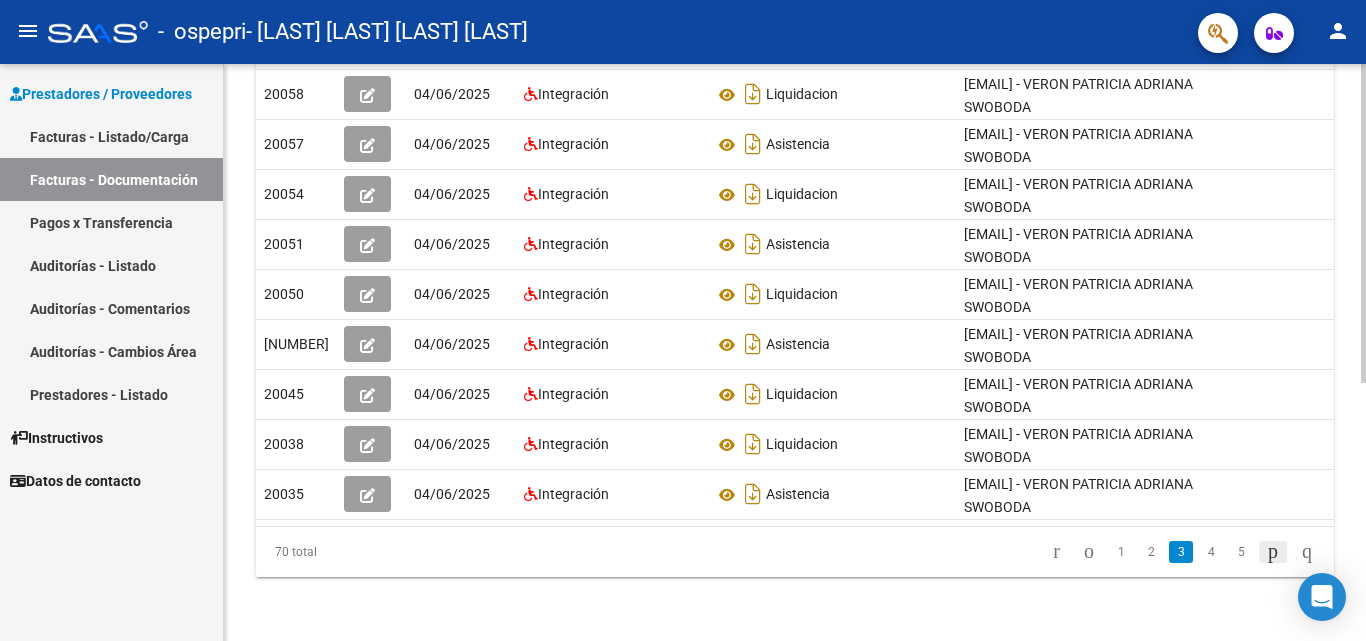 click 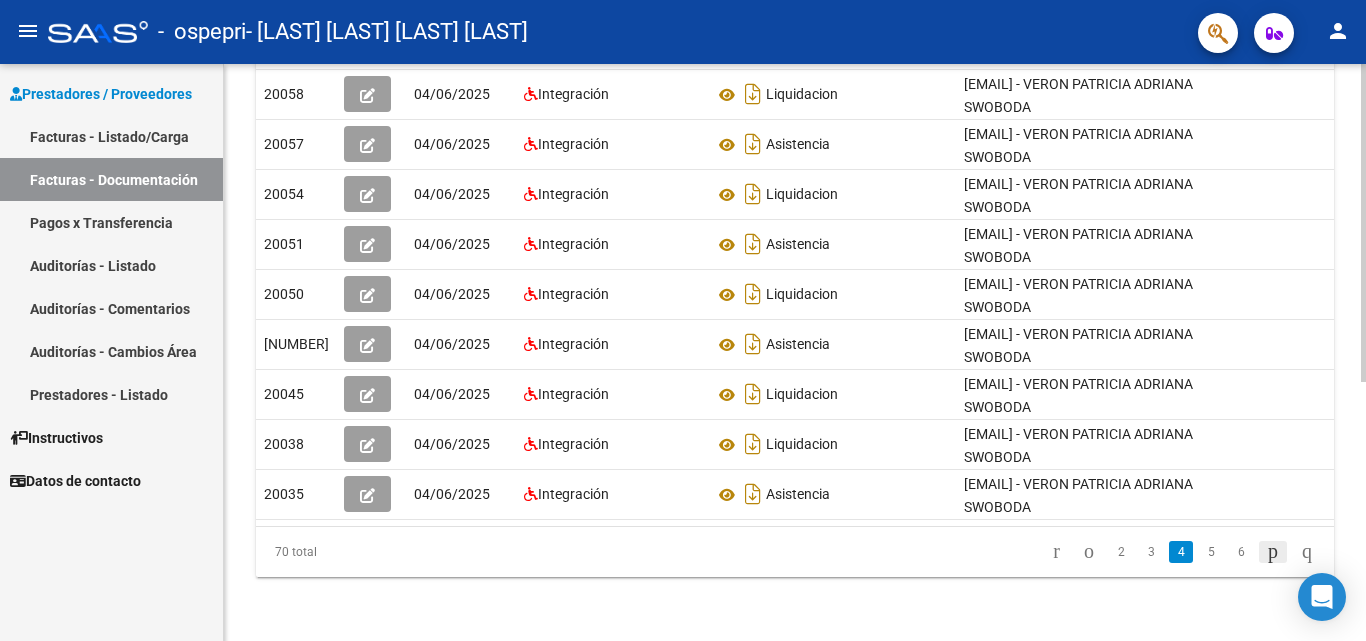 scroll, scrollTop: 466, scrollLeft: 0, axis: vertical 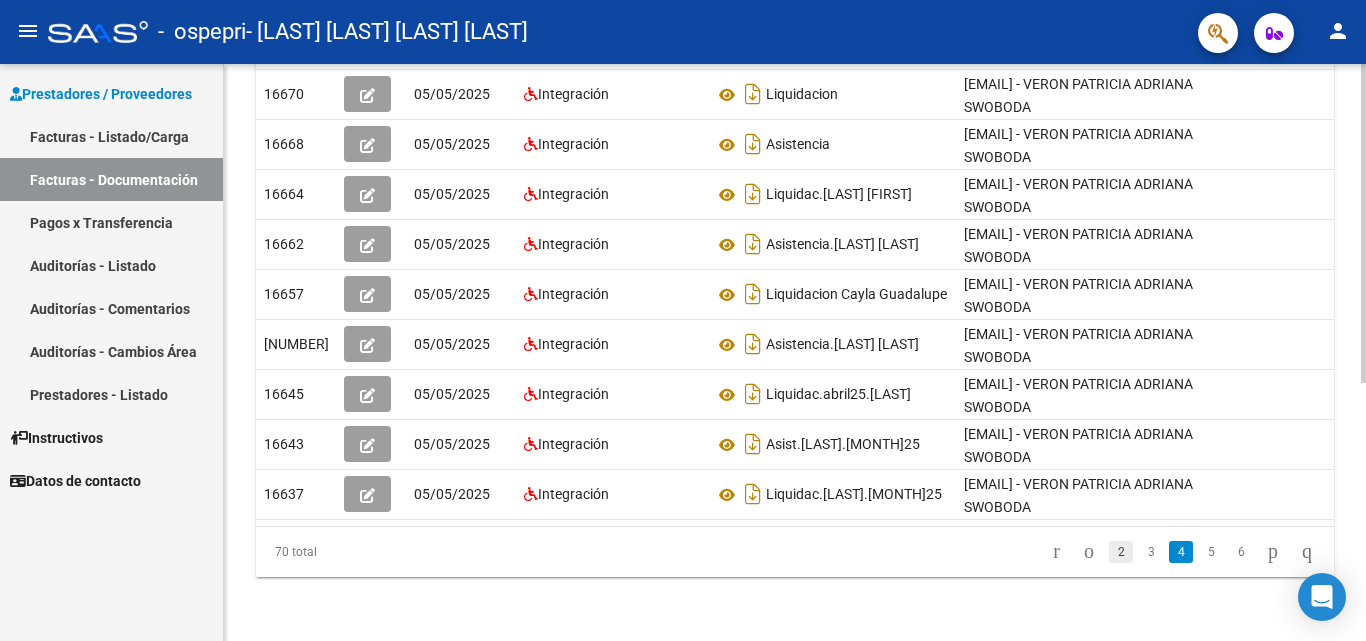 click on "2" 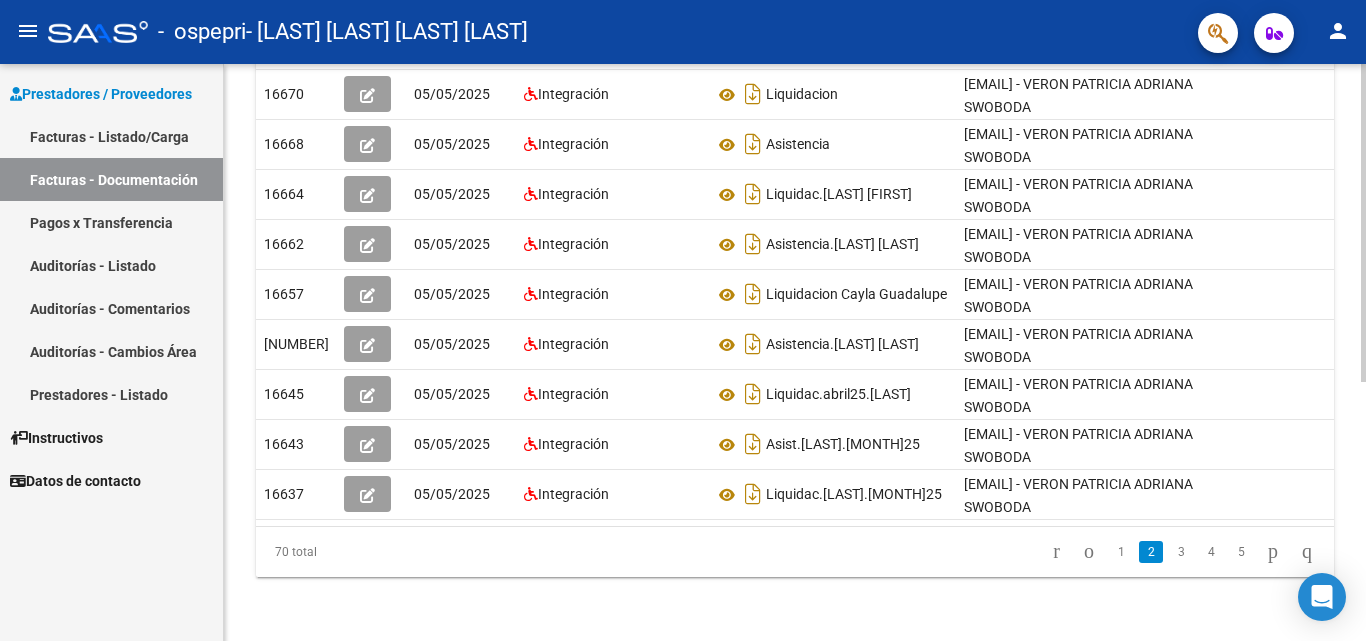scroll, scrollTop: 466, scrollLeft: 0, axis: vertical 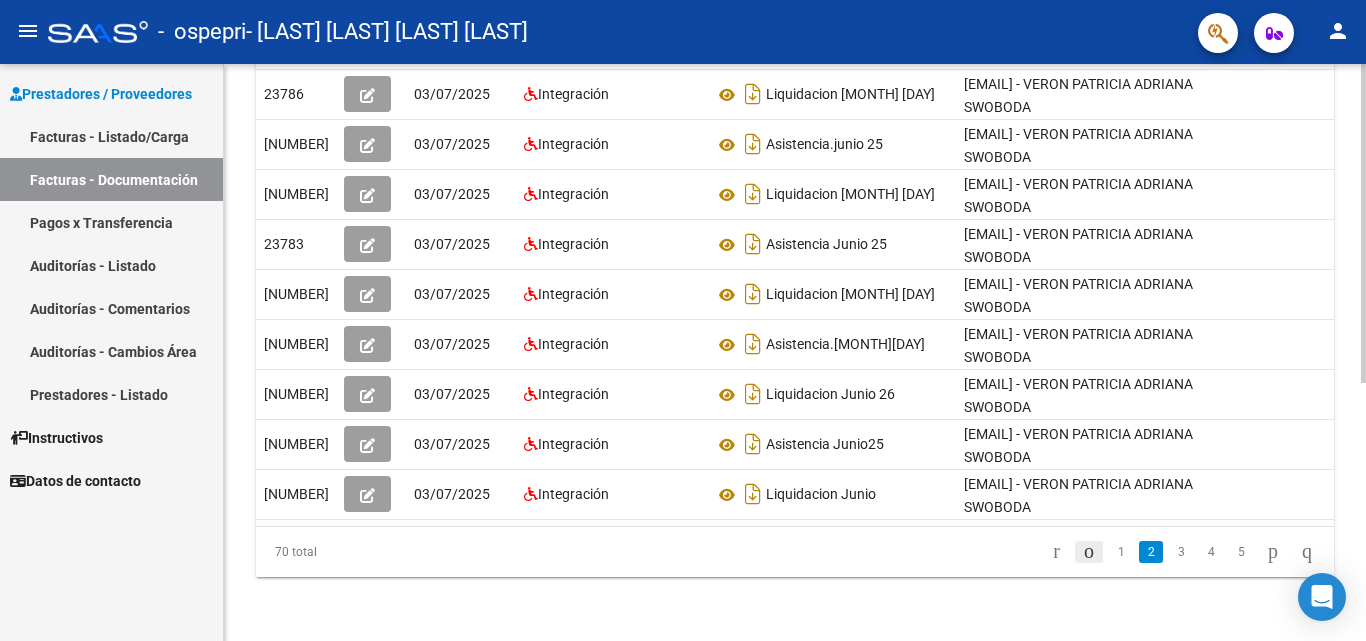click 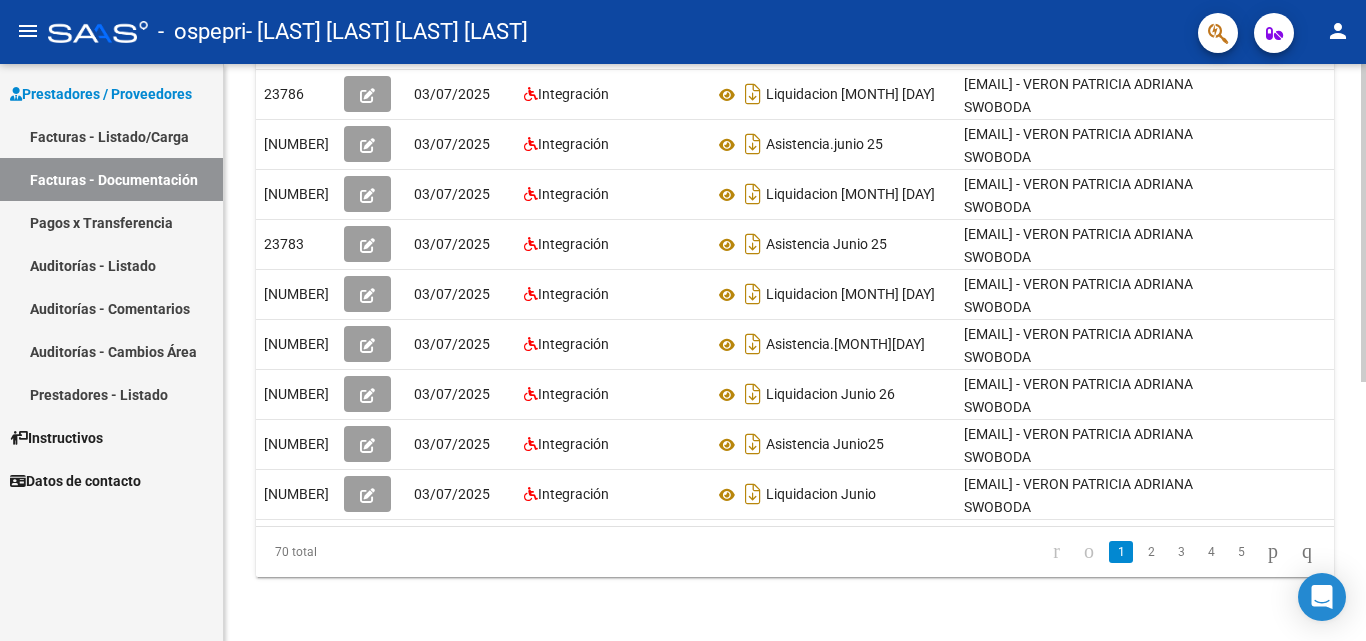 scroll, scrollTop: 466, scrollLeft: 0, axis: vertical 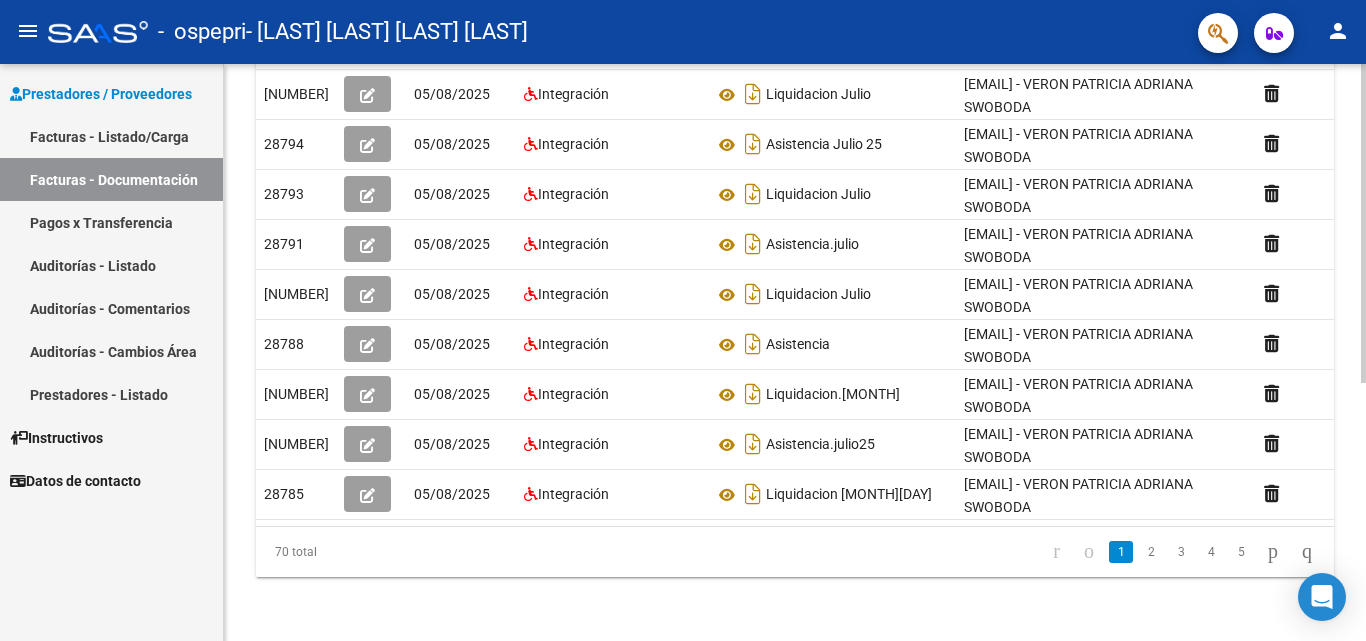 click 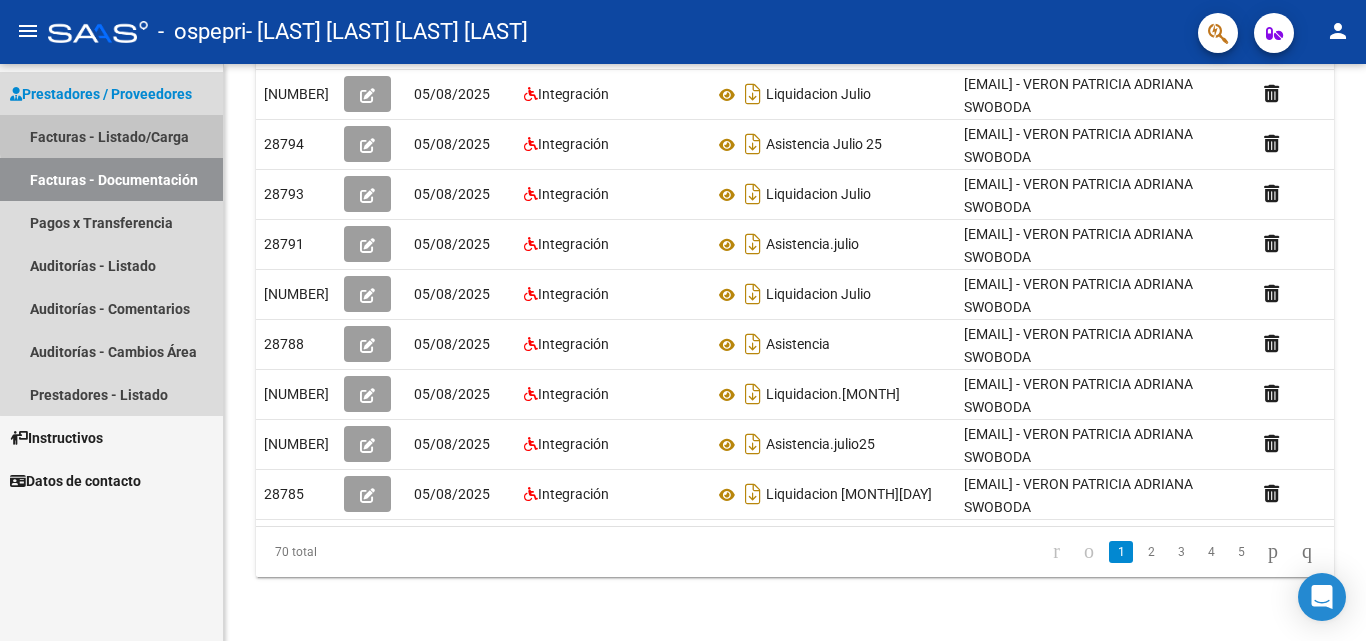 click on "Facturas - Listado/Carga" at bounding box center (111, 136) 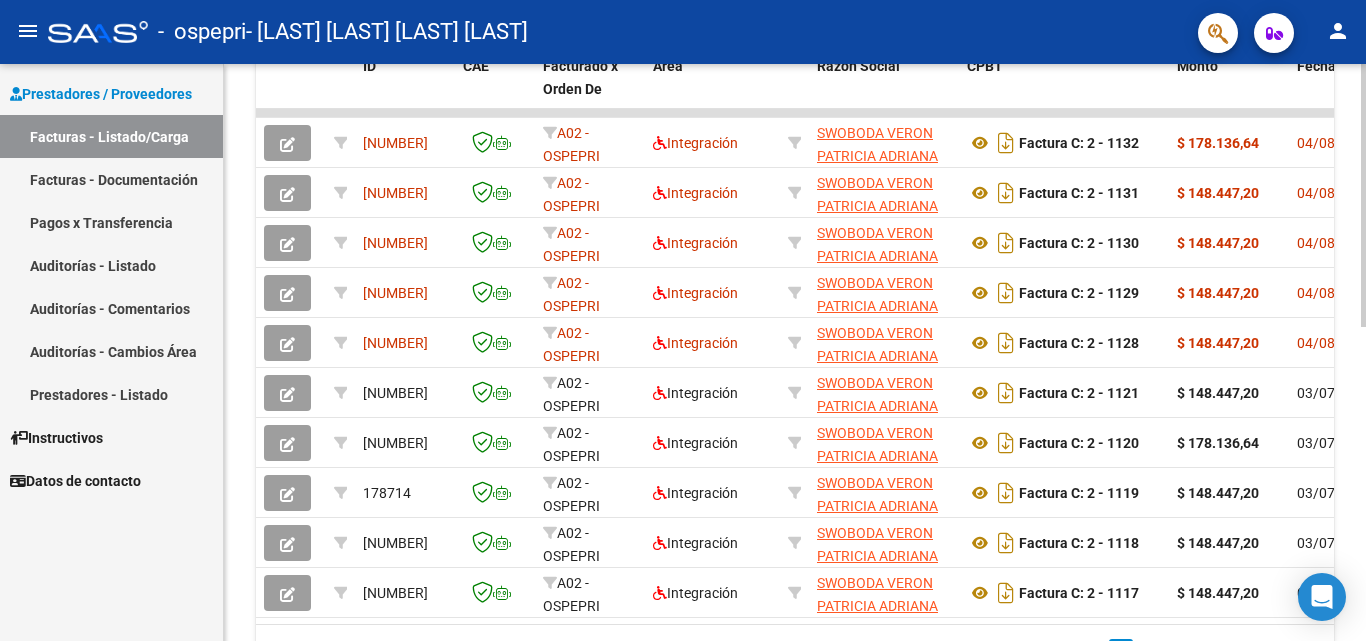 scroll, scrollTop: 691, scrollLeft: 0, axis: vertical 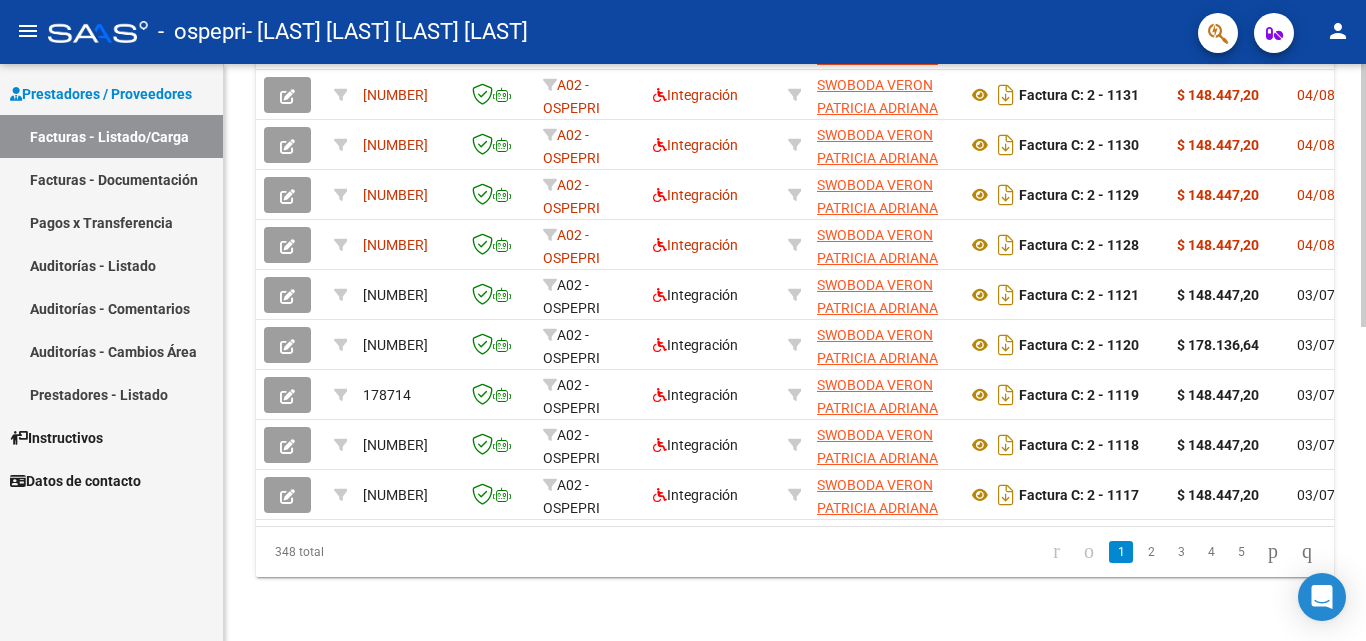 click on "Video tutorial   PRESTADORES -> Listado de CPBTs Emitidos por Prestadores / Proveedores (alt+q)   Cargar Comprobante
cloud_download  CSV  cloud_download  EXCEL  cloud_download  Estandar   Descarga Masiva
Filtros Id Area Area Todos Confirmado   Mostrar totalizadores   FILTROS DEL COMPROBANTE  Comprobante Tipo Comprobante Tipo Start date – End date Fec. Comprobante Desde / Hasta Días Emisión Desde(cant. días) Días Emisión Hasta(cant. días) CUIT / Razón Social Pto. Venta Nro. Comprobante Código SSS CAE Válido CAE Válido Todos Cargado Módulo Hosp. Todos Tiene facturacion Apócrifa Hospital Refes  FILTROS DE INTEGRACION  Período De Prestación Campos del Archivo de Rendición Devuelto x SSS (dr_envio) Todos Rendido x SSS (dr_envio) Tipo de Registro Tipo de Registro Período Presentación Período Presentación Campos del Legajo Asociado (preaprobación) Afiliado Legajo (cuil/nombre) Todos Solo facturas preaprobadas  MAS FILTROS  Todos Con Doc. Respaldatoria Todos Con Trazabilidad Todos – – 1" 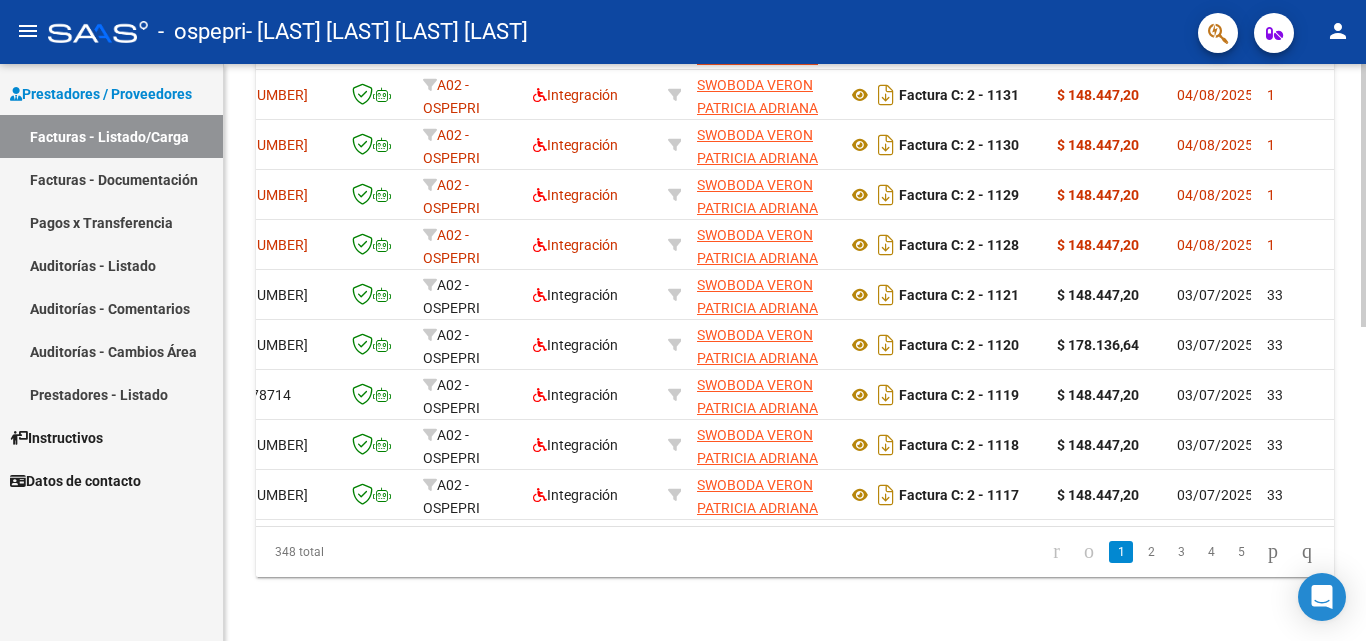 scroll, scrollTop: 0, scrollLeft: 160, axis: horizontal 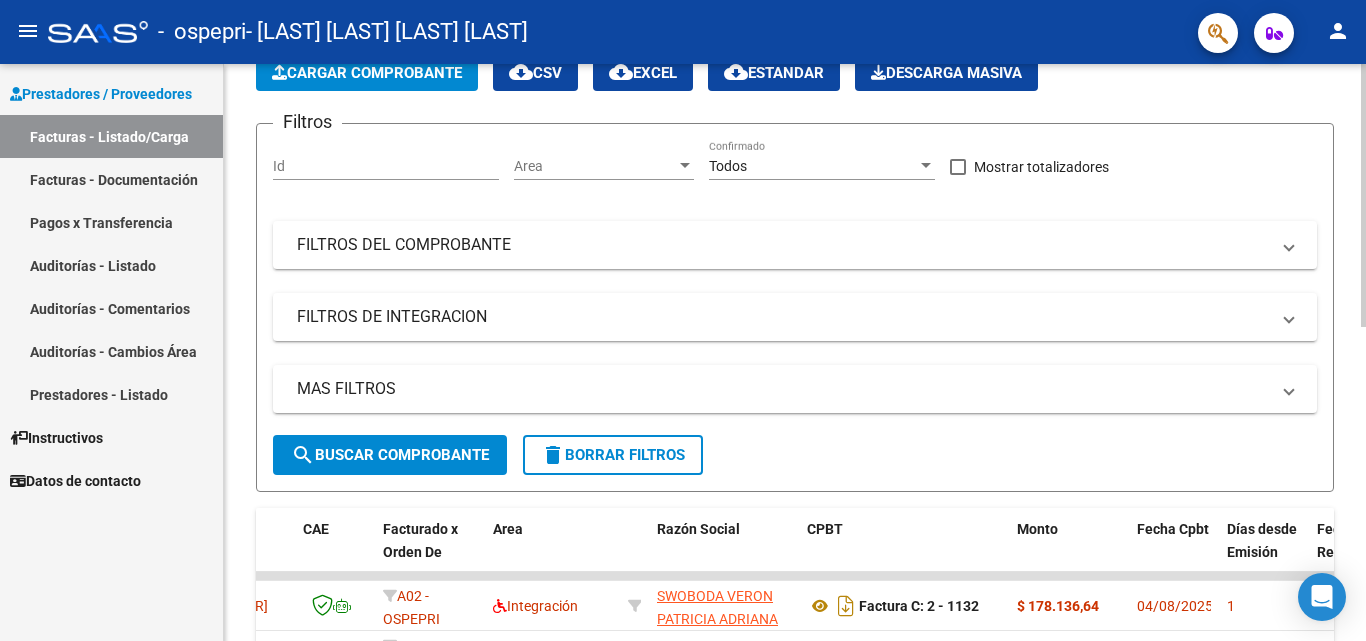 click 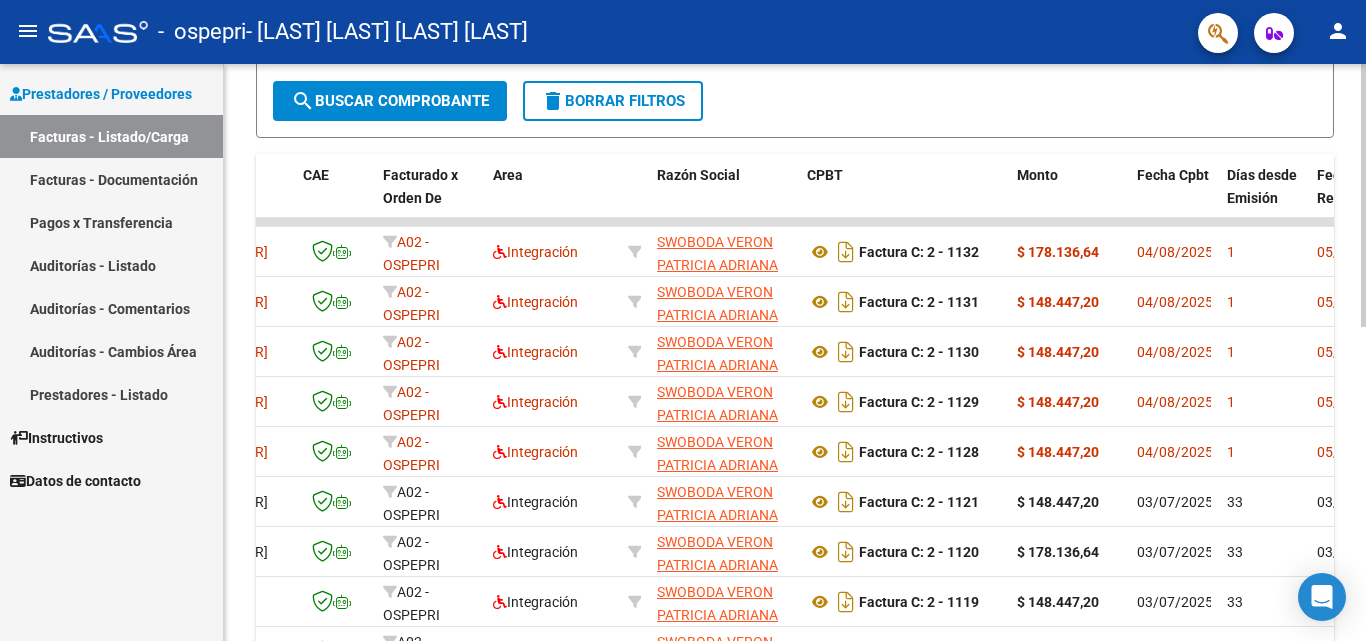 scroll, scrollTop: 472, scrollLeft: 0, axis: vertical 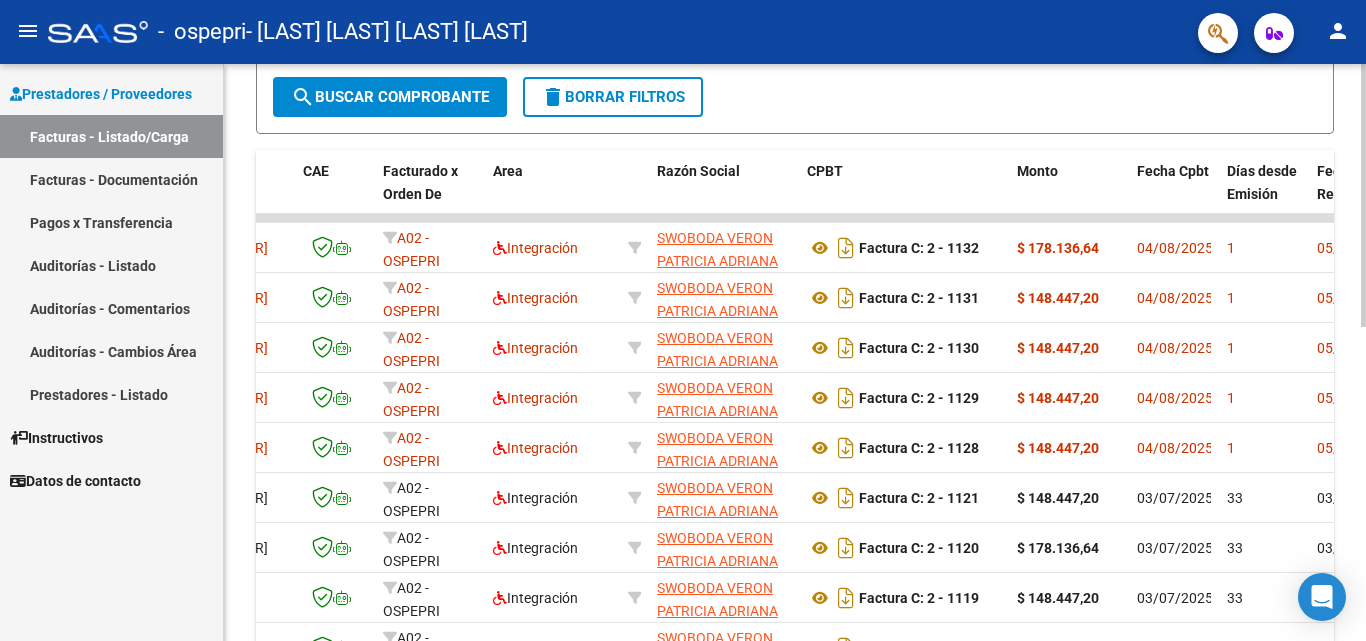 click on "Video tutorial   PRESTADORES -> Listado de CPBTs Emitidos por Prestadores / Proveedores (alt+q)   Cargar Comprobante
cloud_download  CSV  cloud_download  EXCEL  cloud_download  Estandar   Descarga Masiva
Filtros Id Area Area Todos Confirmado   Mostrar totalizadores   FILTROS DEL COMPROBANTE  Comprobante Tipo Comprobante Tipo Start date – End date Fec. Comprobante Desde / Hasta Días Emisión Desde(cant. días) Días Emisión Hasta(cant. días) CUIT / Razón Social Pto. Venta Nro. Comprobante Código SSS CAE Válido CAE Válido Todos Cargado Módulo Hosp. Todos Tiene facturacion Apócrifa Hospital Refes  FILTROS DE INTEGRACION  Período De Prestación Campos del Archivo de Rendición Devuelto x SSS (dr_envio) Todos Rendido x SSS (dr_envio) Tipo de Registro Tipo de Registro Período Presentación Período Presentación Campos del Legajo Asociado (preaprobación) Afiliado Legajo (cuil/nombre) Todos Solo facturas preaprobadas  MAS FILTROS  Todos Con Doc. Respaldatoria Todos Con Trazabilidad Todos – – 1" 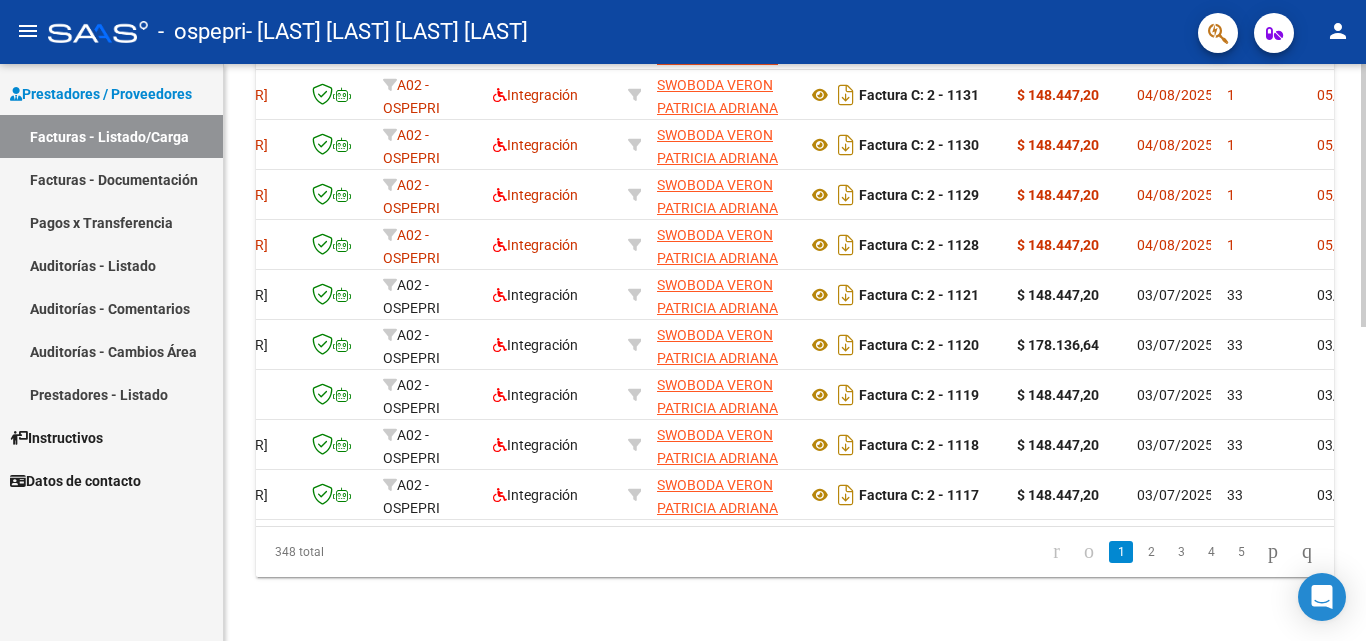 scroll, scrollTop: 691, scrollLeft: 0, axis: vertical 